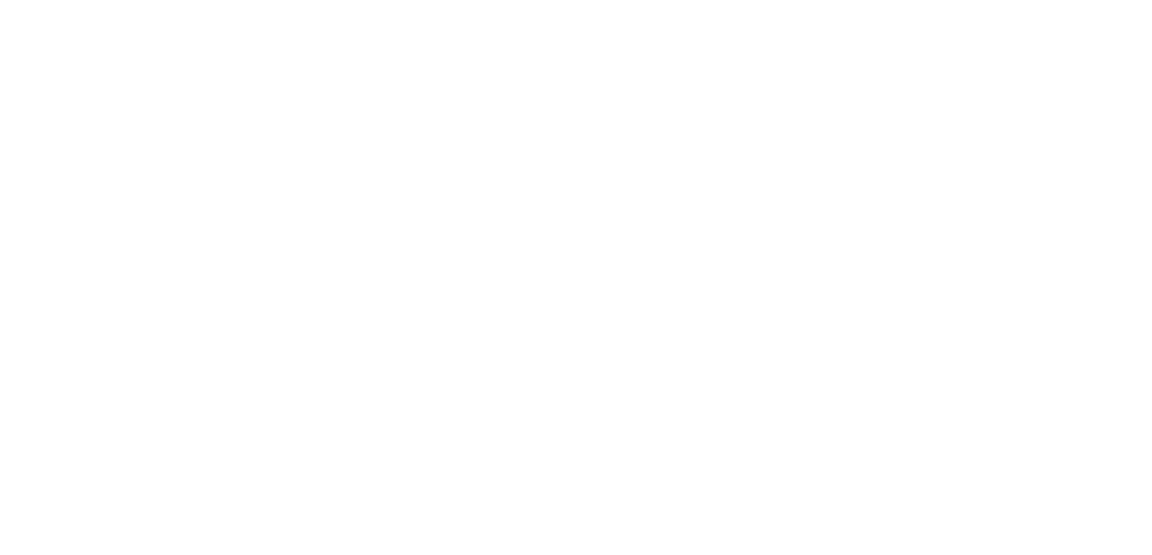 scroll, scrollTop: 0, scrollLeft: 0, axis: both 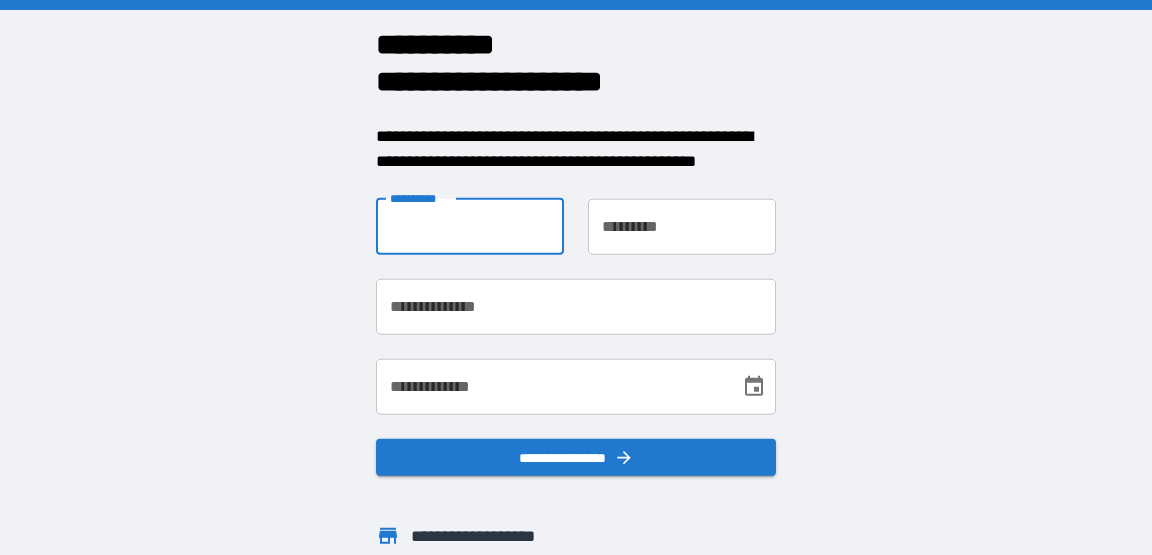 click on "**********" at bounding box center [470, 226] 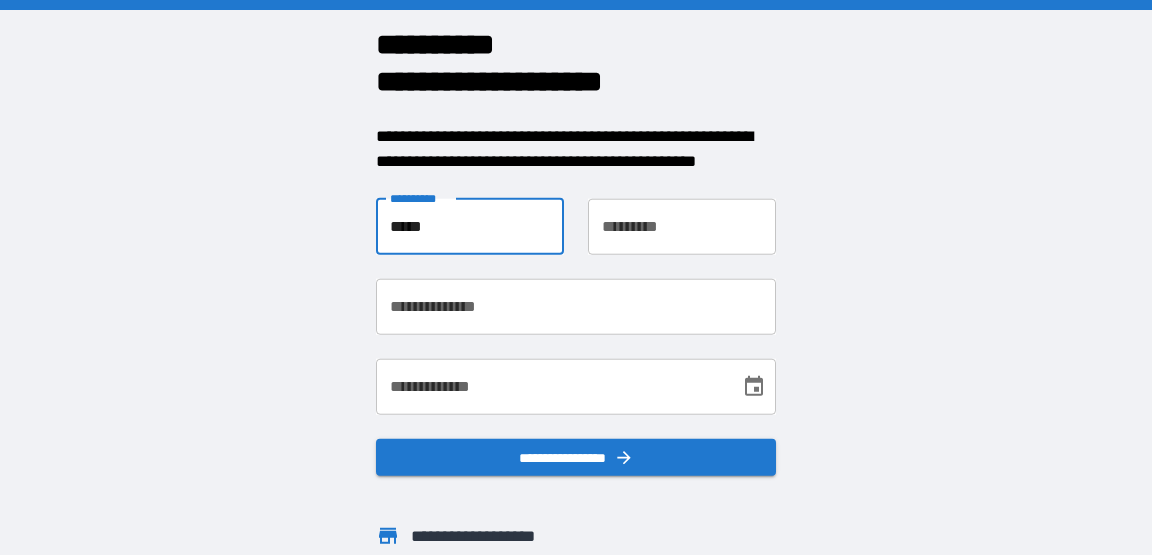 type on "*****" 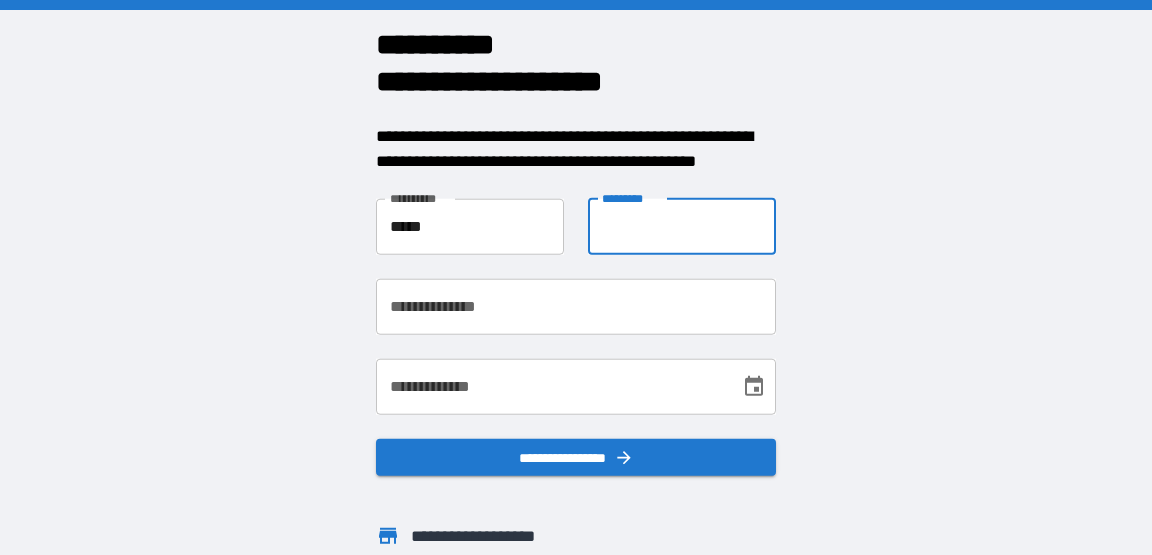 click on "**********" at bounding box center [682, 226] 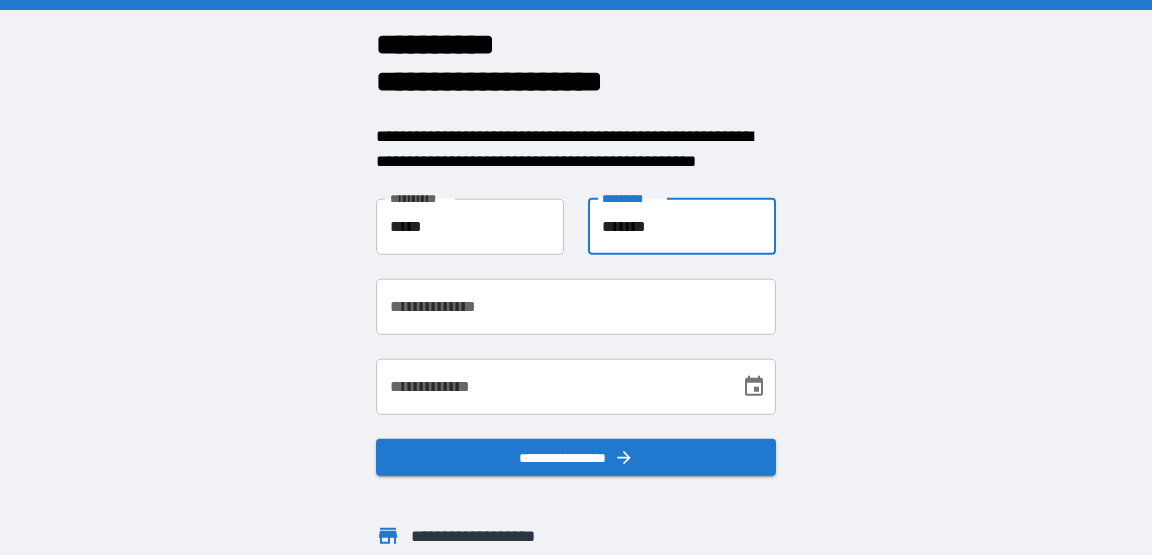 type on "*******" 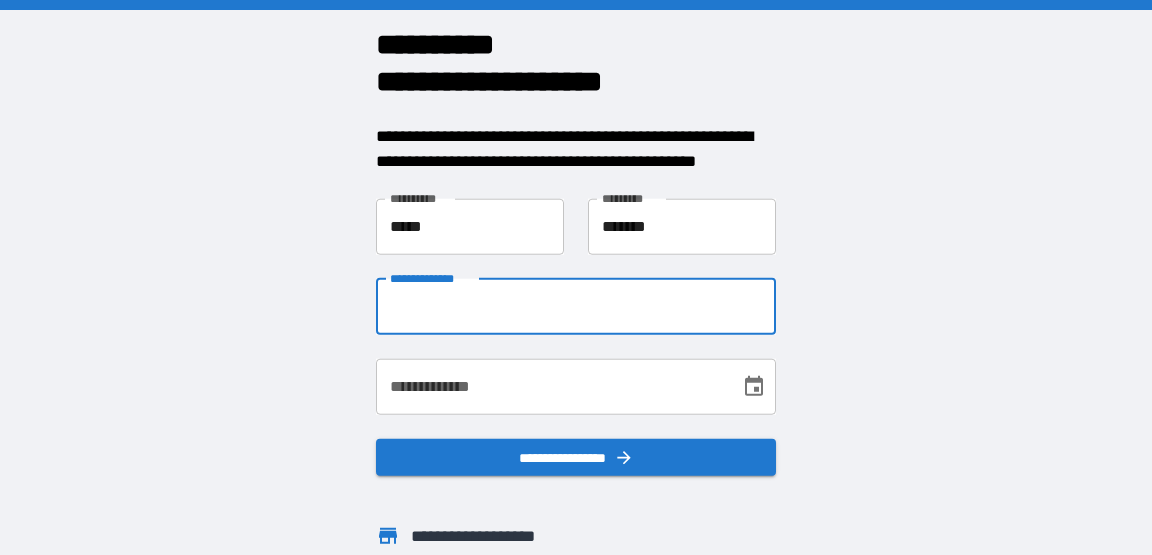 click on "**********" at bounding box center [576, 306] 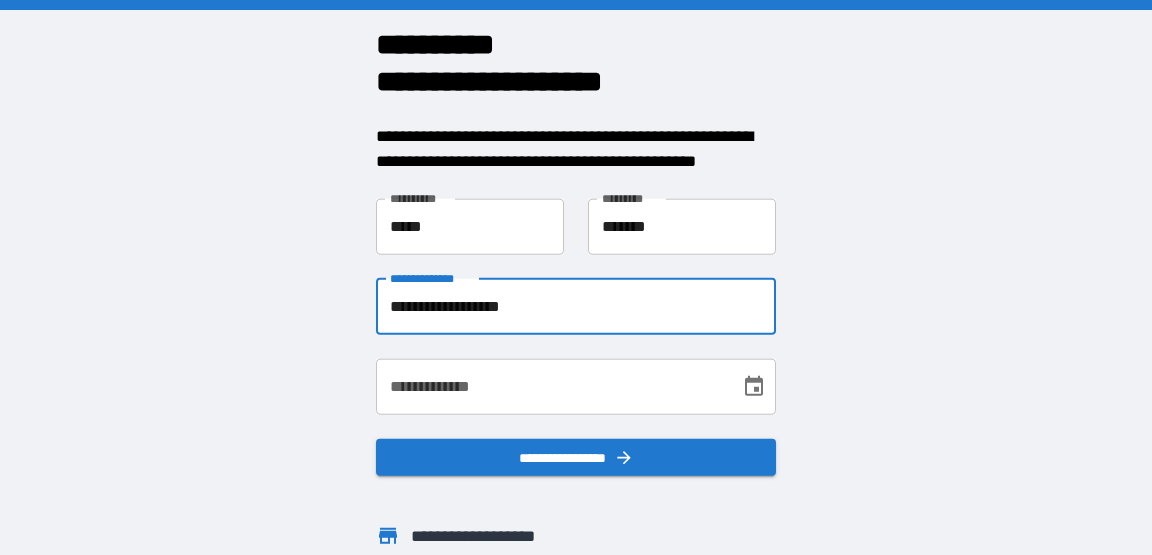 type on "**********" 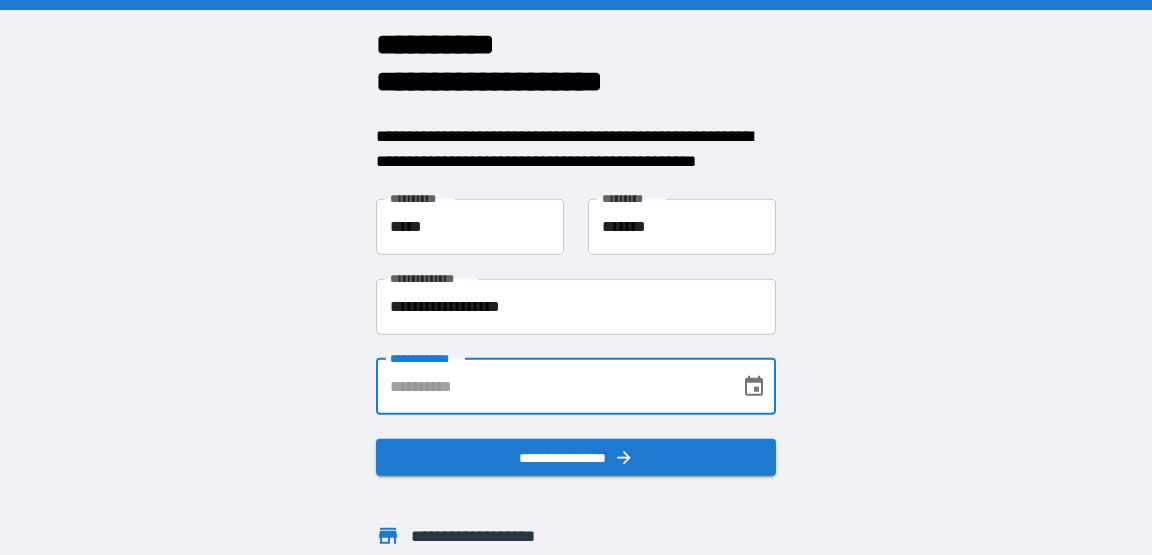 click on "**********" at bounding box center [551, 386] 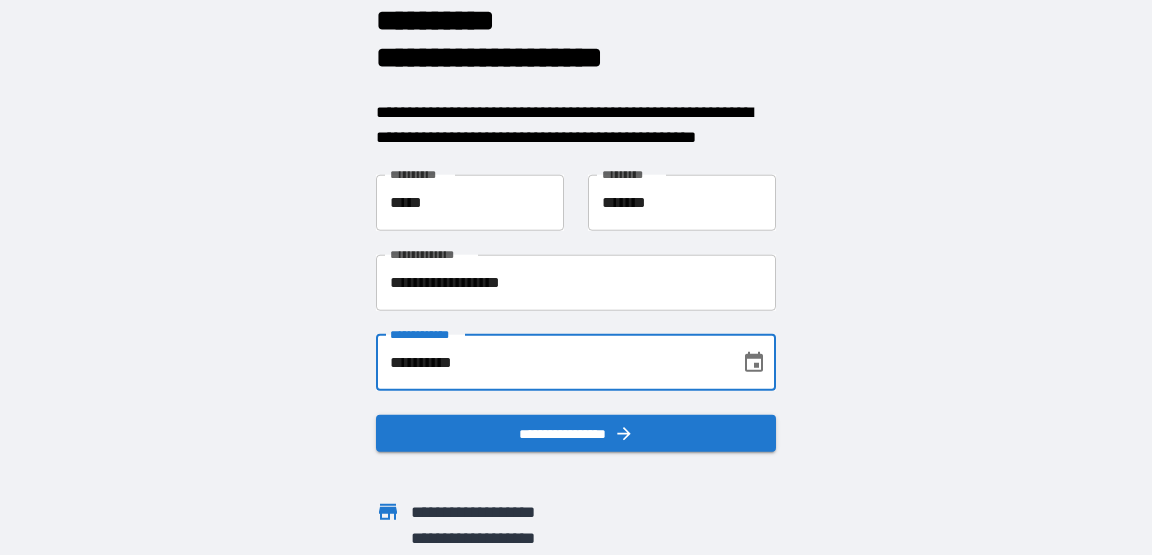 scroll, scrollTop: 70, scrollLeft: 0, axis: vertical 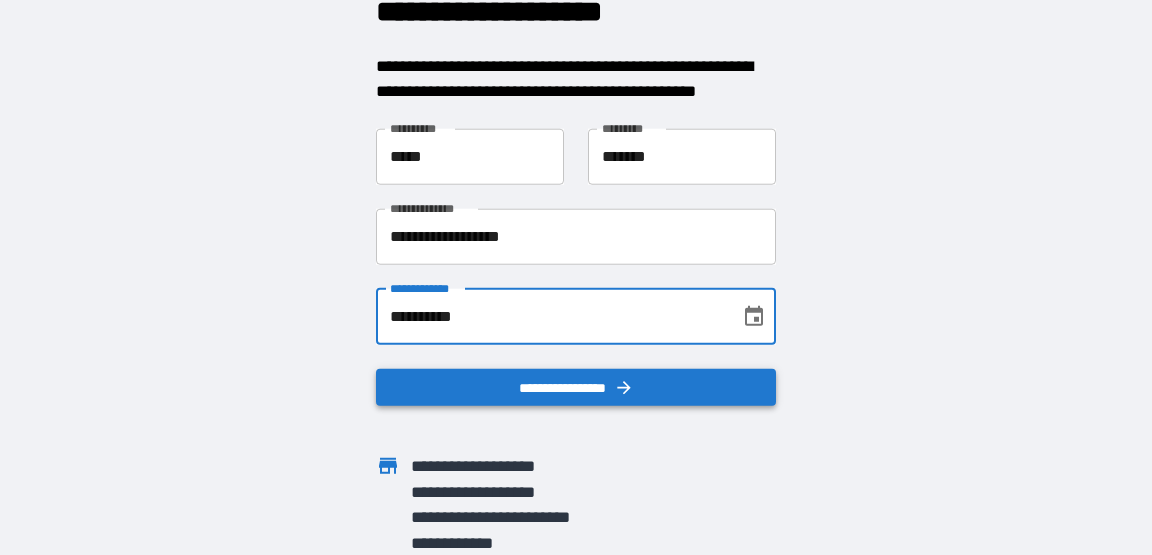 type on "**********" 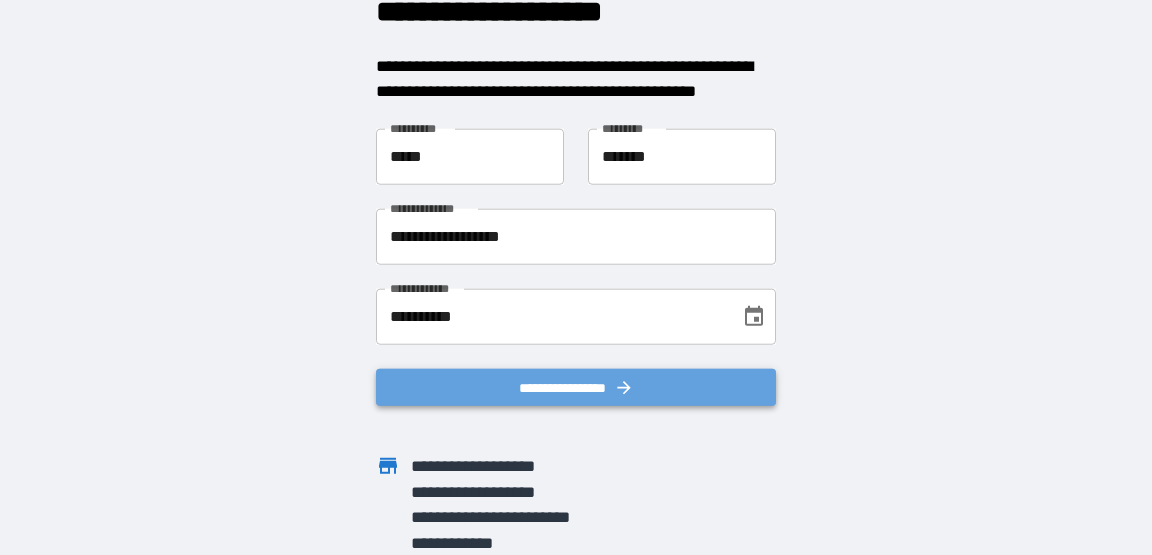 click on "**********" at bounding box center (576, 387) 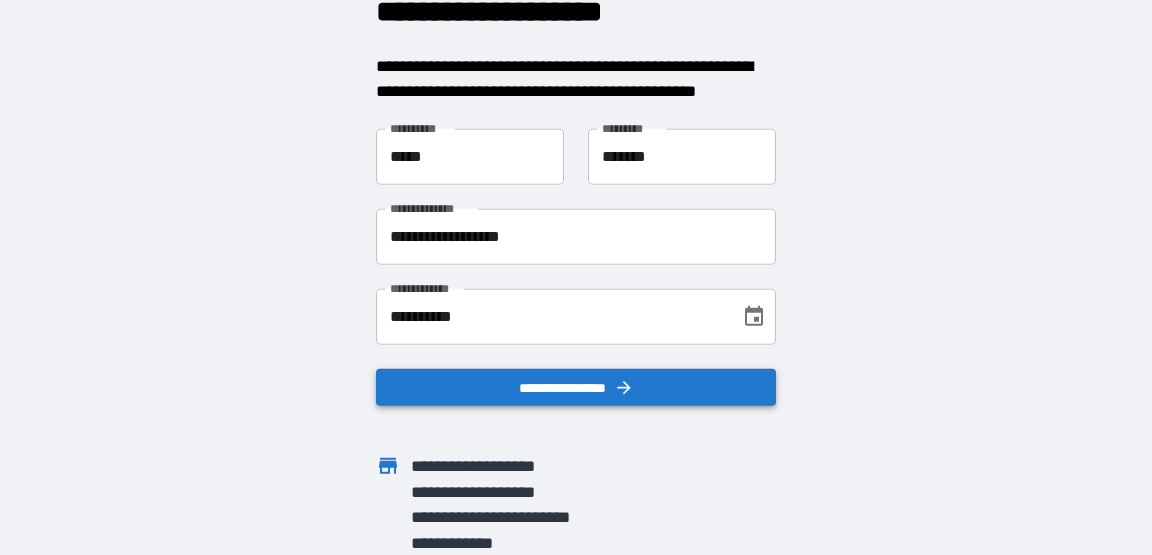 scroll, scrollTop: 0, scrollLeft: 0, axis: both 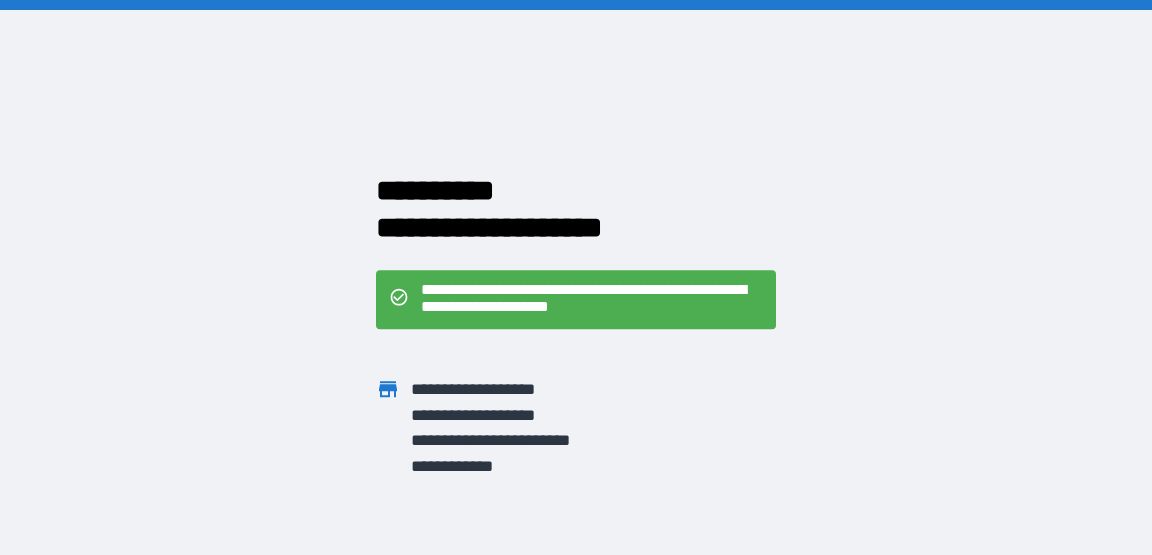 click on "**********" at bounding box center [592, 300] 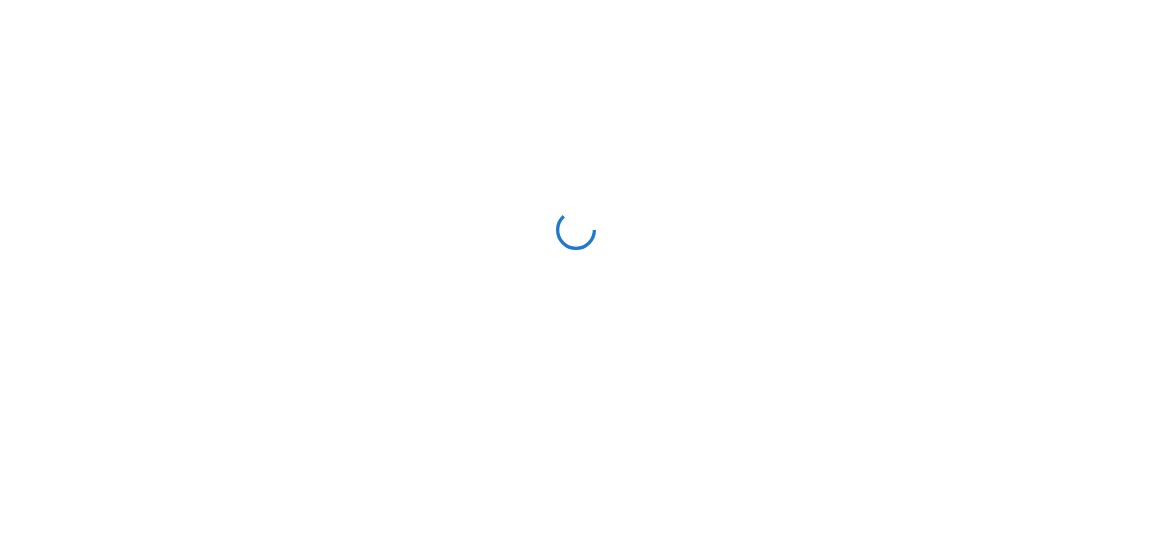 scroll, scrollTop: 0, scrollLeft: 0, axis: both 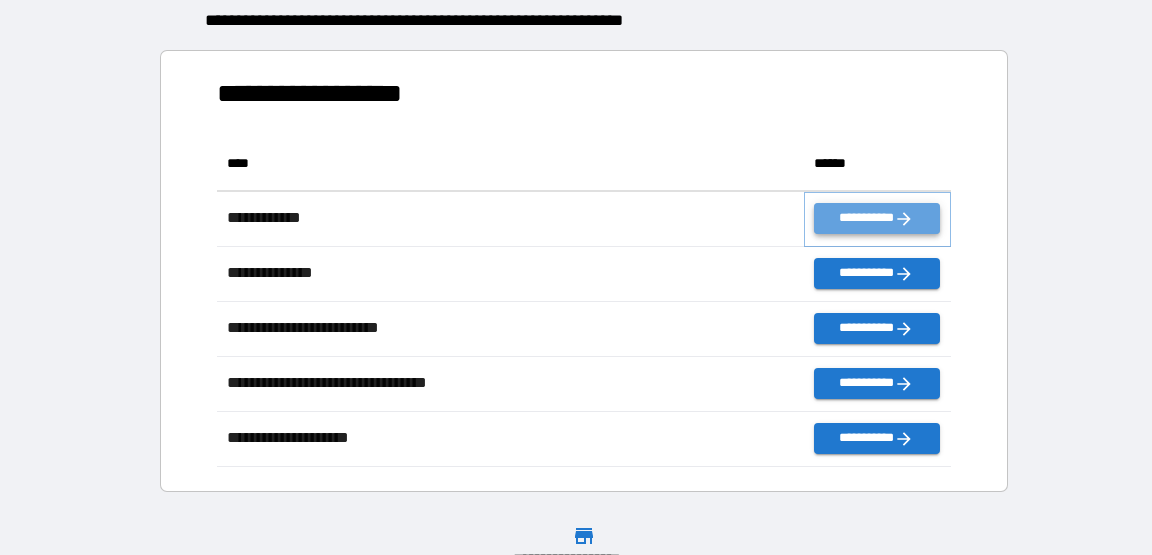 click on "**********" at bounding box center (876, 218) 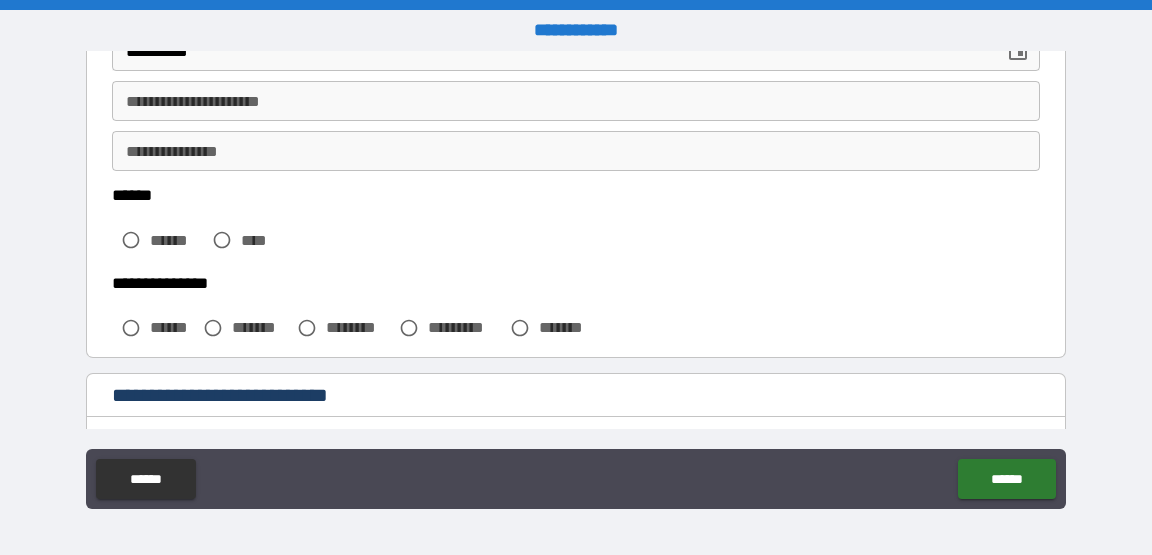 scroll, scrollTop: 414, scrollLeft: 0, axis: vertical 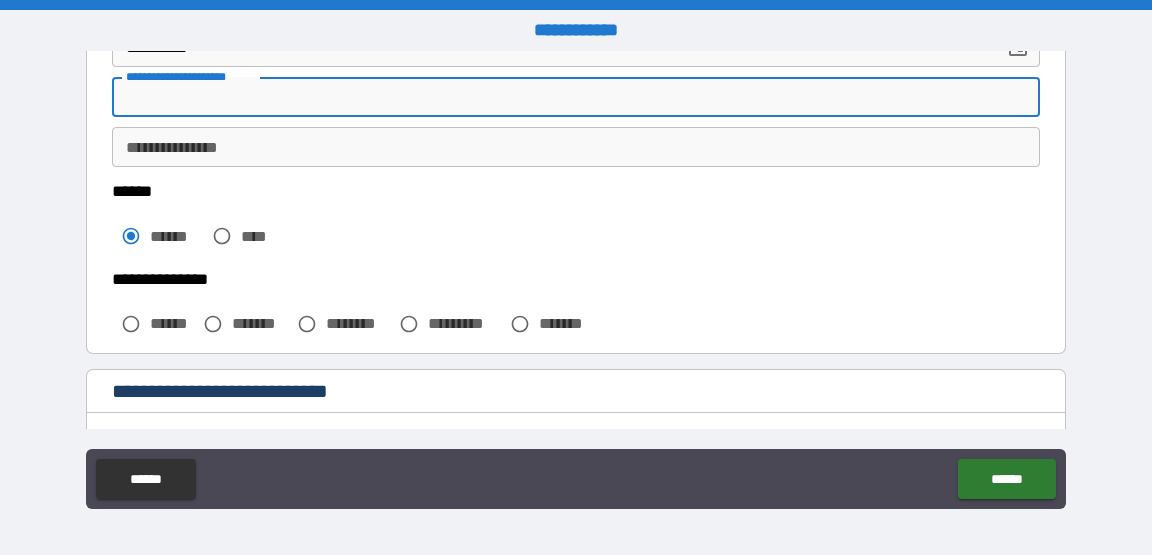 click on "**********" at bounding box center [576, 97] 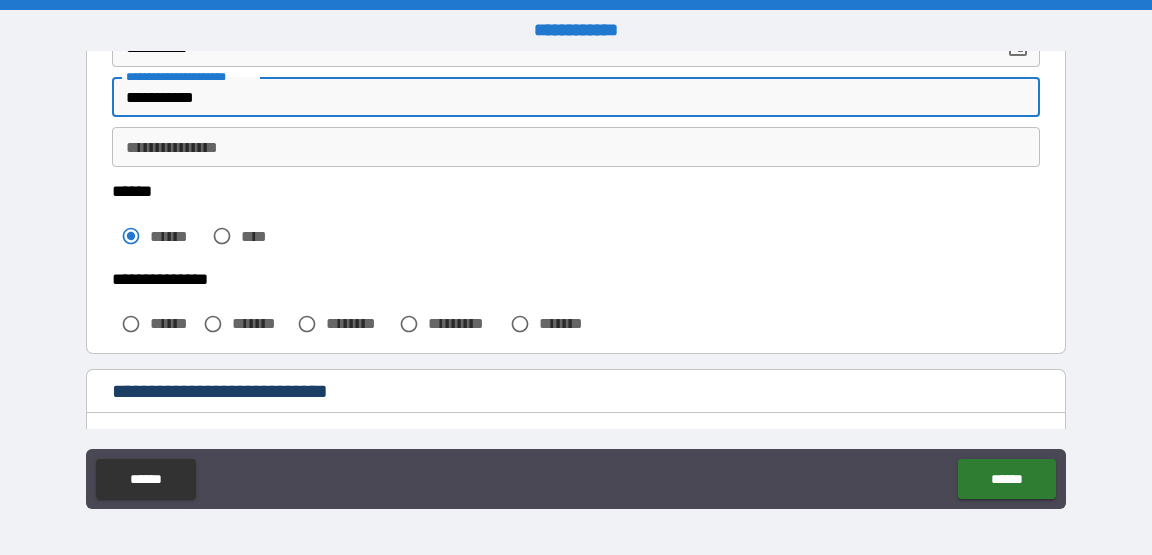 click on "**********" at bounding box center (576, 97) 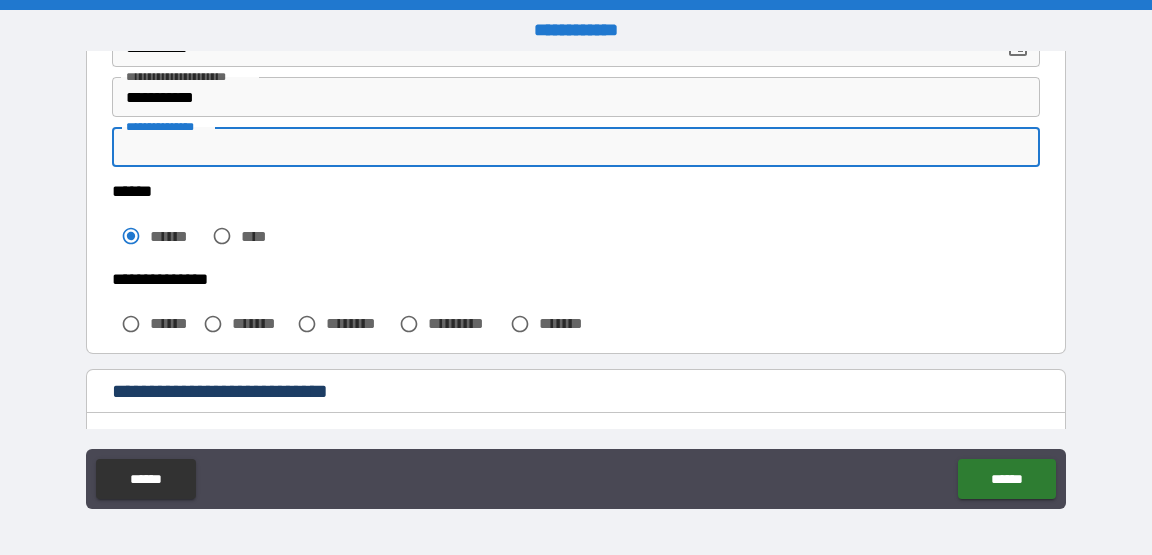 click on "**********" at bounding box center [576, 147] 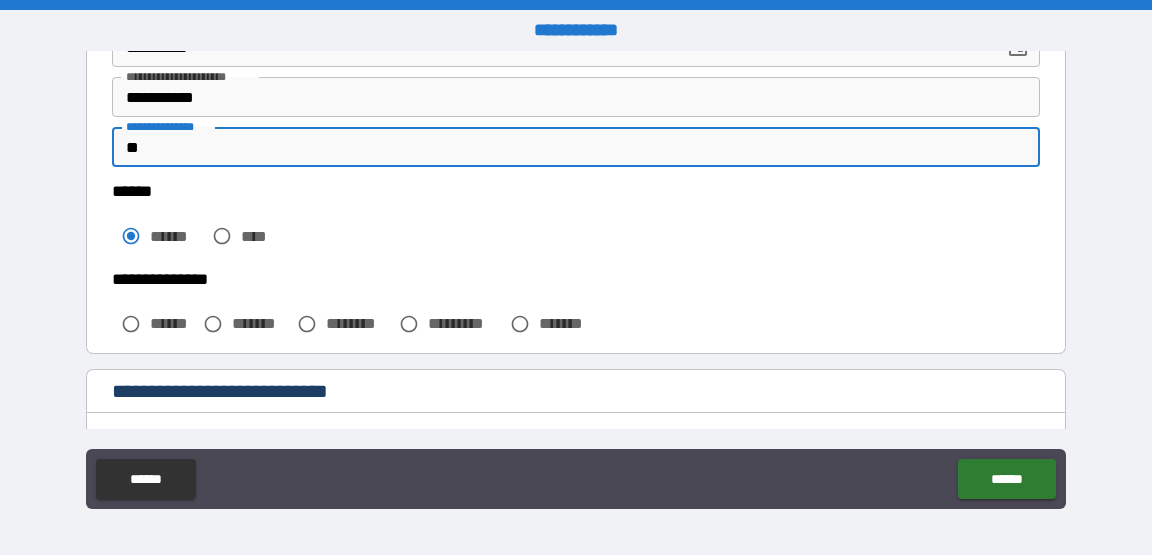 type on "***" 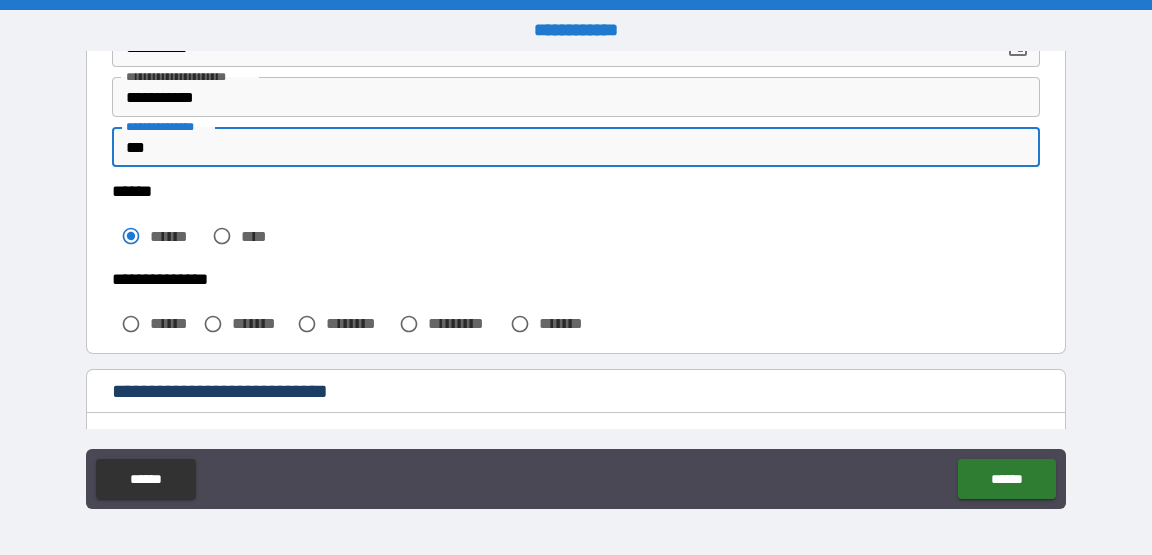 drag, startPoint x: 150, startPoint y: 147, endPoint x: 111, endPoint y: 147, distance: 39 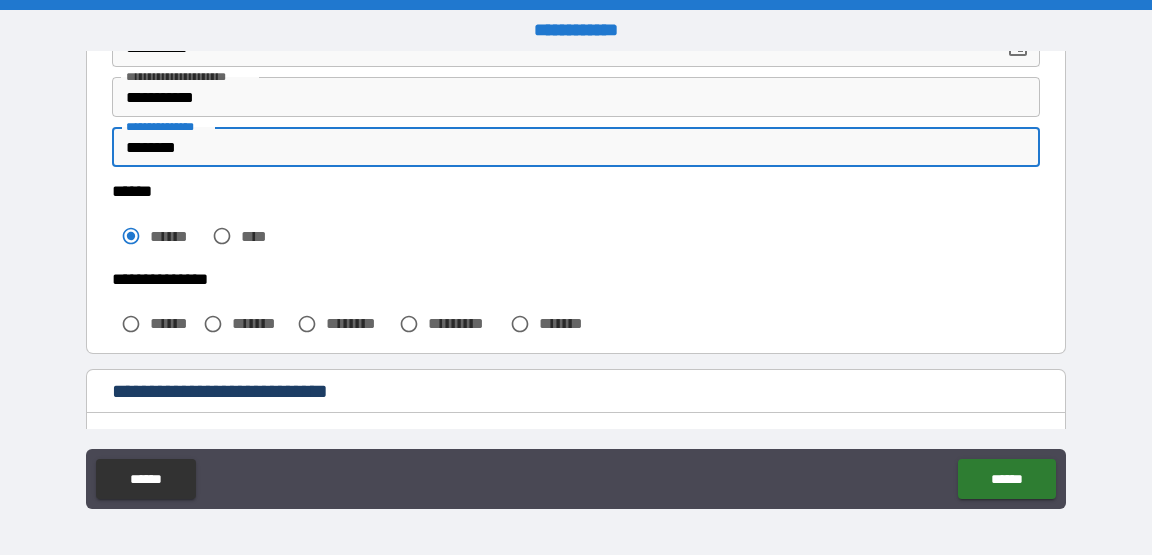 type on "********" 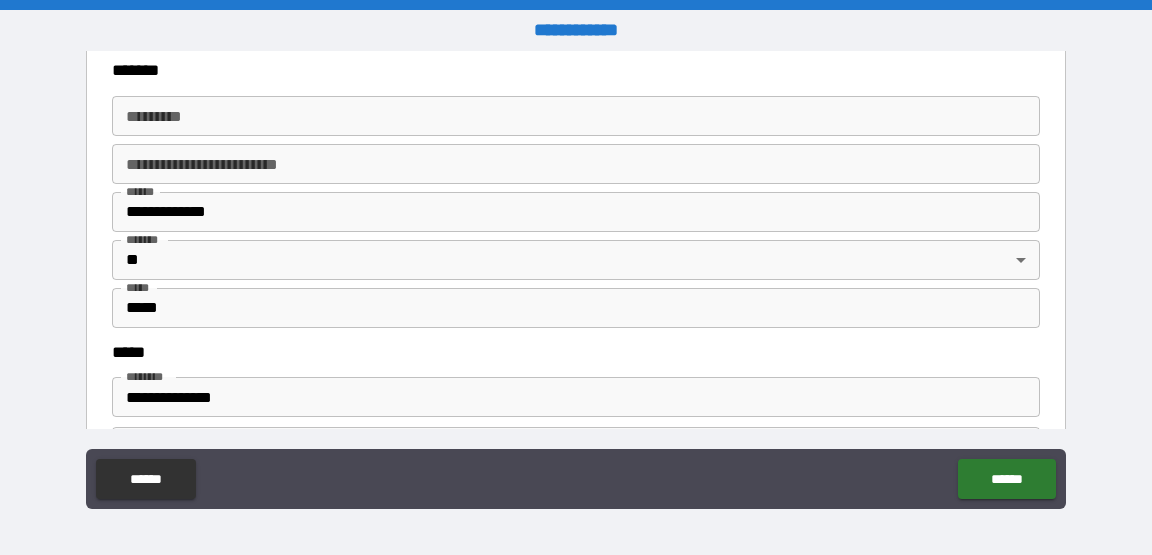 scroll, scrollTop: 782, scrollLeft: 0, axis: vertical 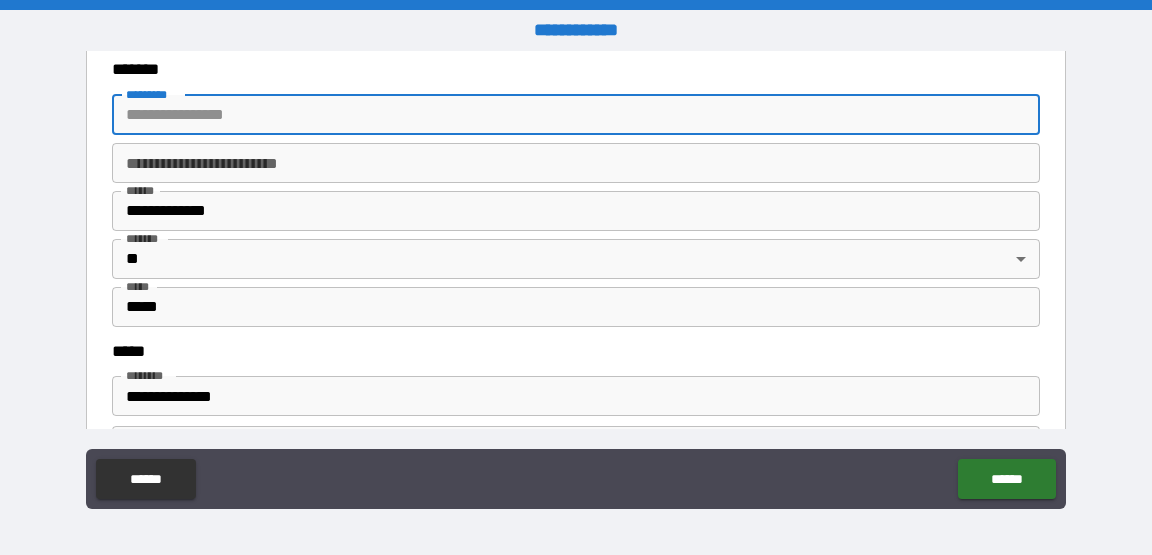 click on "*******   *" at bounding box center [576, 115] 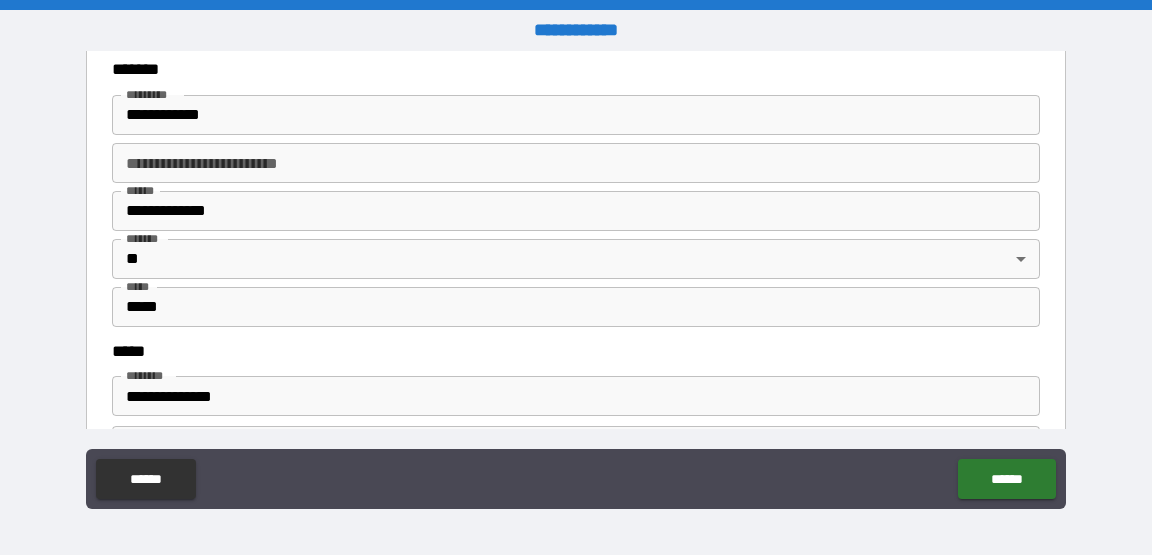 type on "**********" 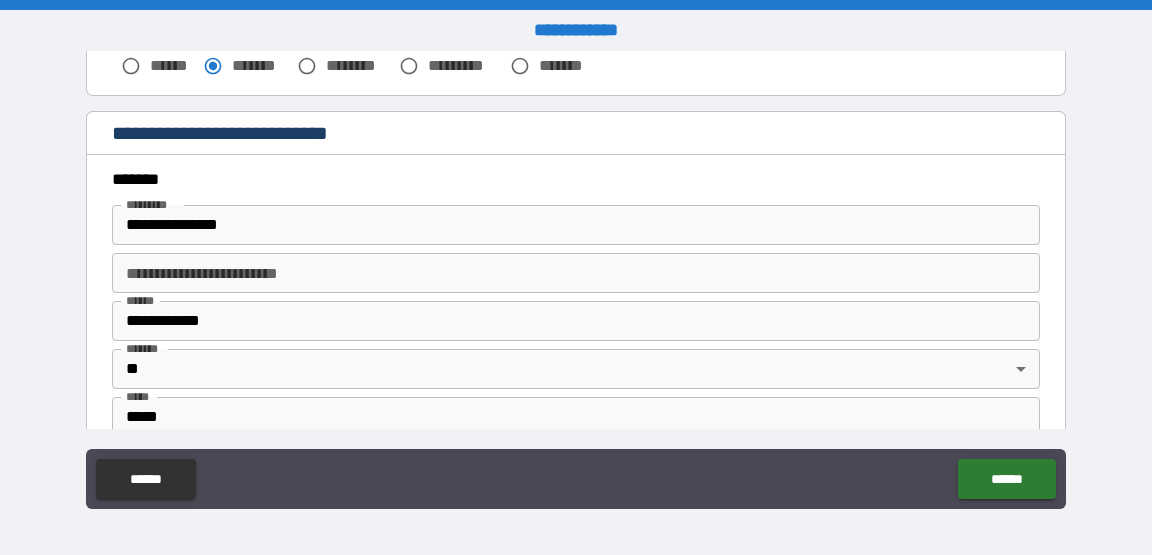 scroll, scrollTop: 669, scrollLeft: 0, axis: vertical 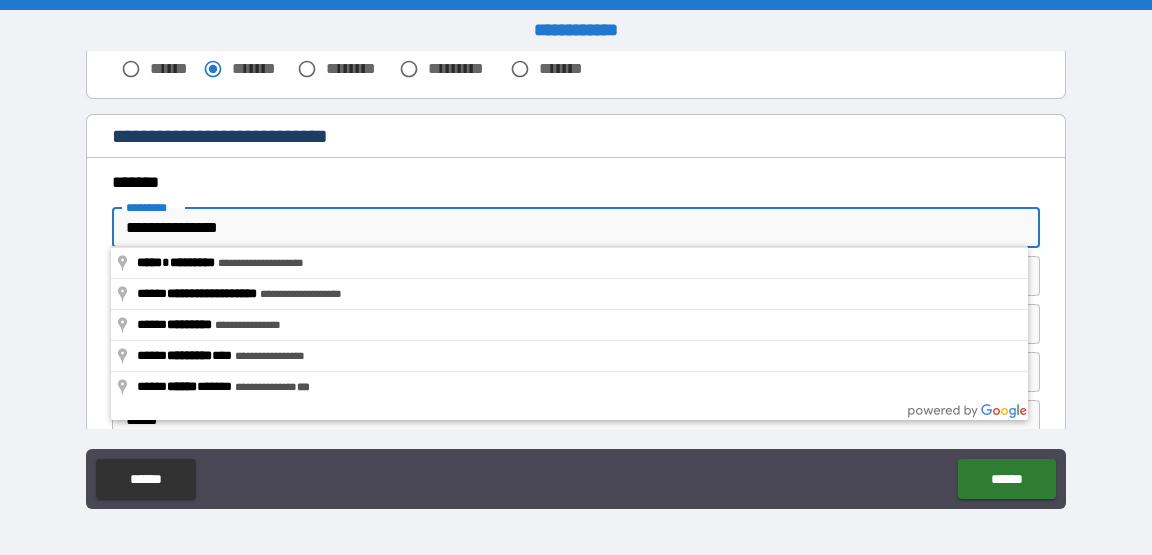 click on "**********" at bounding box center (576, 228) 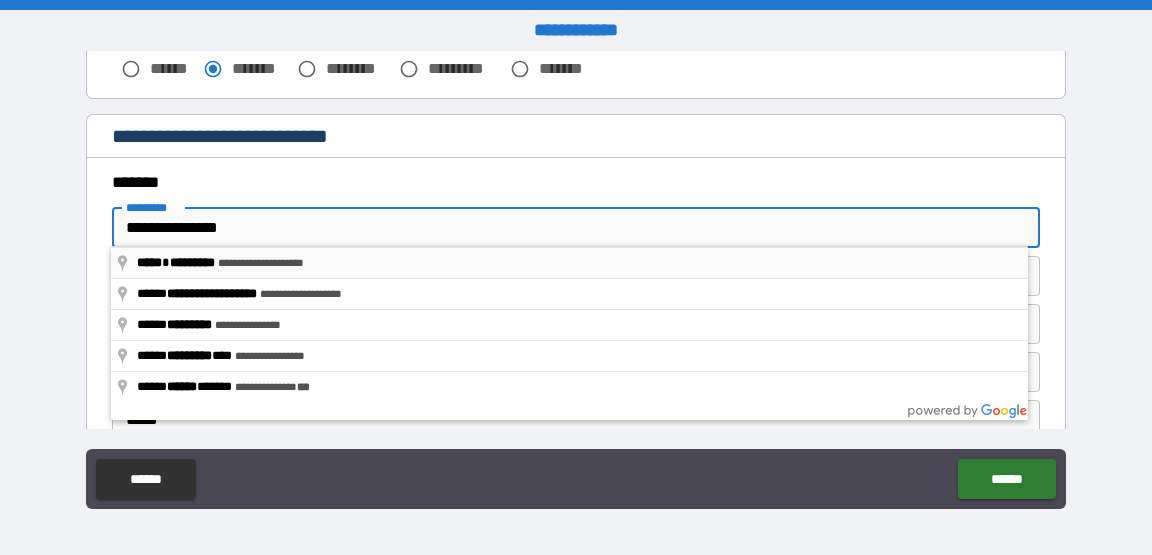 type on "**********" 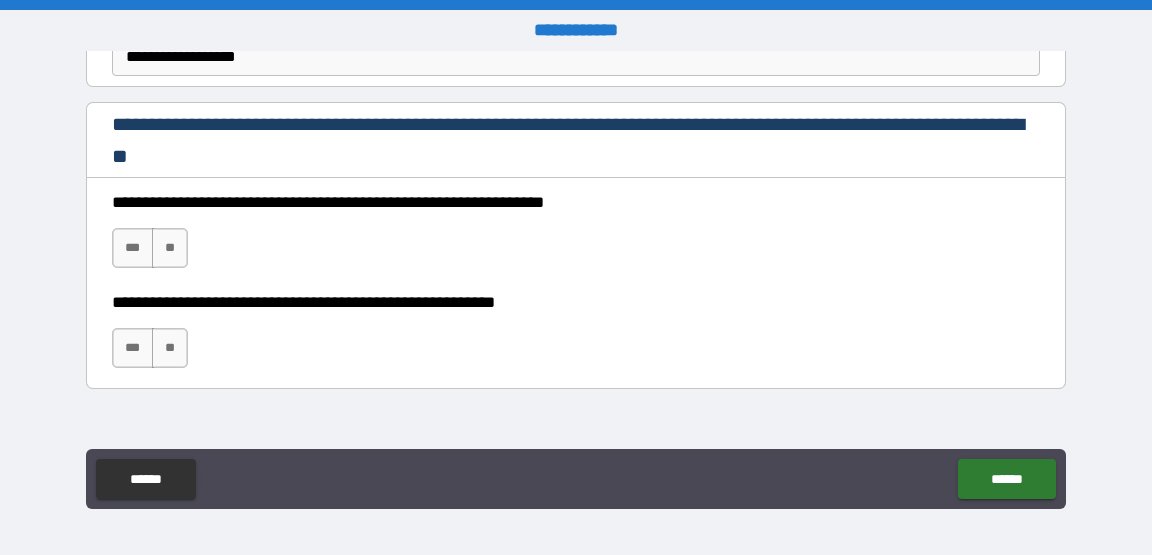 scroll, scrollTop: 1318, scrollLeft: 0, axis: vertical 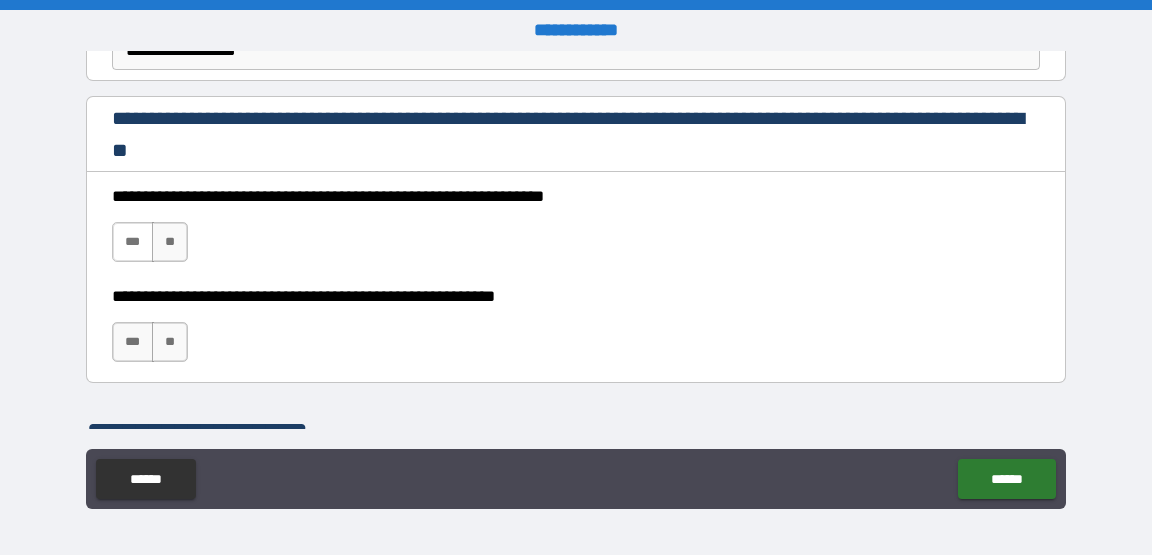 click on "***" at bounding box center [133, 242] 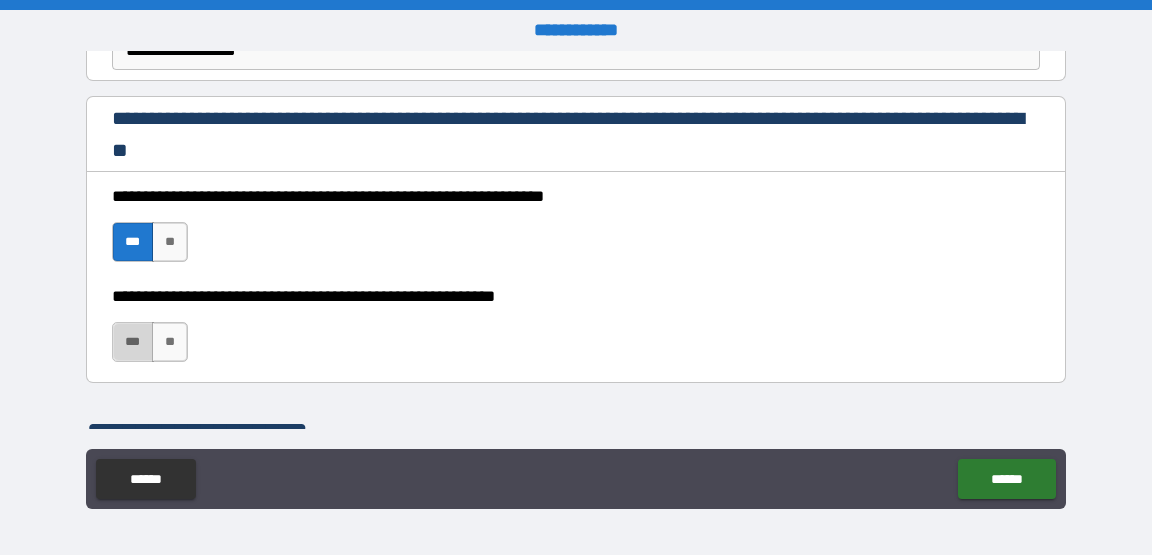 click on "***" at bounding box center [133, 342] 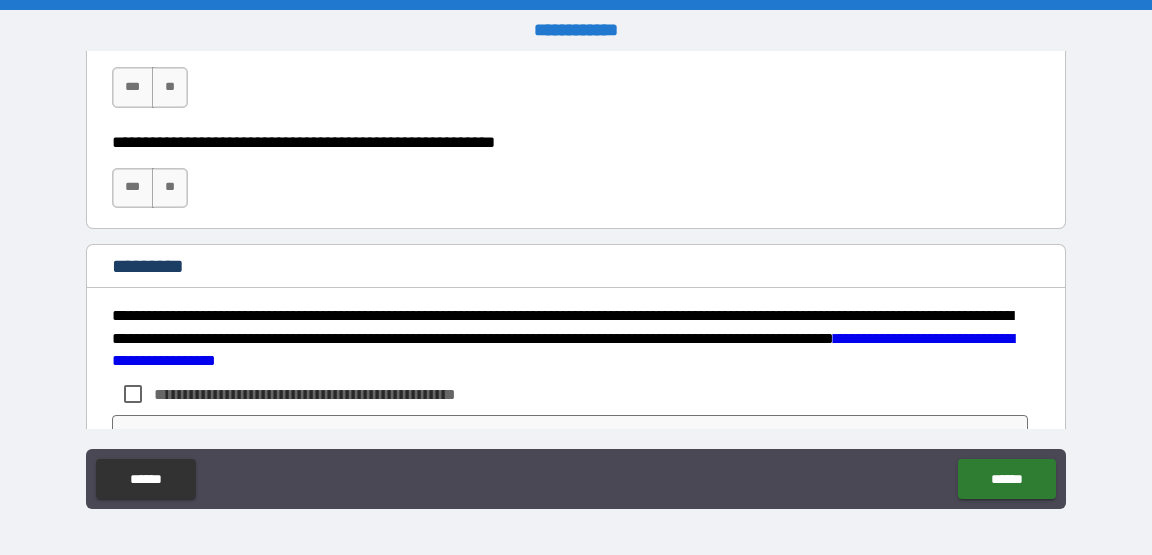 scroll, scrollTop: 3187, scrollLeft: 0, axis: vertical 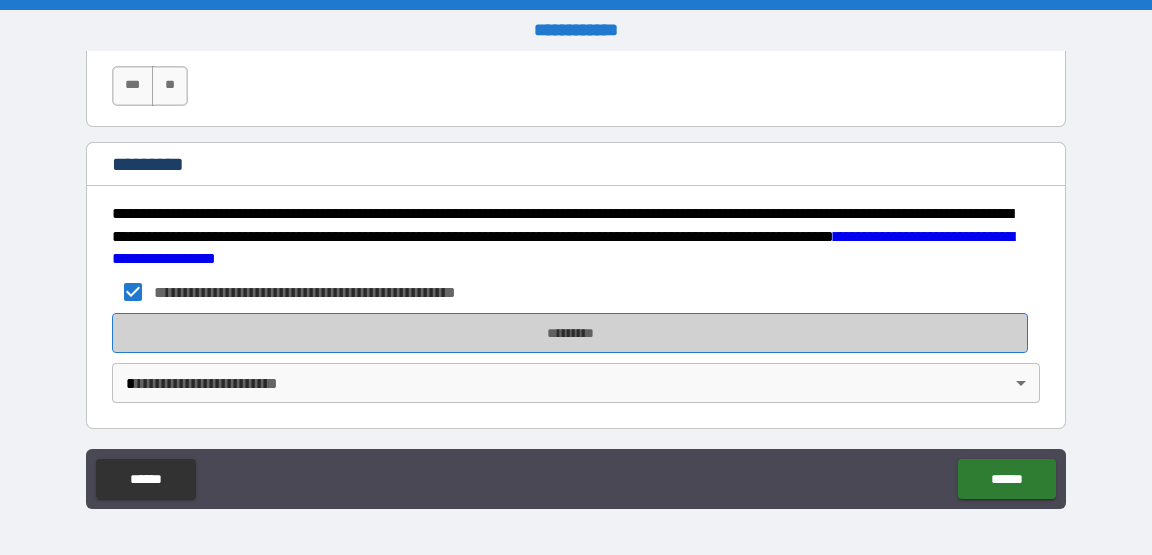 click on "*********" at bounding box center (570, 333) 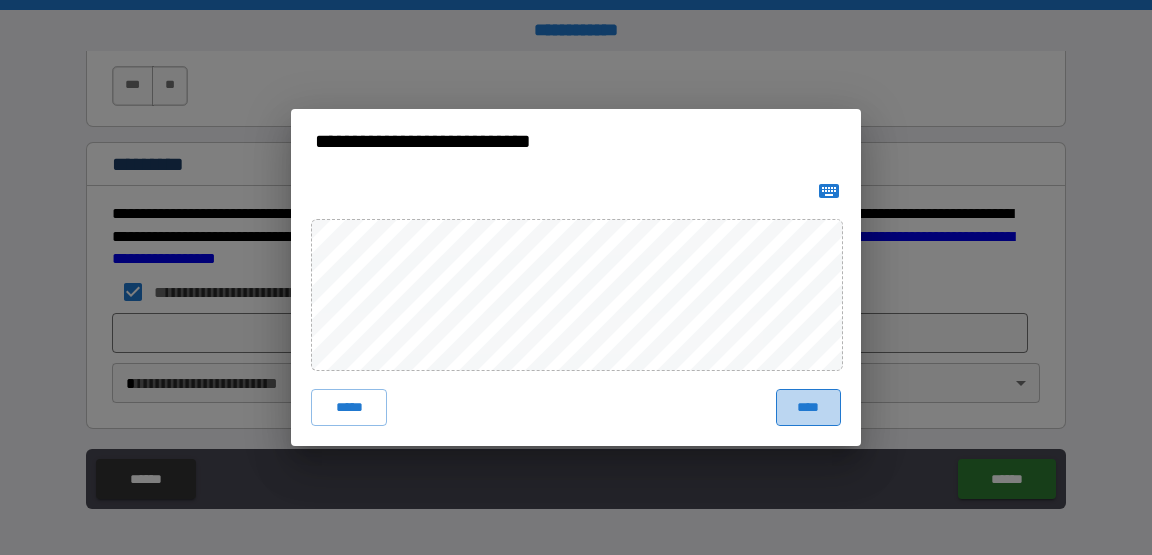 click on "****" at bounding box center (808, 407) 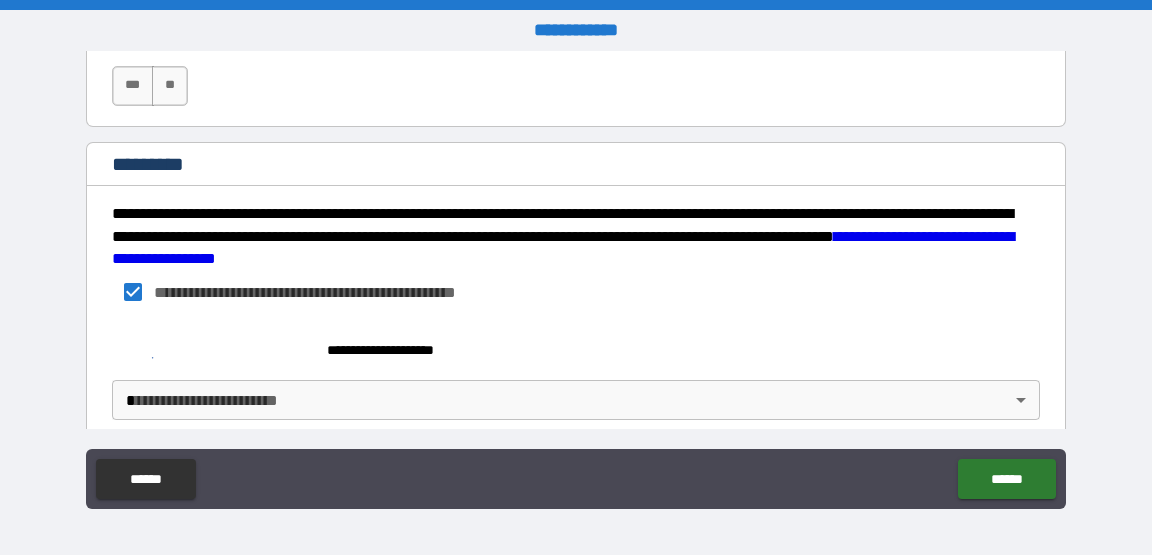 scroll, scrollTop: 3204, scrollLeft: 0, axis: vertical 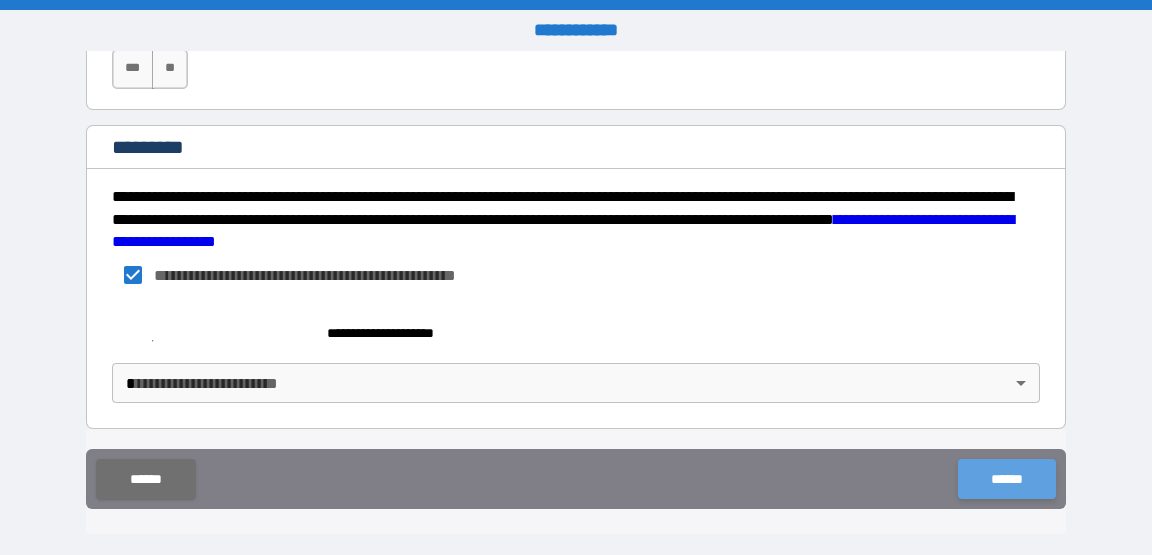 click on "******" at bounding box center [1006, 479] 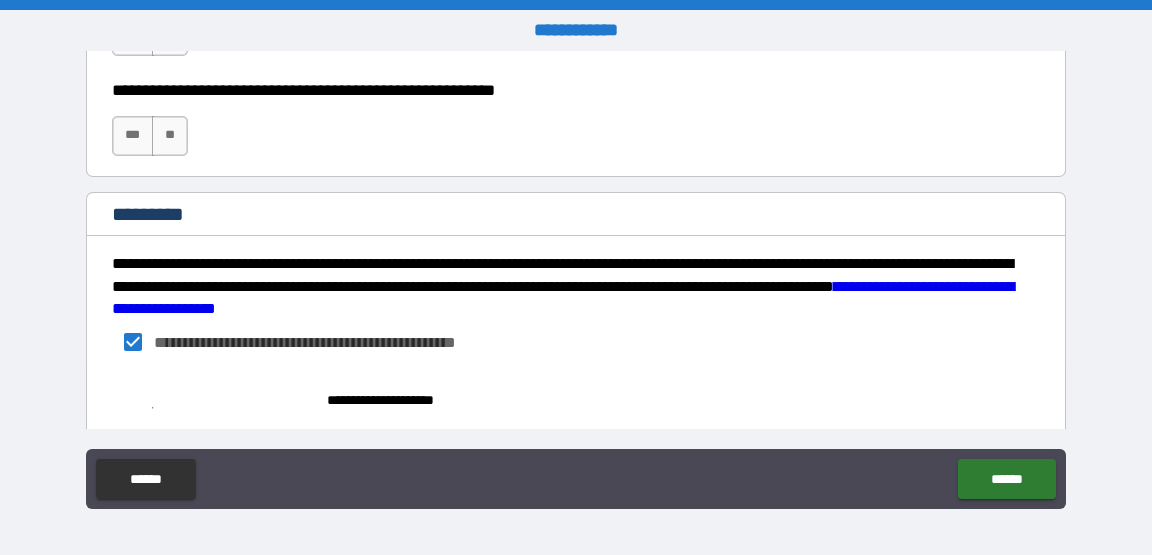 scroll, scrollTop: 3204, scrollLeft: 0, axis: vertical 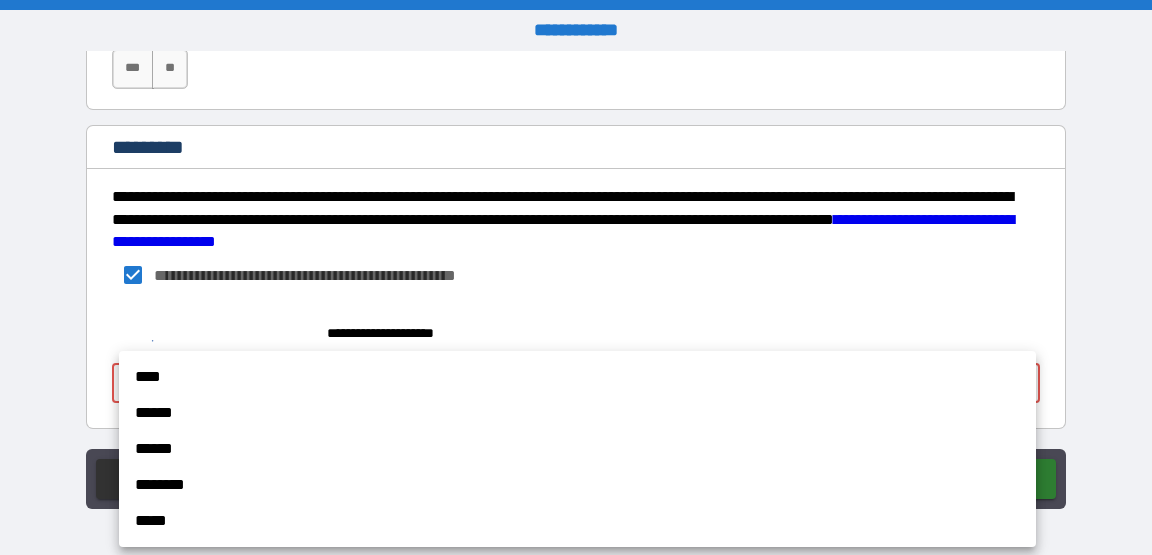 click on "**********" at bounding box center (576, 277) 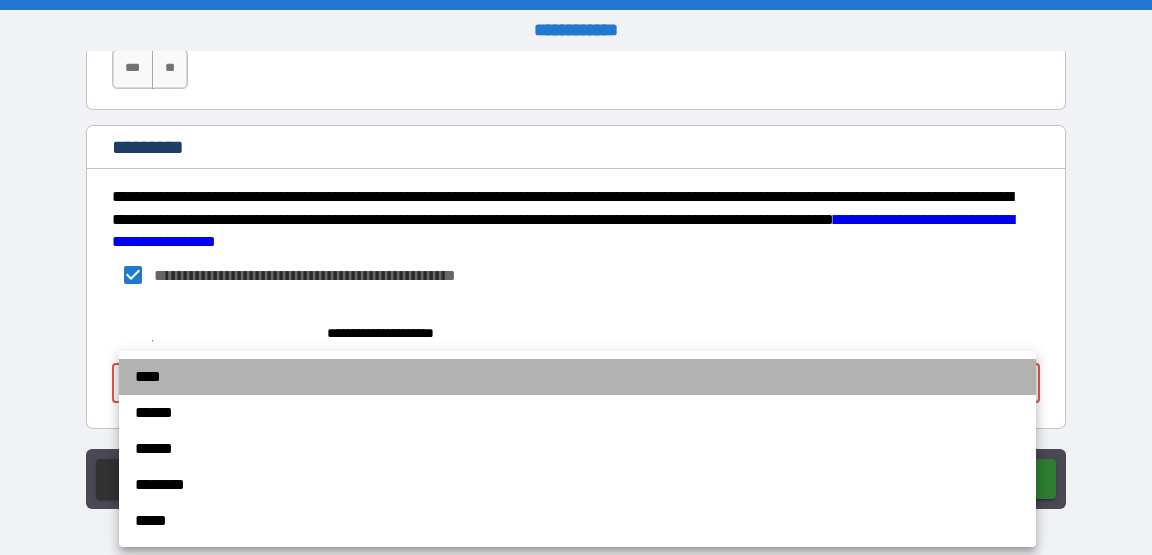 click on "****" at bounding box center (577, 377) 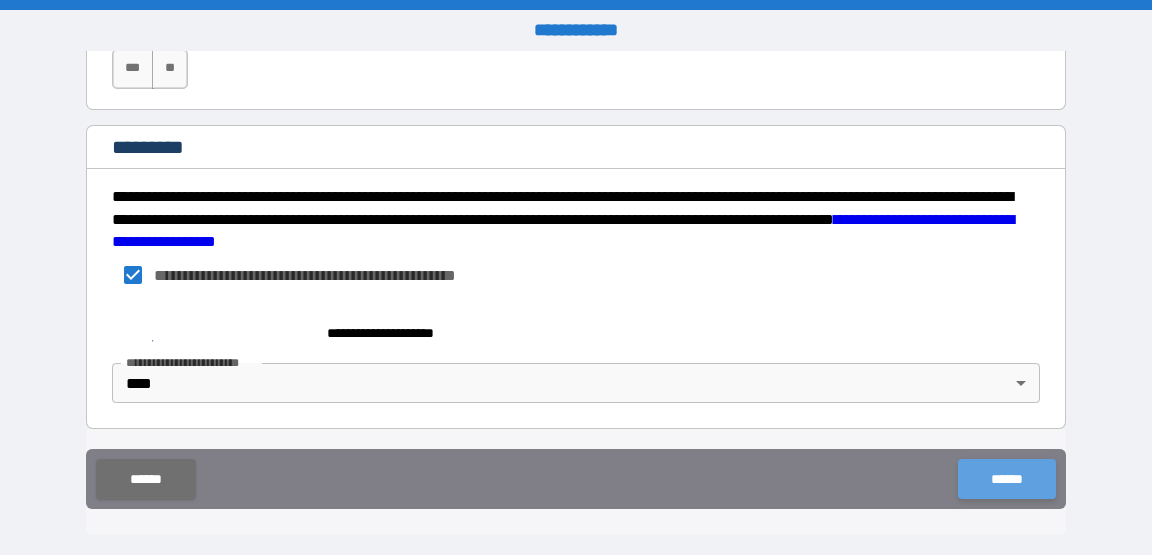 click on "******" at bounding box center [1006, 479] 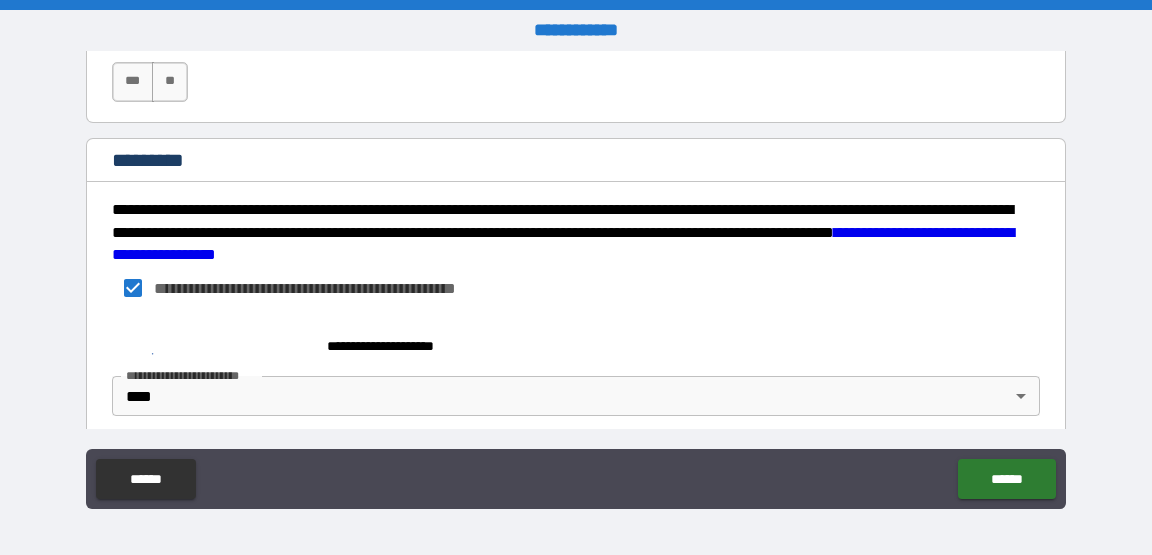 scroll, scrollTop: 3204, scrollLeft: 0, axis: vertical 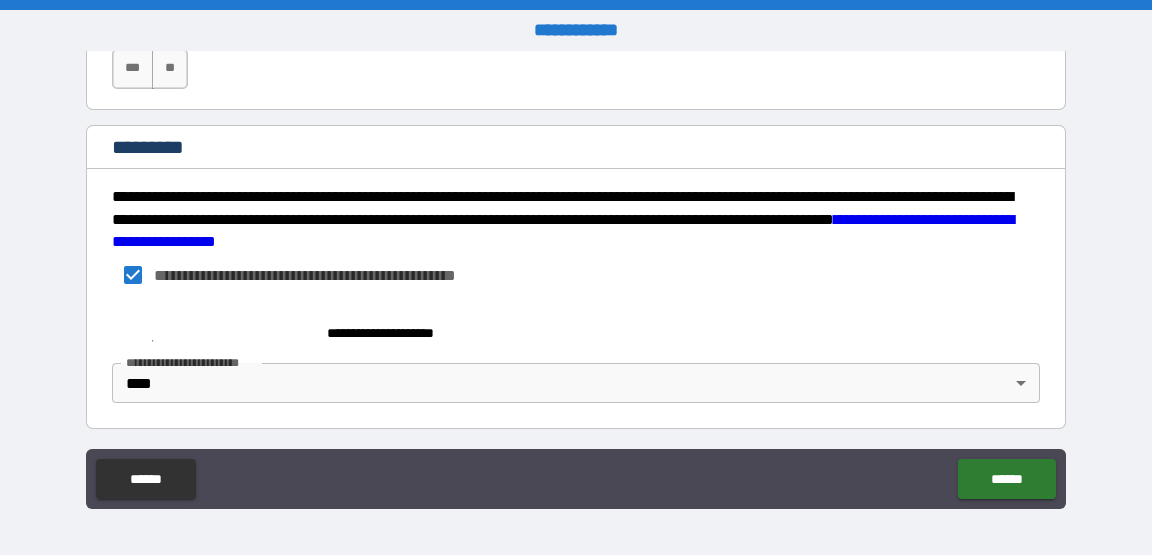 click on "*********" at bounding box center (158, 147) 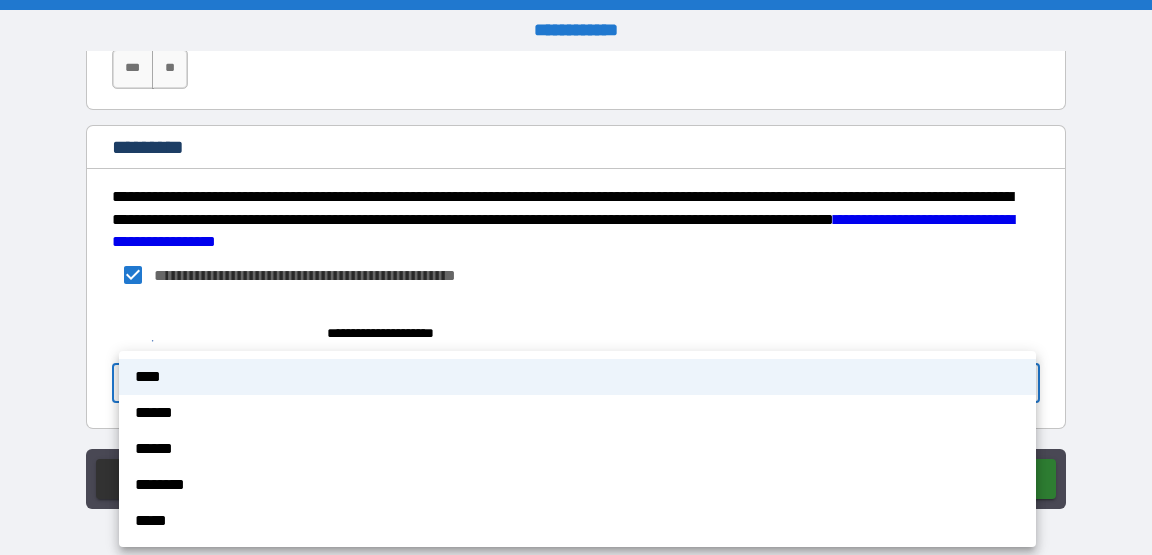 click on "**********" at bounding box center [576, 277] 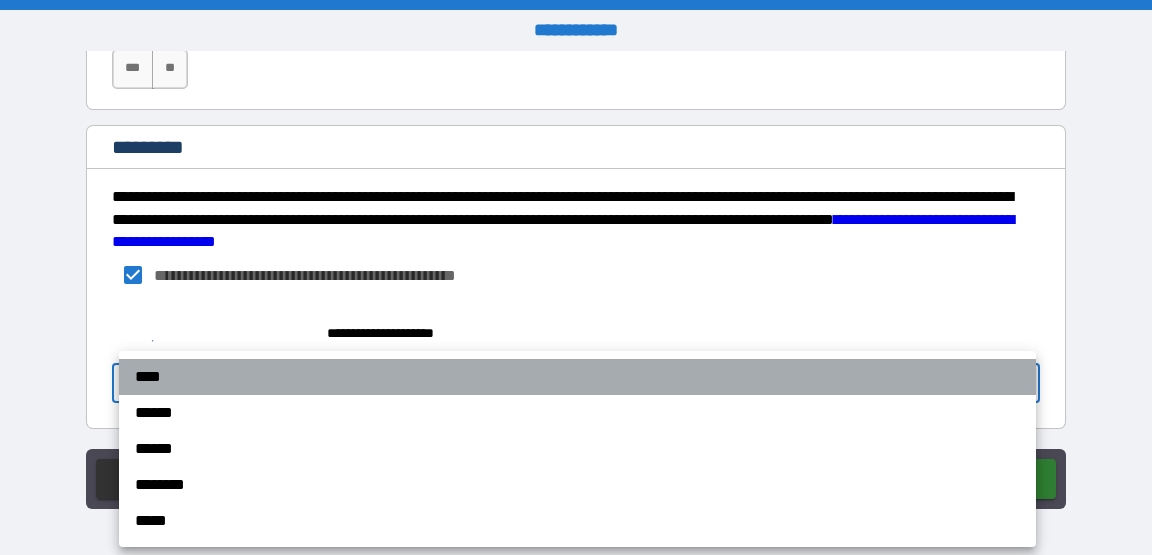 click on "****" at bounding box center [577, 377] 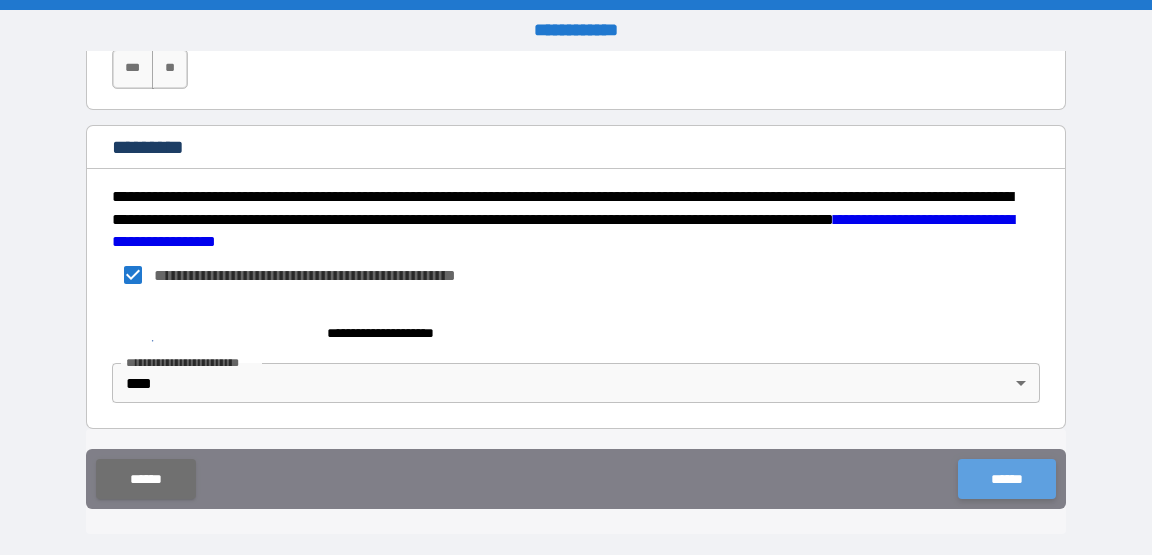 click on "******" at bounding box center [1006, 479] 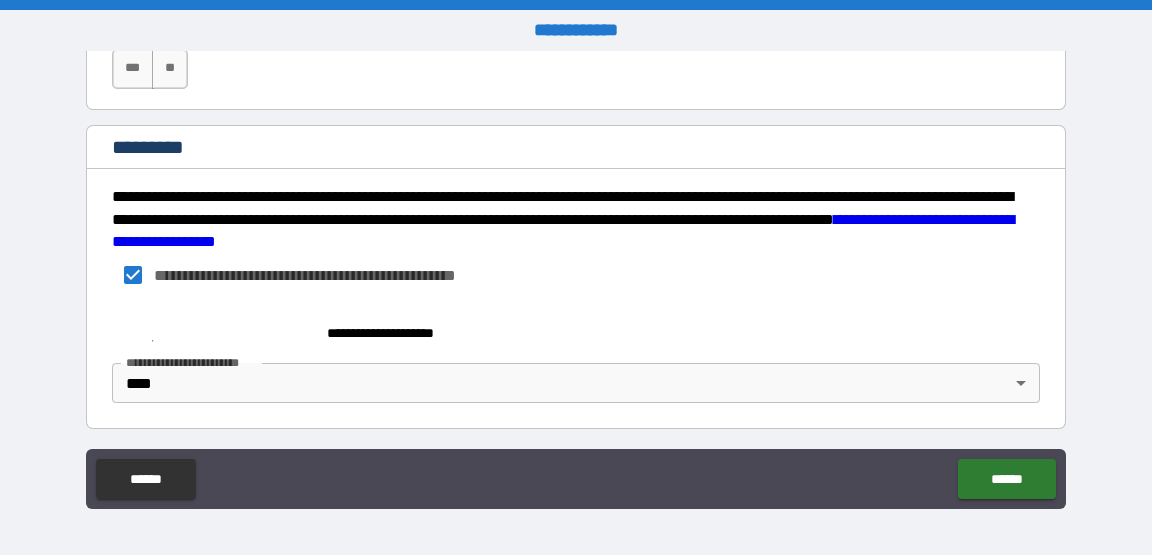 click on "******" 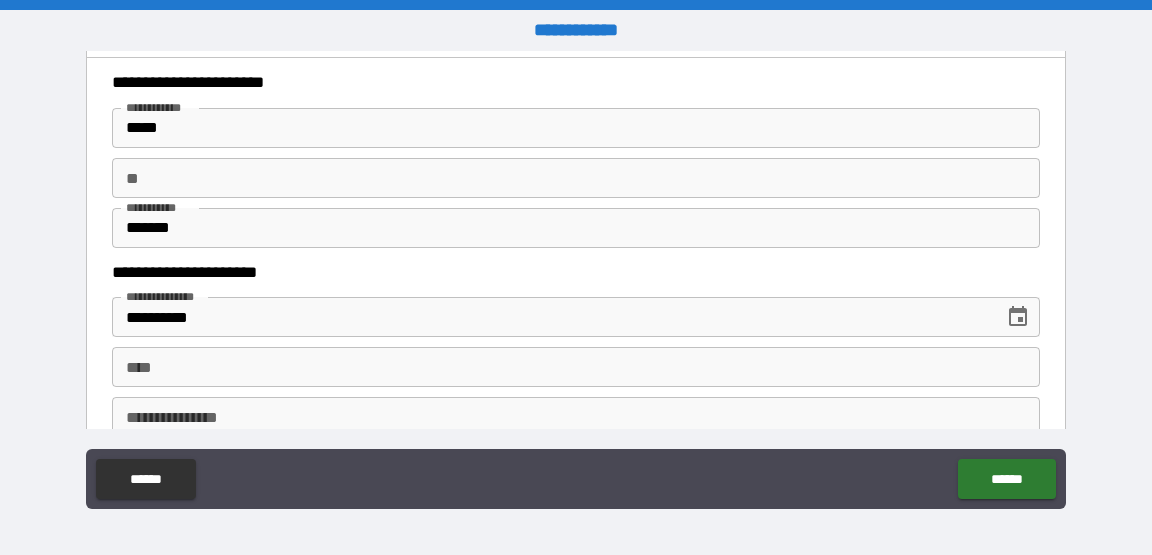 scroll, scrollTop: 1937, scrollLeft: 0, axis: vertical 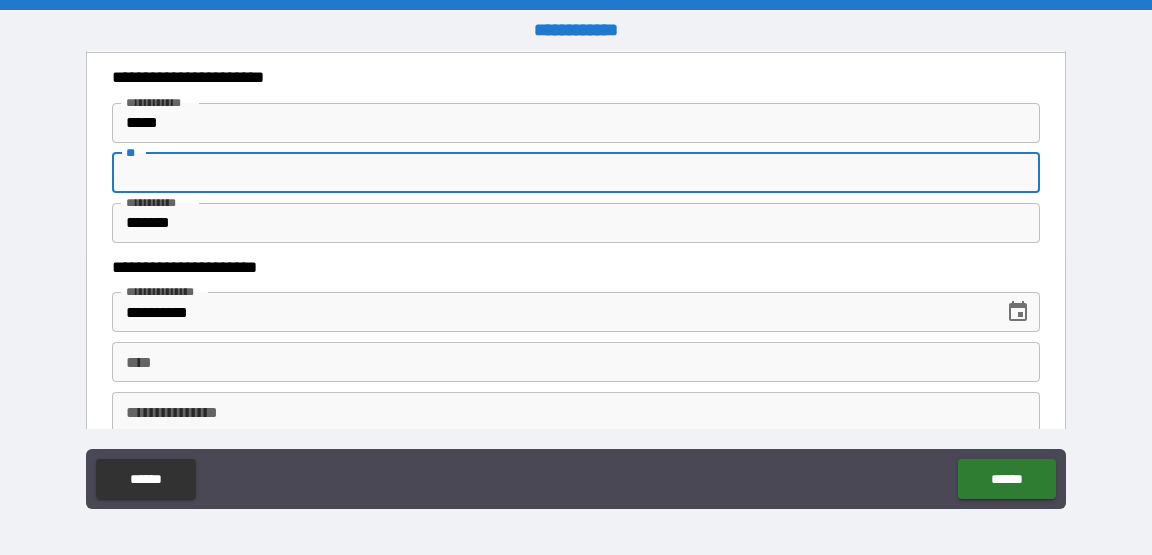 click on "**" at bounding box center [576, 173] 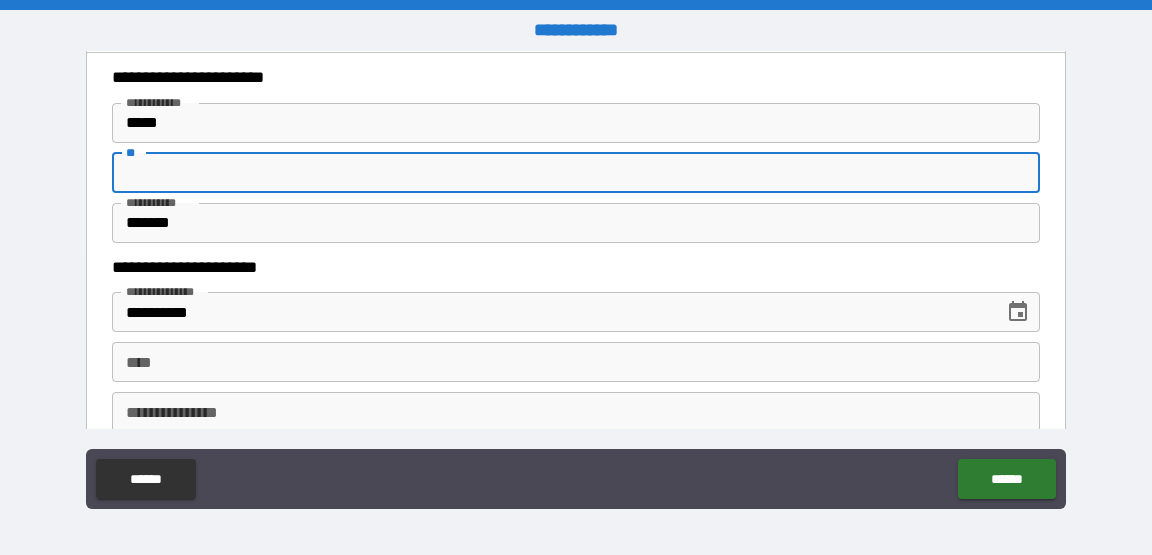 type on "*" 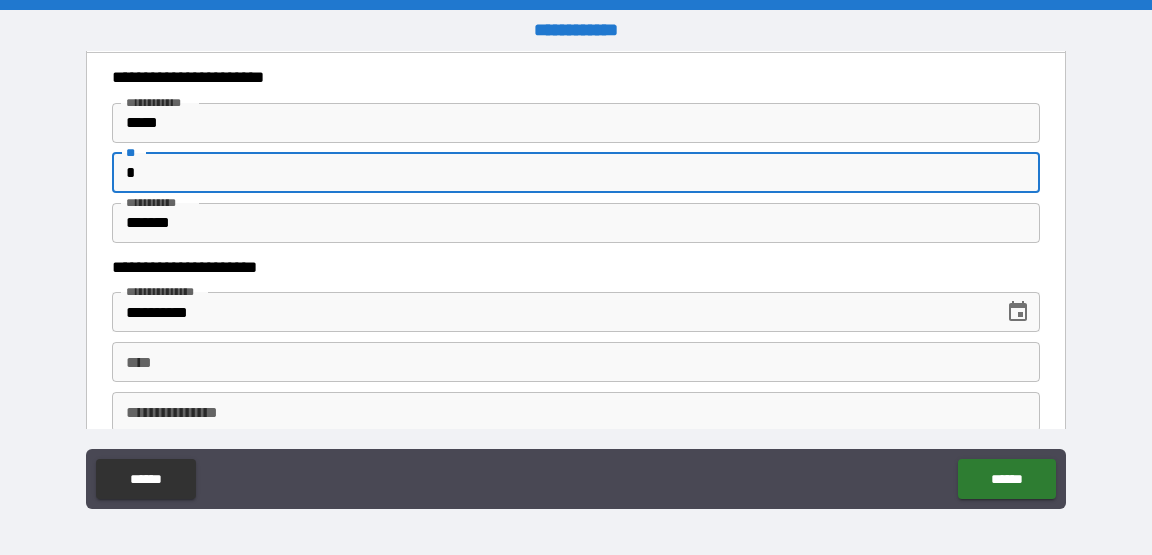 type on "*" 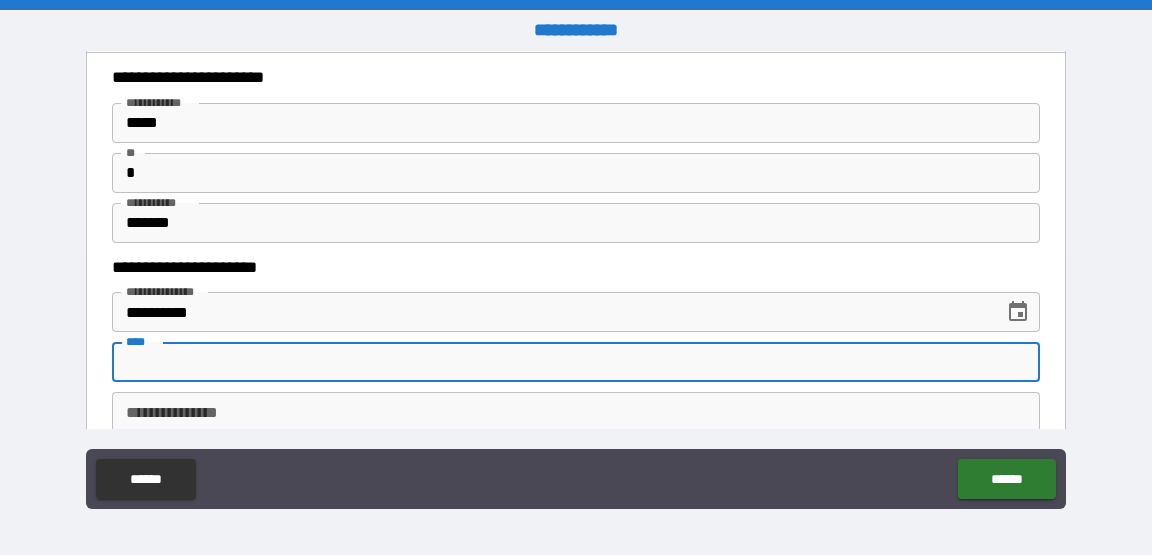click on "****" at bounding box center (576, 362) 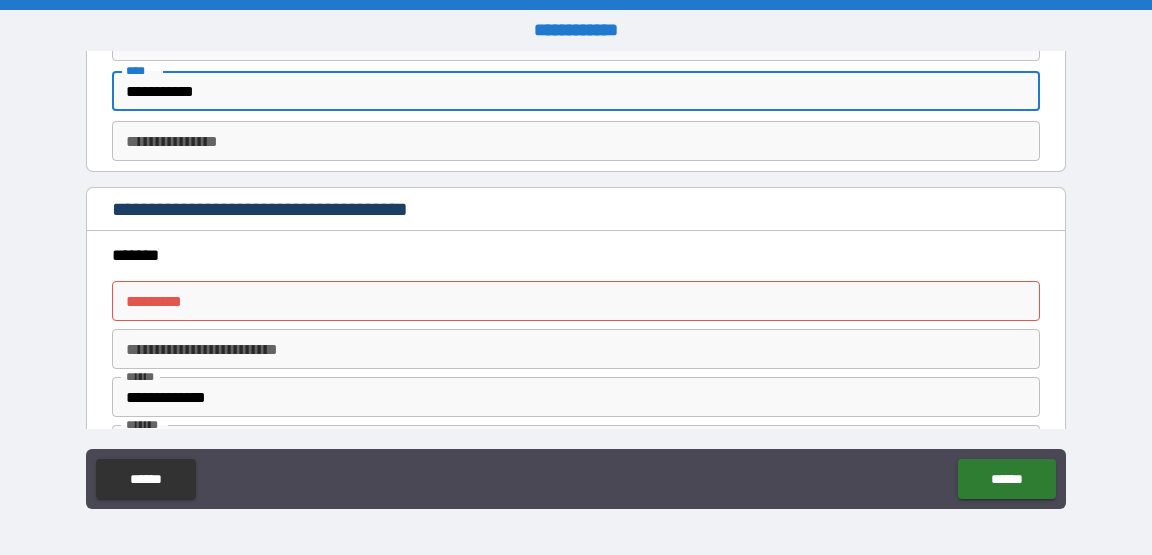 scroll, scrollTop: 2180, scrollLeft: 0, axis: vertical 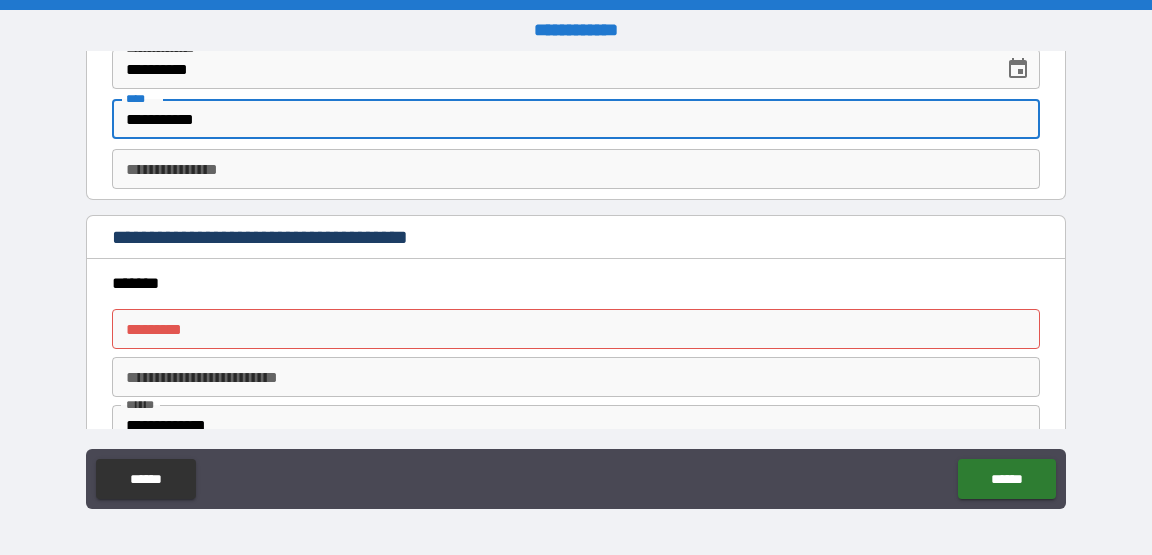 type on "**********" 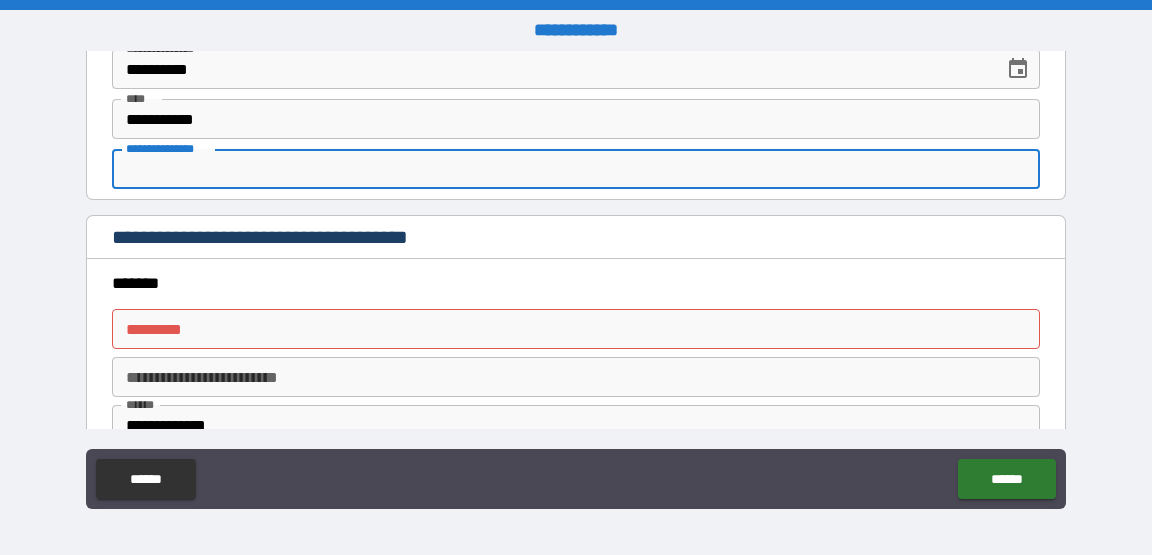 click on "**********" at bounding box center [576, 169] 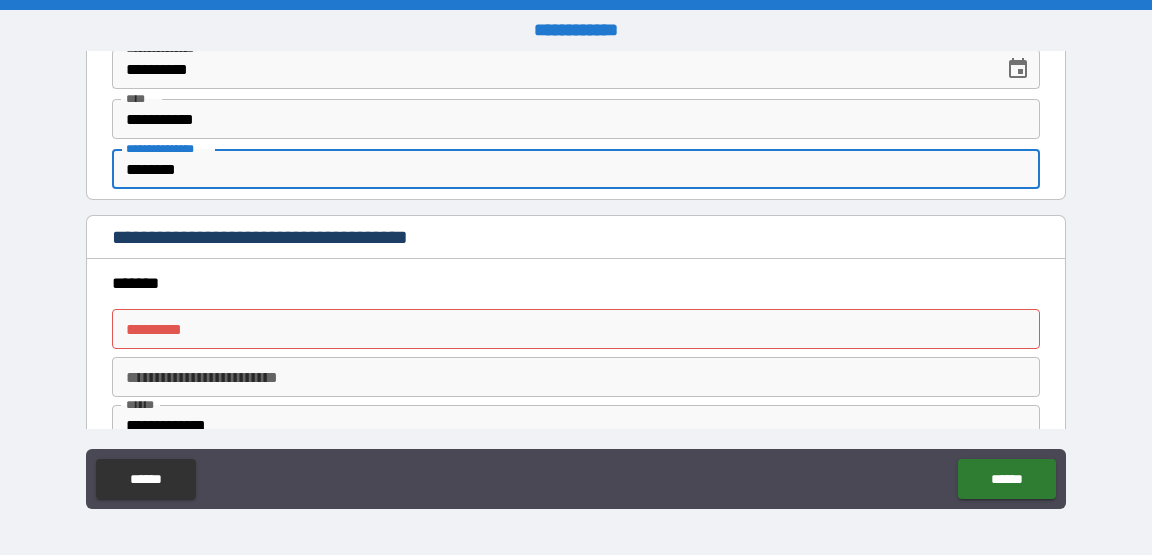 type on "********" 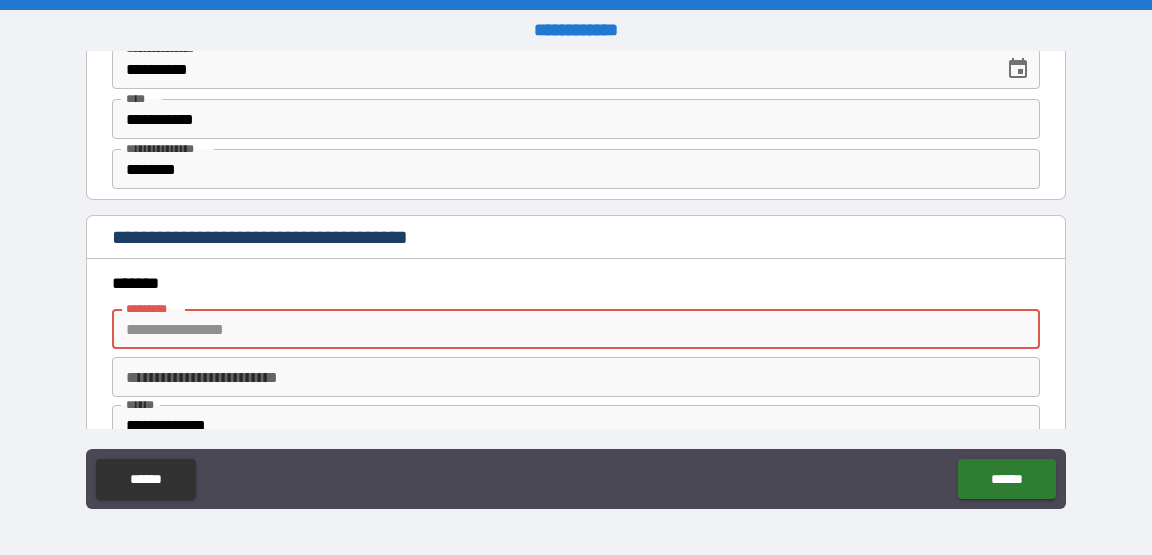 click on "*******   *" at bounding box center [576, 329] 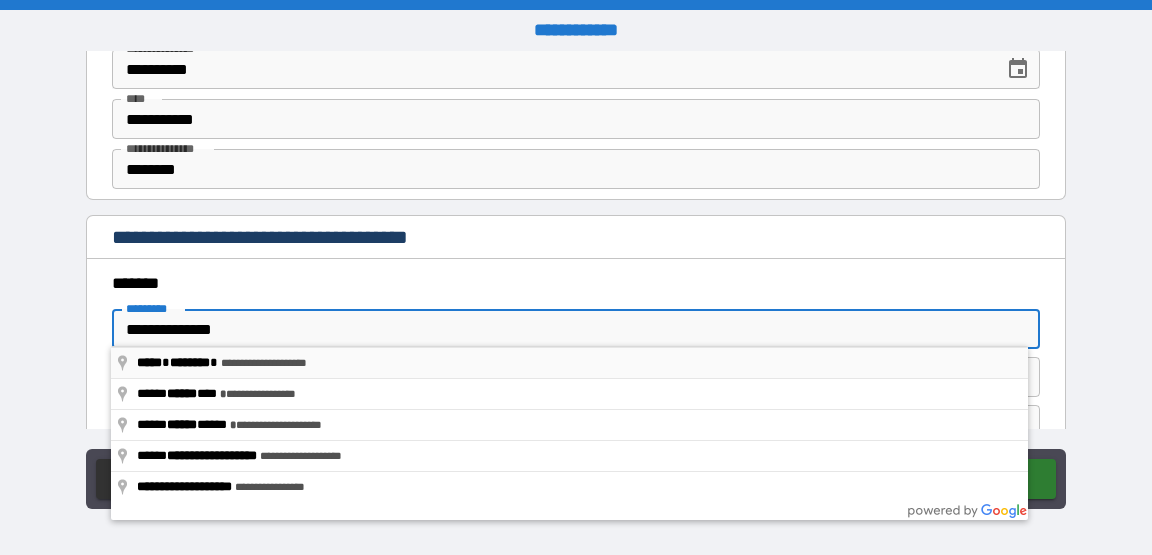 type on "**********" 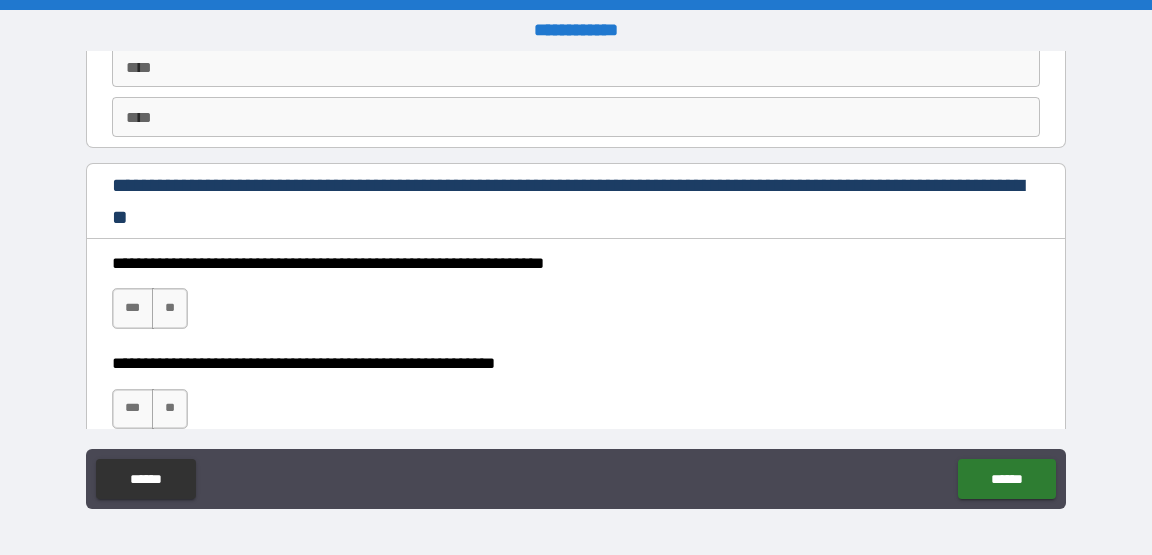 scroll, scrollTop: 2868, scrollLeft: 0, axis: vertical 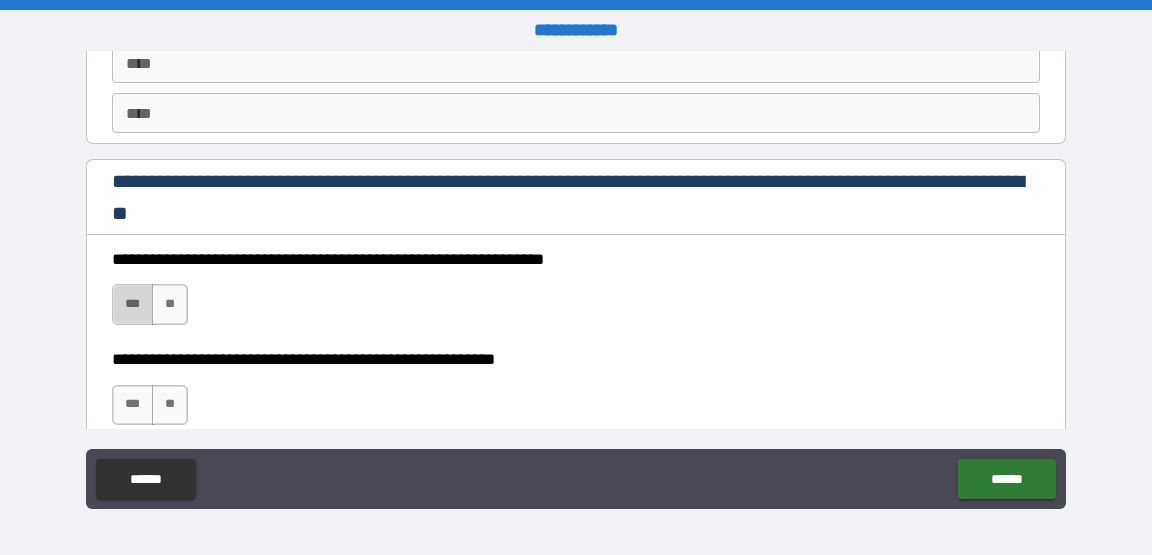 click on "***" at bounding box center [133, 304] 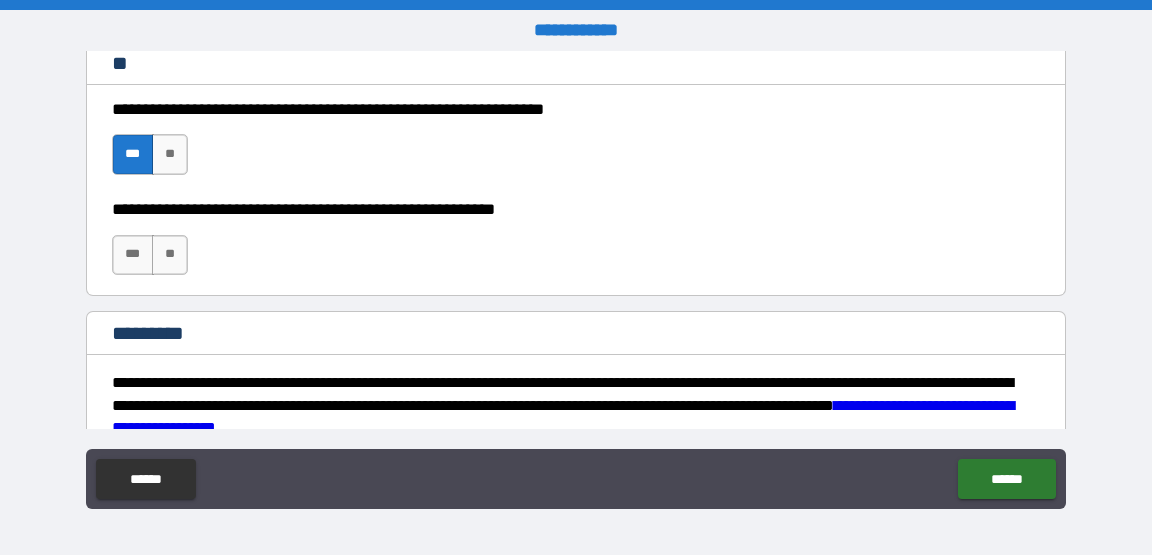 scroll, scrollTop: 3021, scrollLeft: 0, axis: vertical 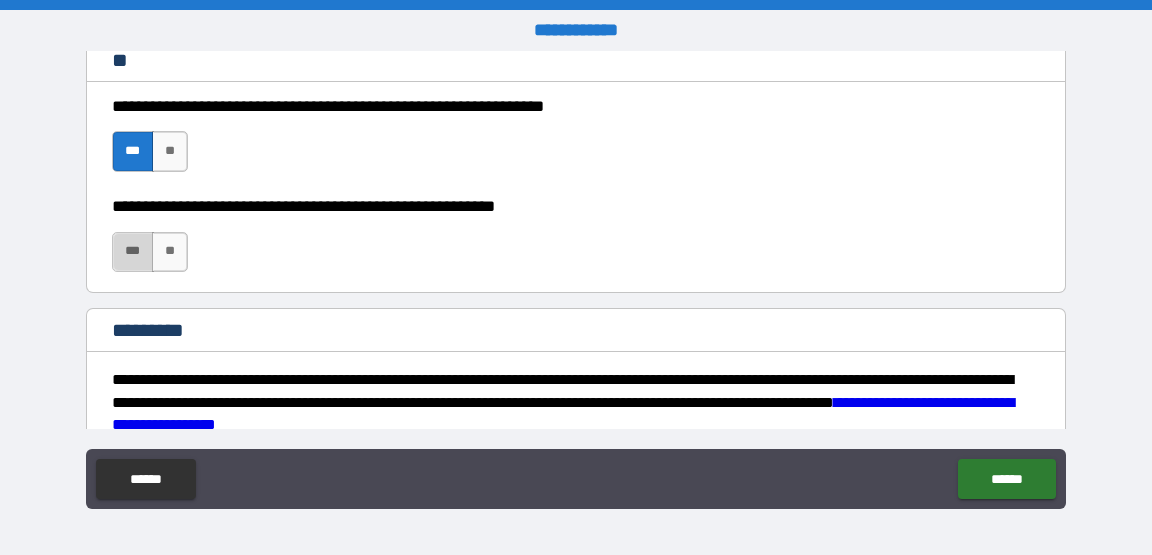 click on "***" at bounding box center (133, 252) 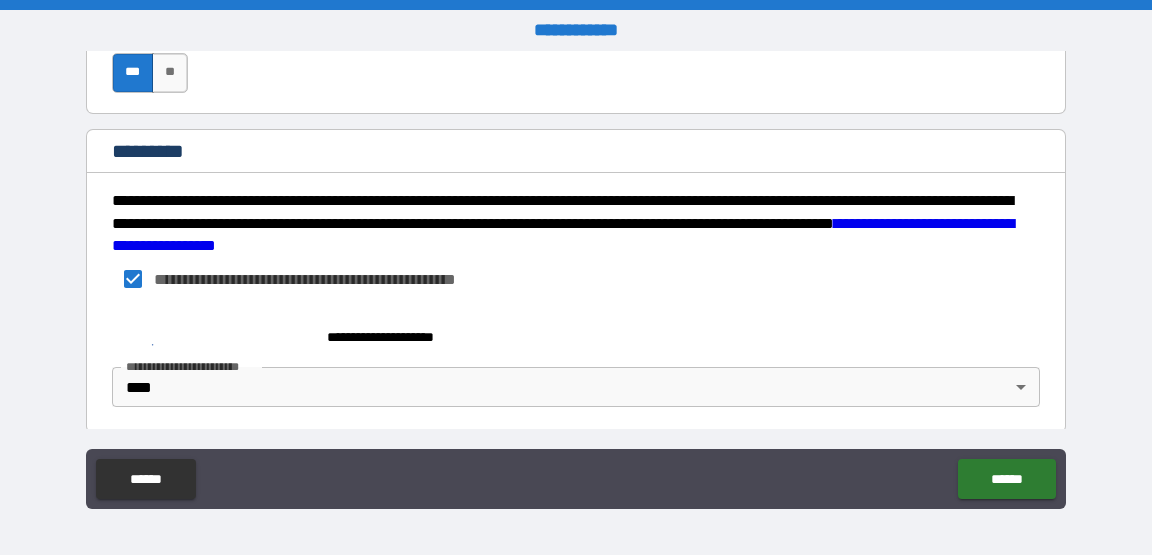 scroll, scrollTop: 3204, scrollLeft: 0, axis: vertical 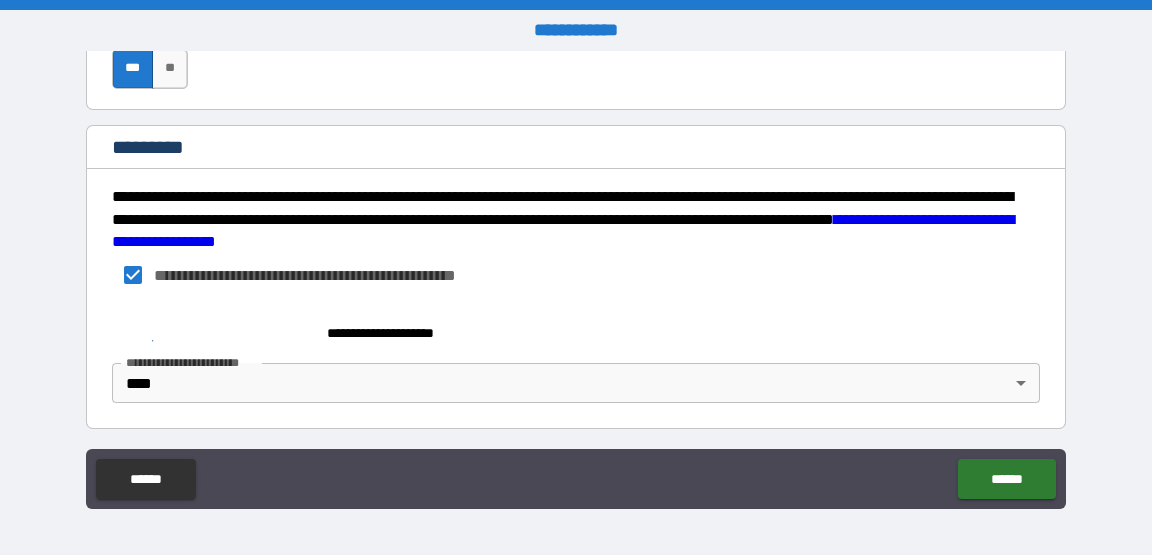 click on "**********" at bounding box center [570, 220] 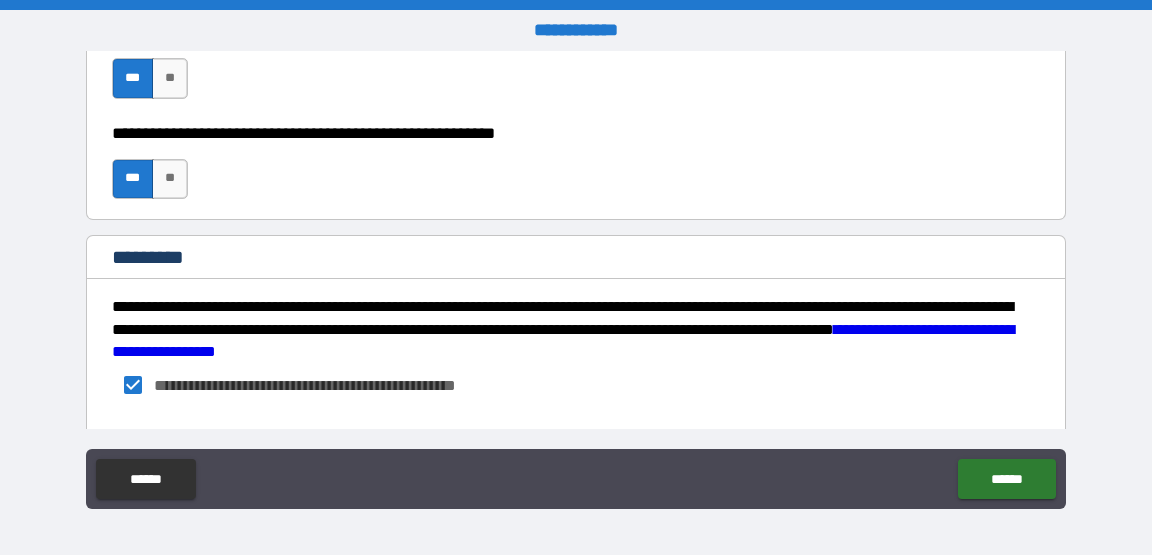 scroll, scrollTop: 3204, scrollLeft: 0, axis: vertical 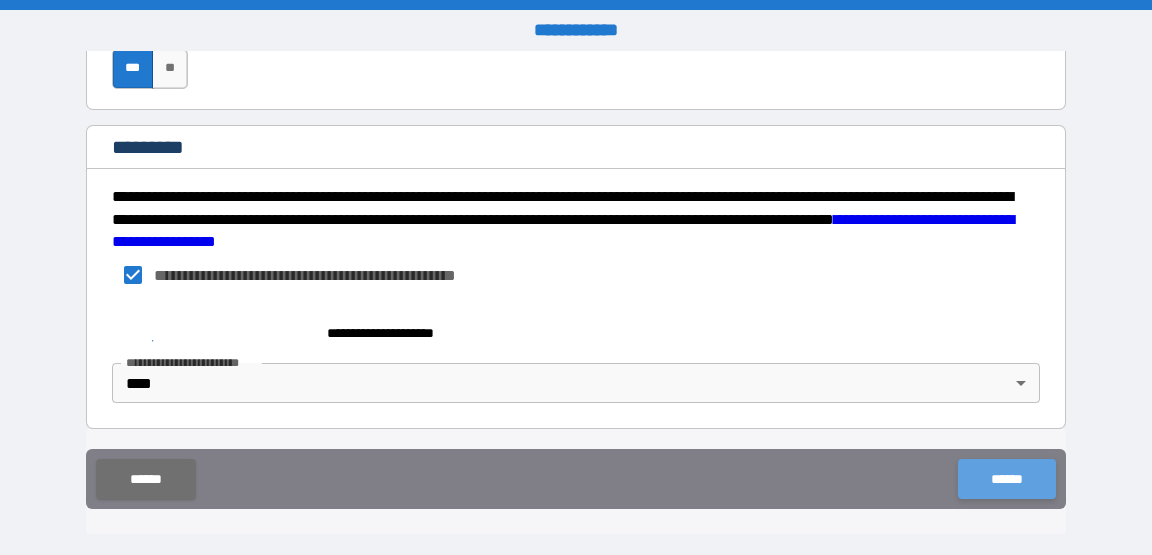 click on "******" at bounding box center [1006, 479] 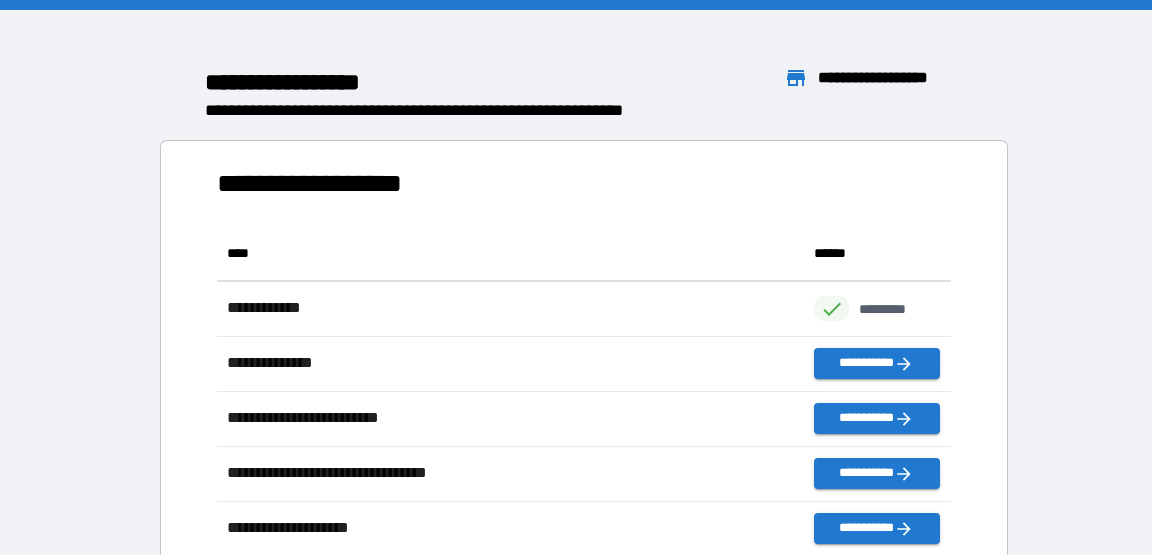 scroll, scrollTop: 0, scrollLeft: 0, axis: both 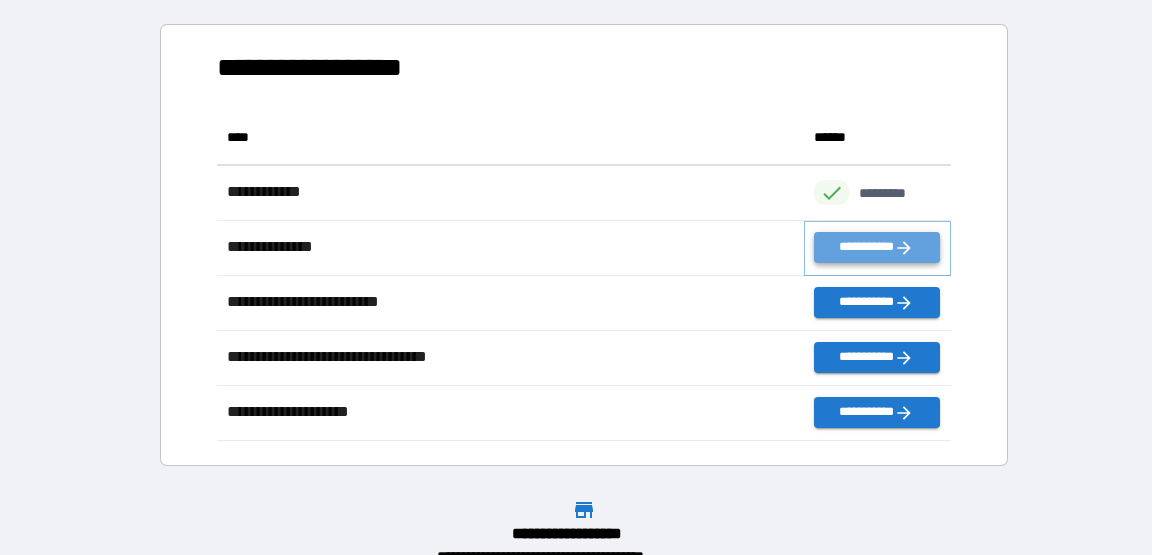 click on "**********" at bounding box center [876, 247] 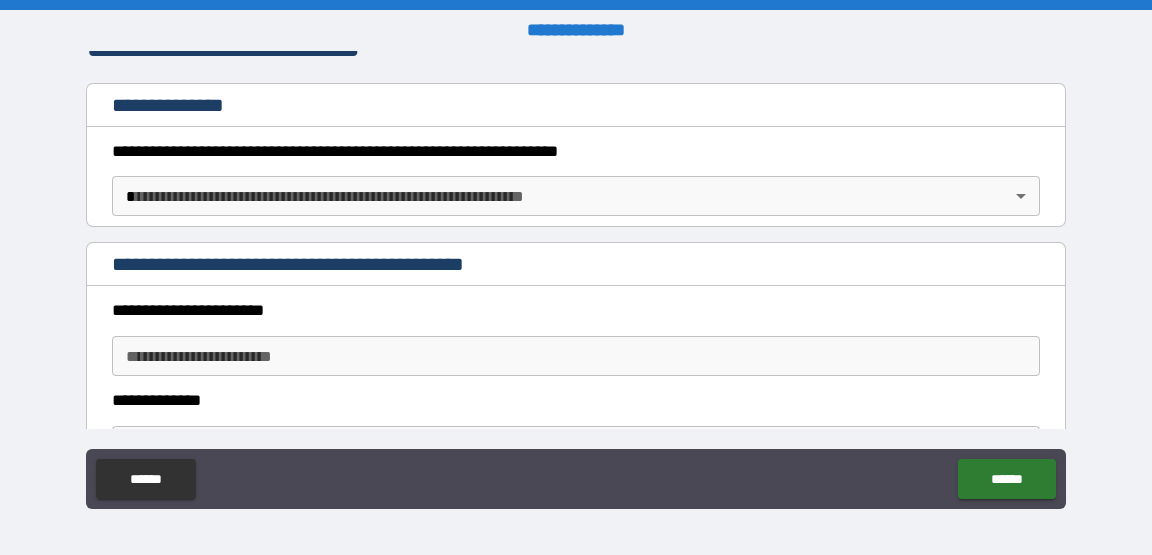 scroll, scrollTop: 304, scrollLeft: 0, axis: vertical 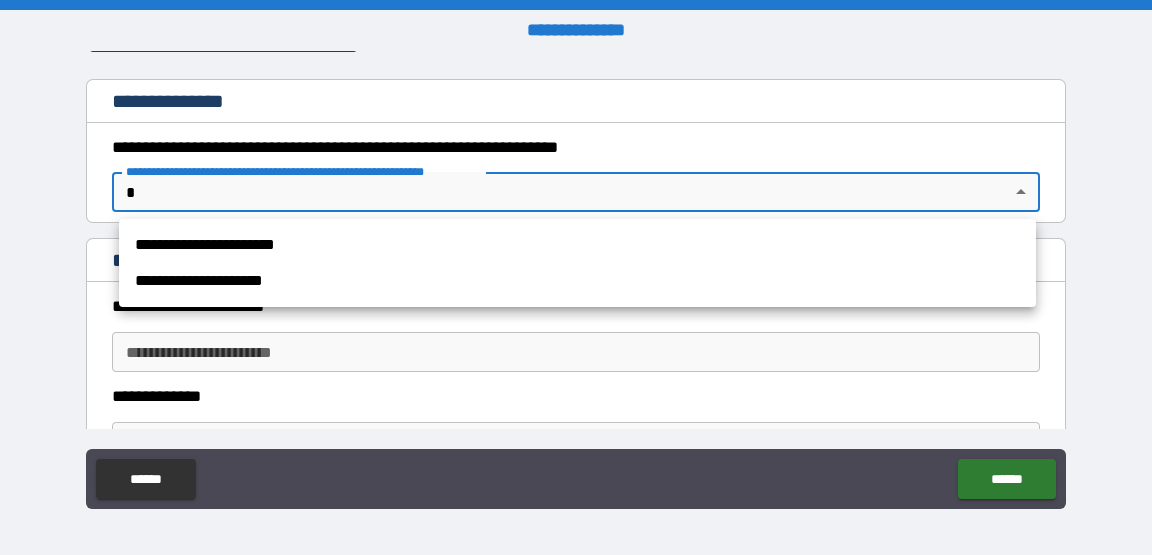 click on "**********" at bounding box center [576, 277] 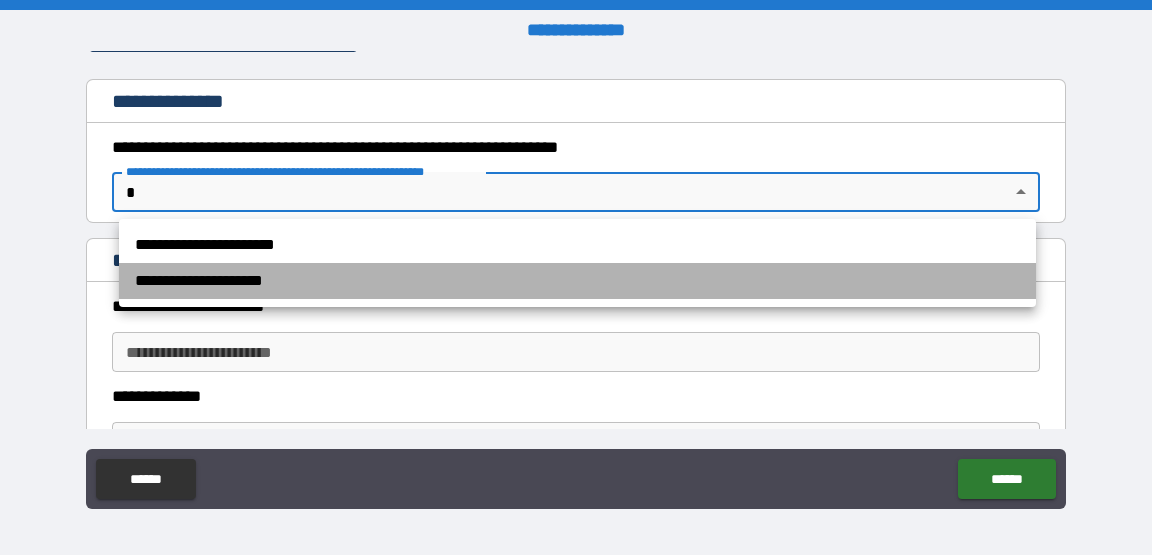 click on "**********" at bounding box center (577, 281) 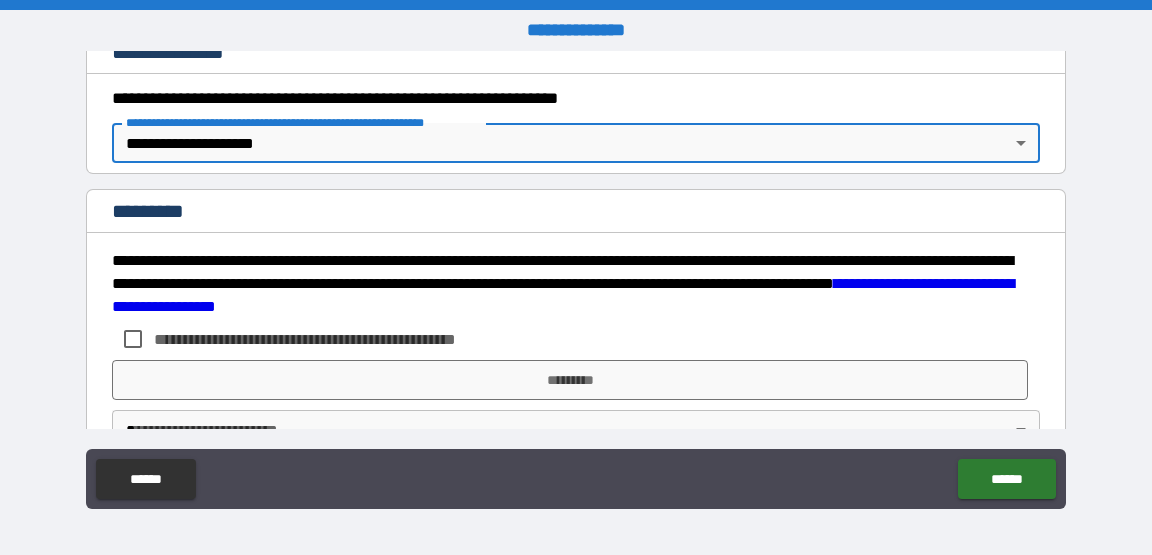 scroll, scrollTop: 367, scrollLeft: 0, axis: vertical 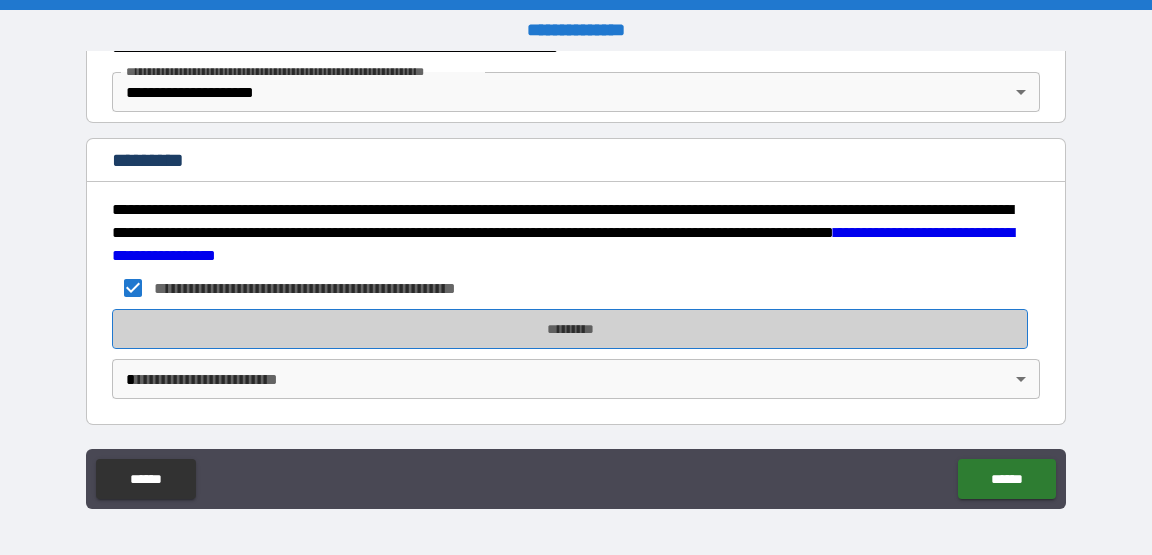 click on "*********" at bounding box center (570, 329) 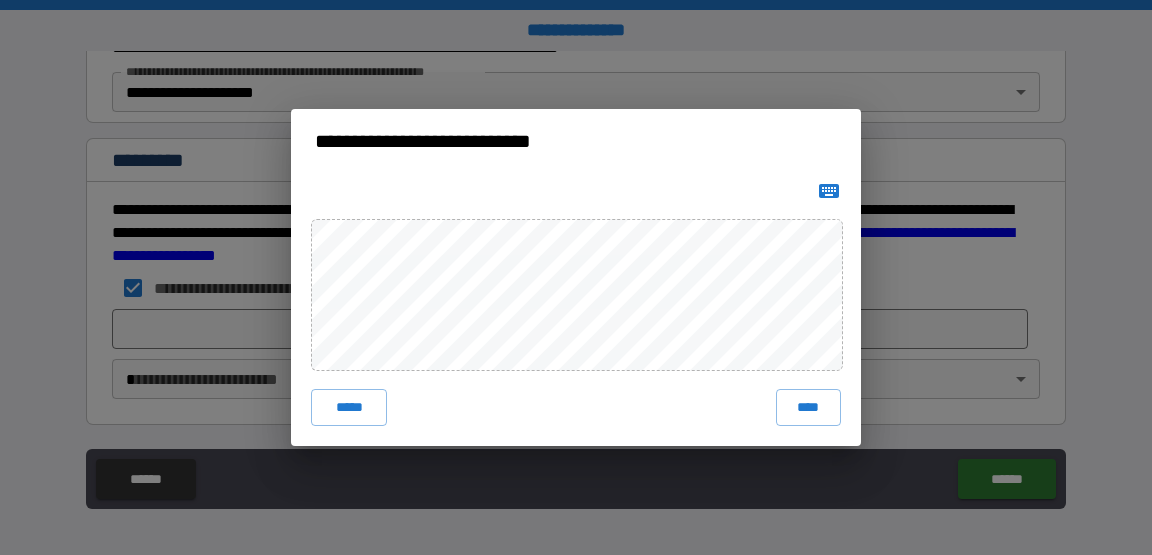 click on "**********" at bounding box center [576, 277] 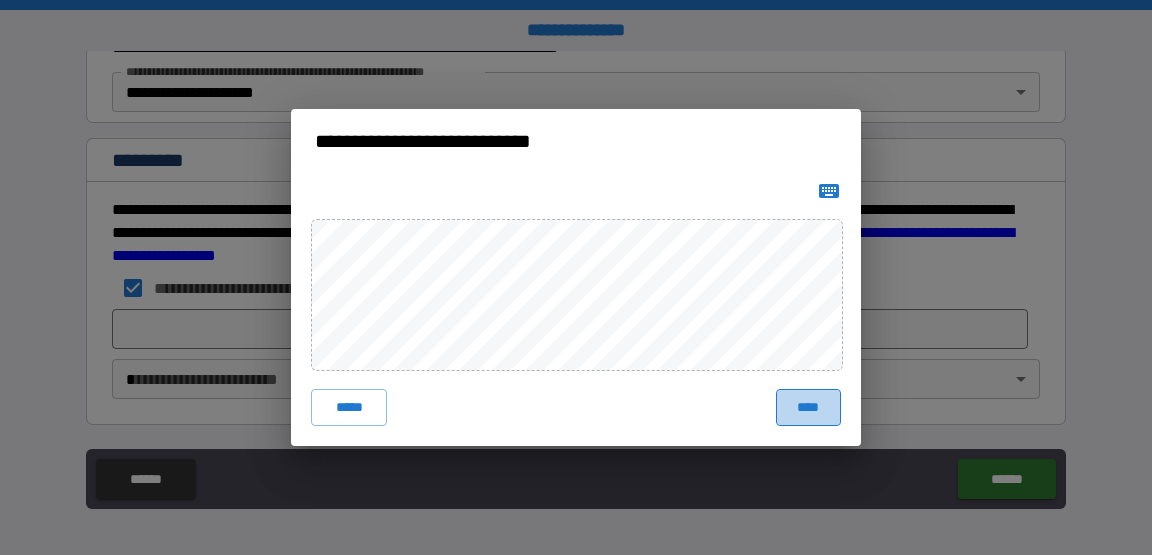 click on "****" at bounding box center (808, 407) 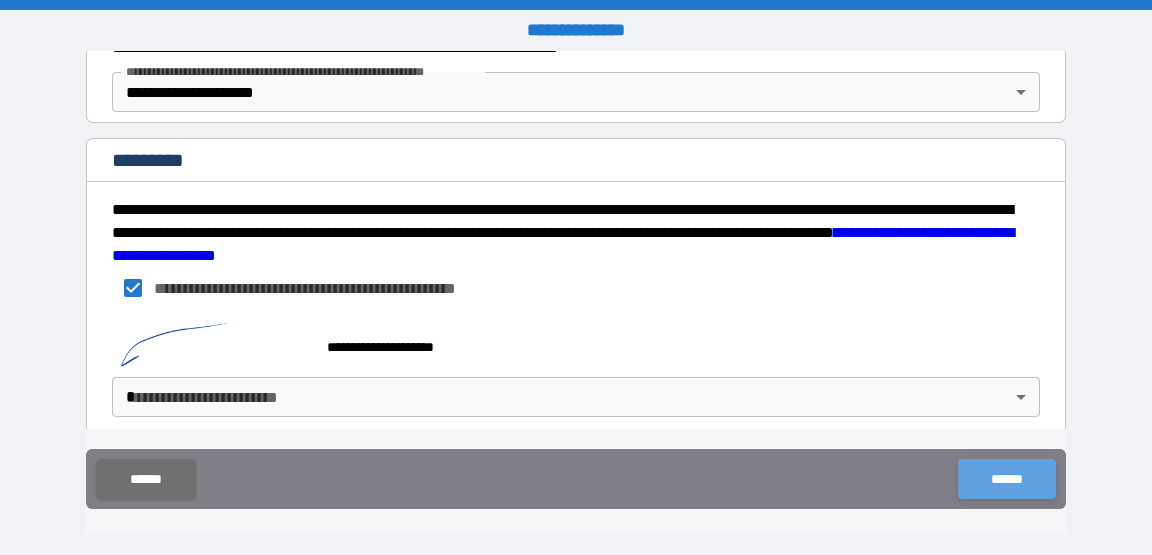 click on "******" at bounding box center [1006, 479] 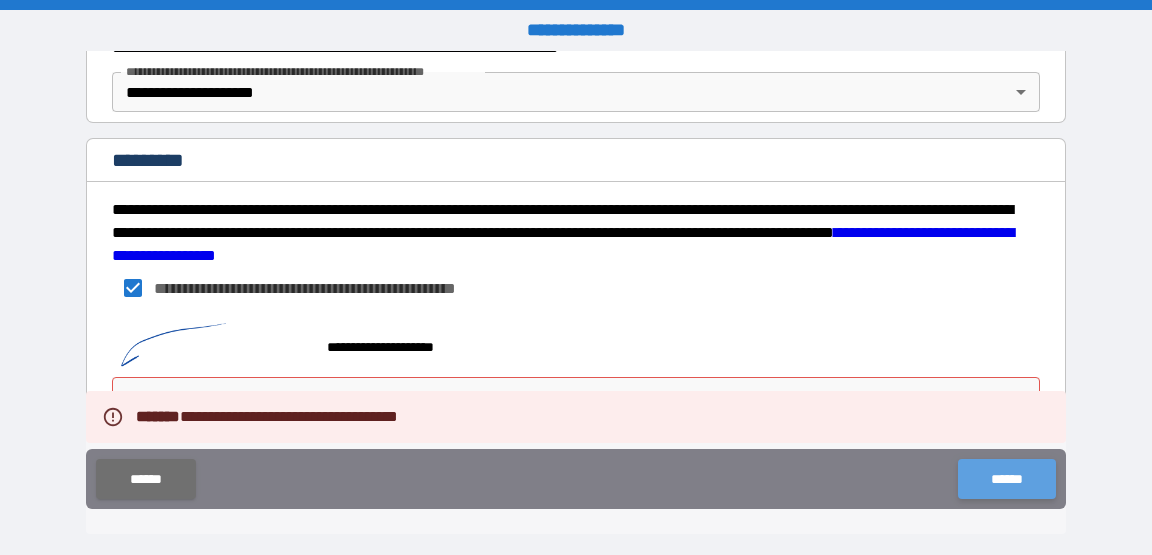 click on "******" at bounding box center (1006, 479) 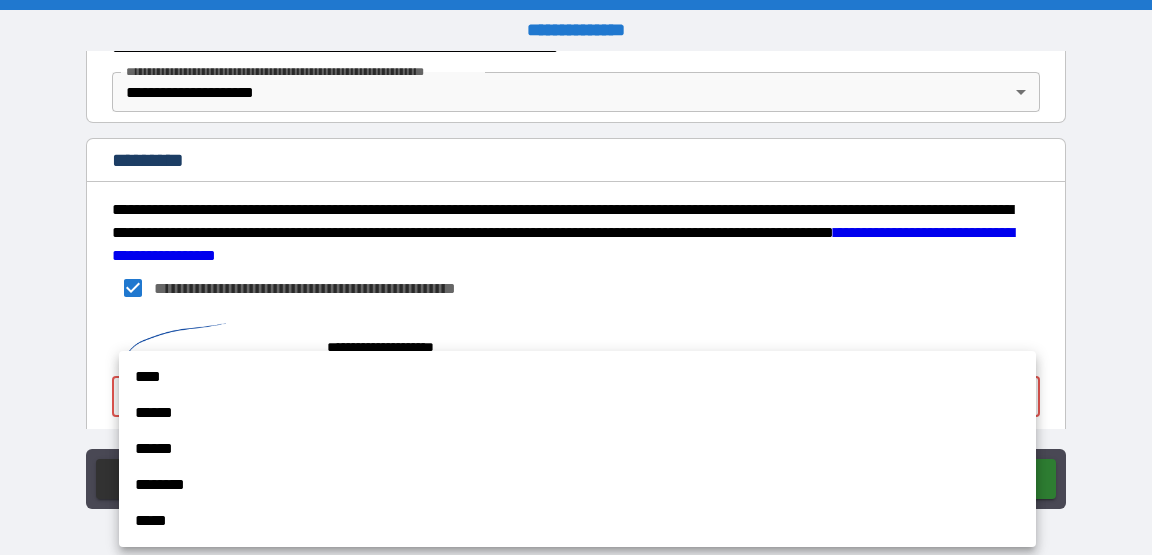 click on "**********" at bounding box center (576, 277) 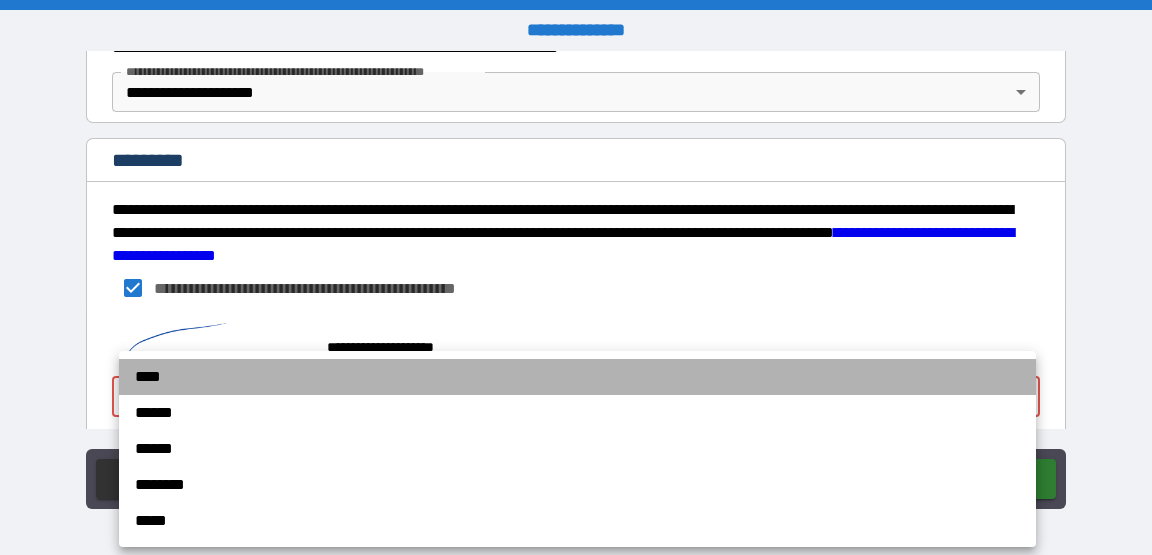click on "****" at bounding box center [577, 377] 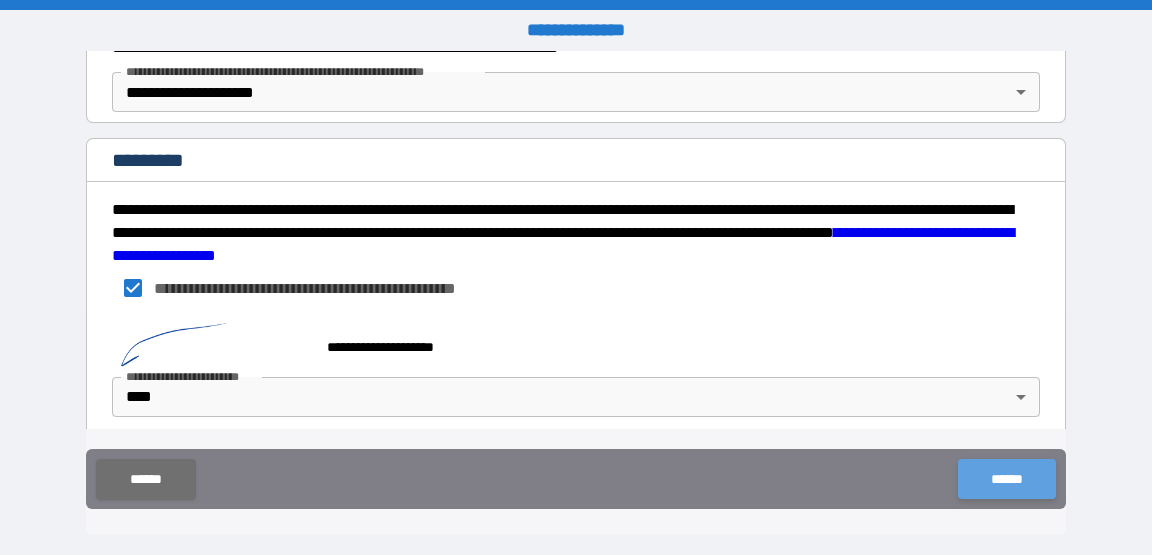 click on "******" at bounding box center [1006, 479] 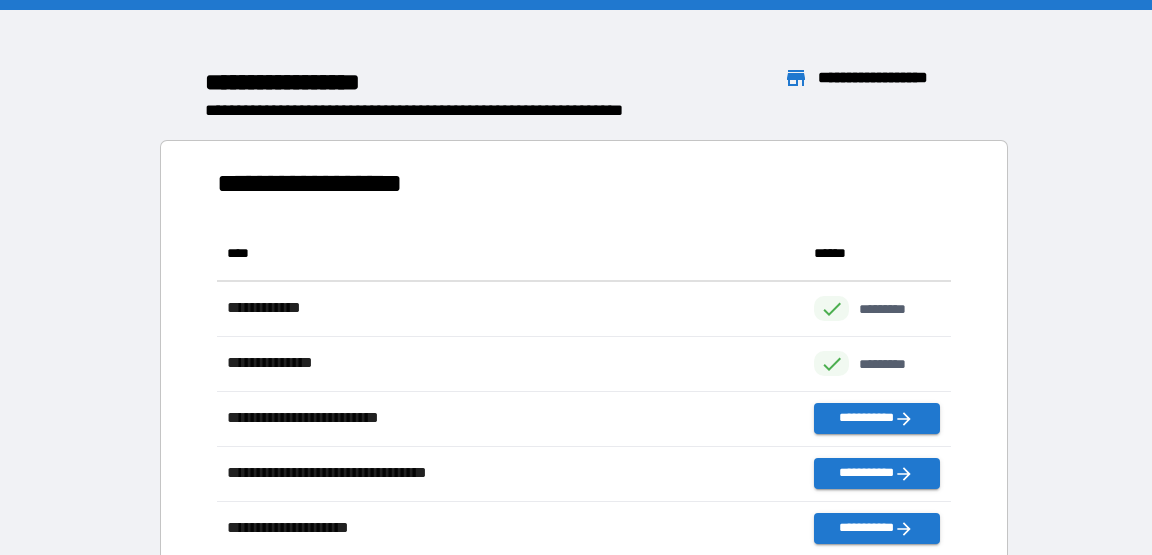 scroll, scrollTop: 0, scrollLeft: 0, axis: both 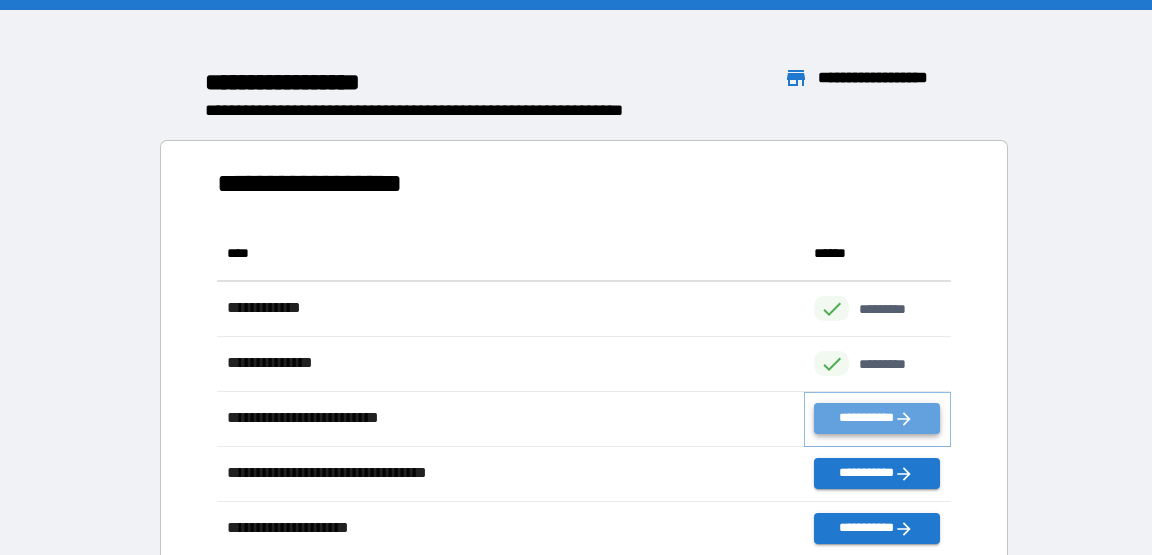 click on "**********" at bounding box center [876, 418] 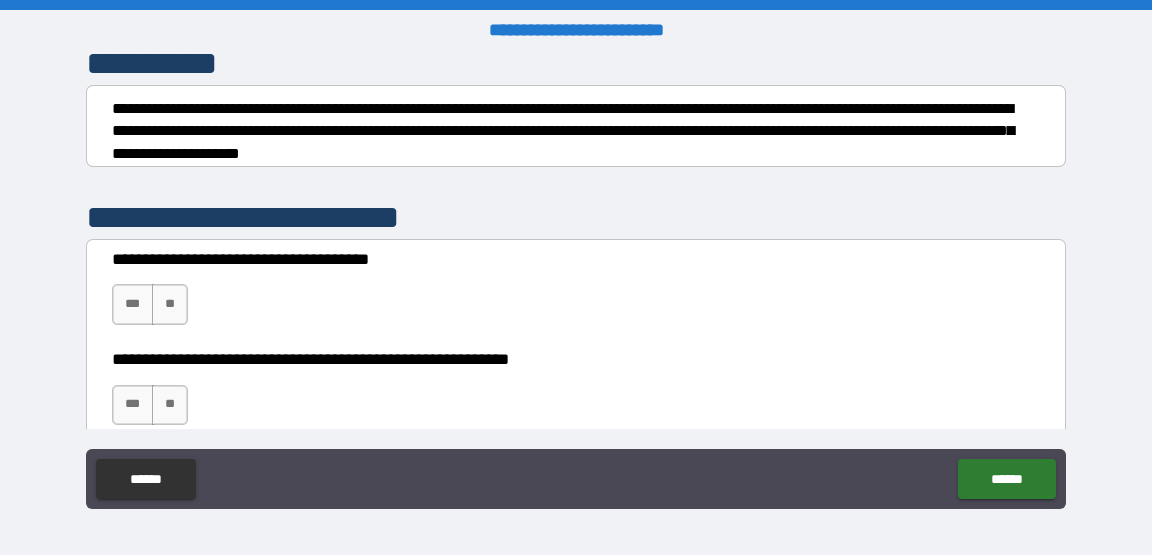 scroll, scrollTop: 288, scrollLeft: 0, axis: vertical 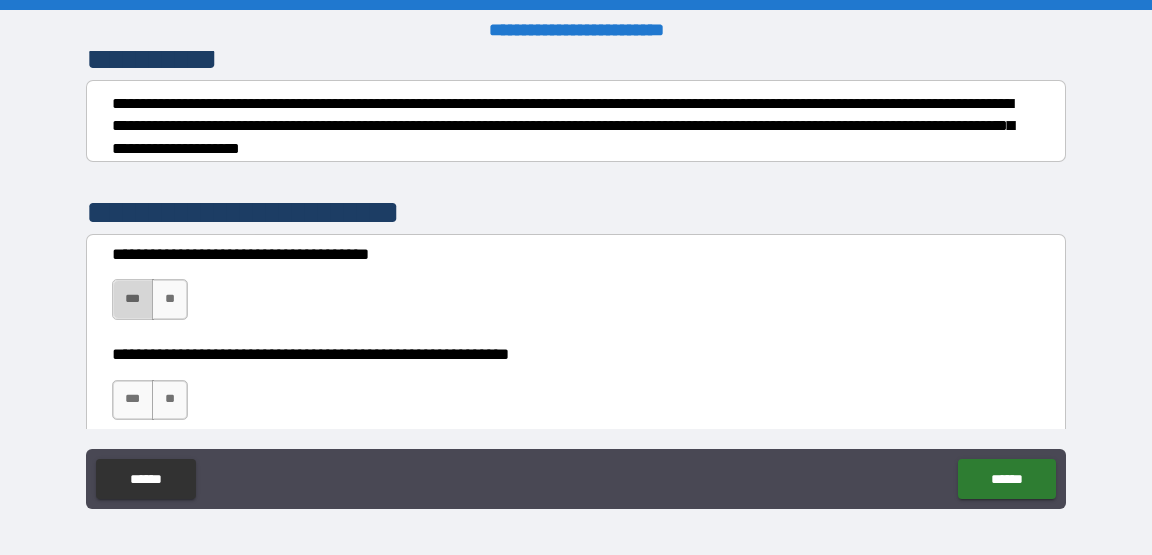click on "***" at bounding box center [133, 299] 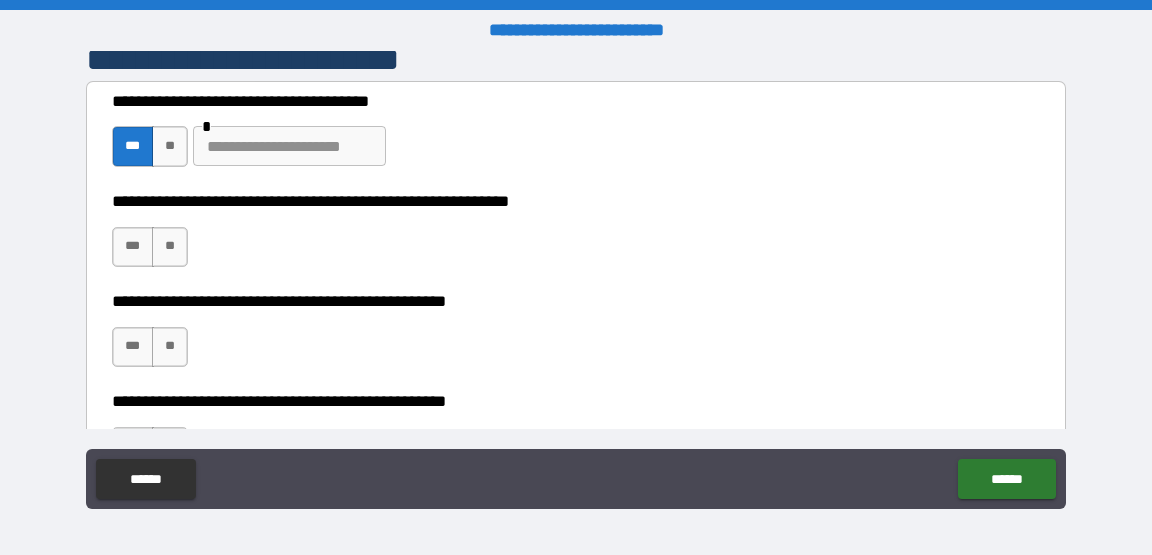 scroll, scrollTop: 448, scrollLeft: 0, axis: vertical 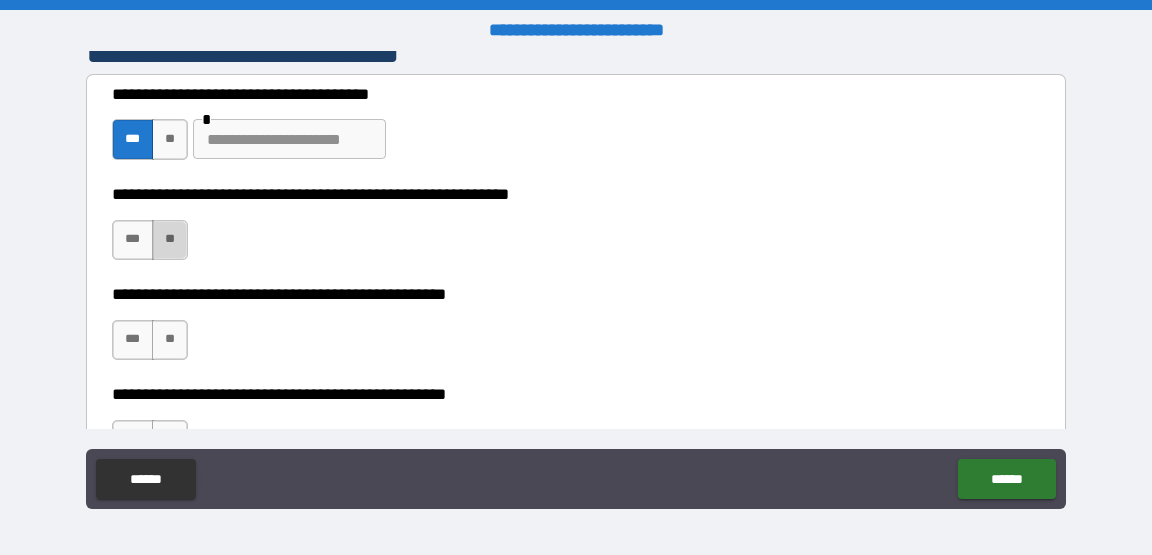 click on "**" at bounding box center [170, 240] 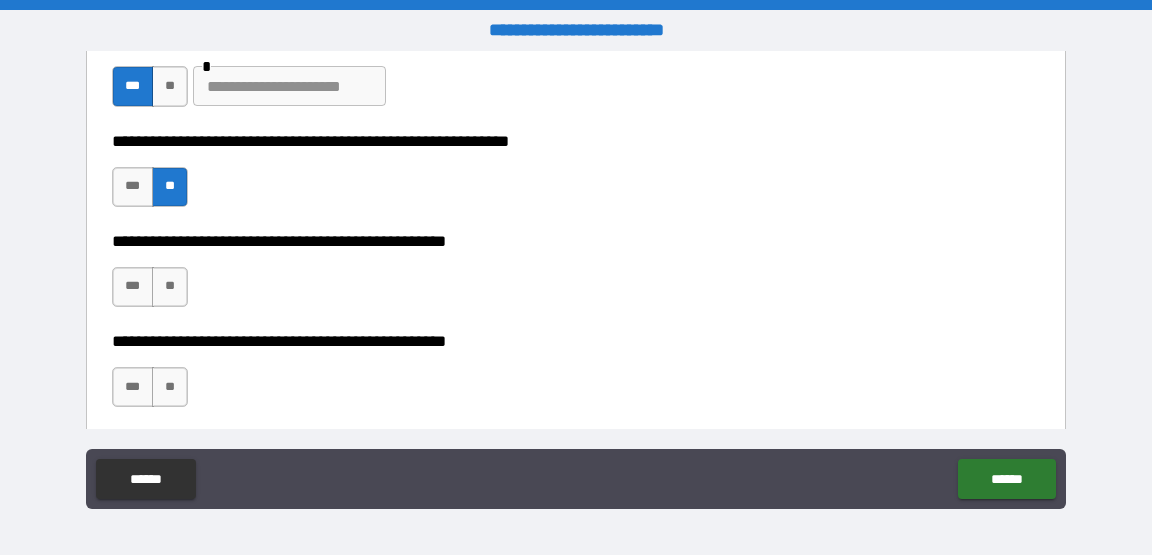 scroll, scrollTop: 515, scrollLeft: 0, axis: vertical 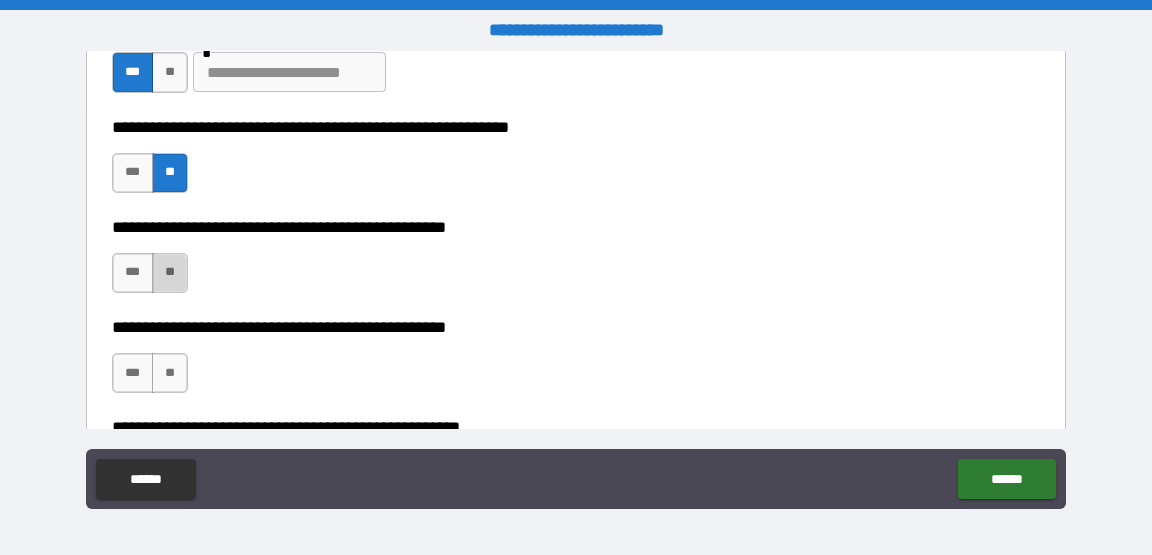 click on "**" at bounding box center (170, 273) 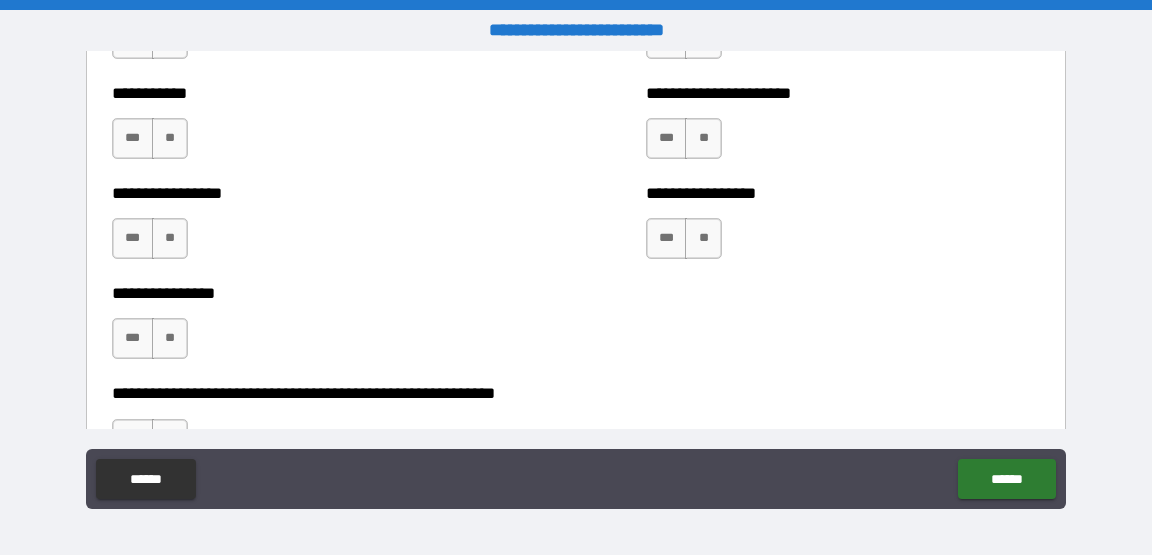 scroll, scrollTop: 6468, scrollLeft: 0, axis: vertical 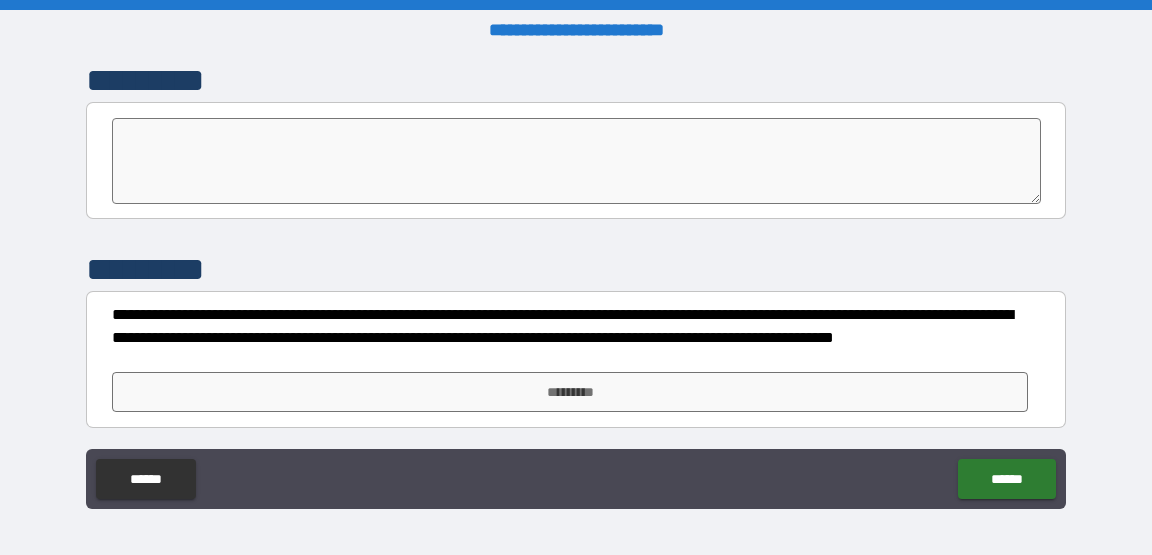 click at bounding box center [576, 161] 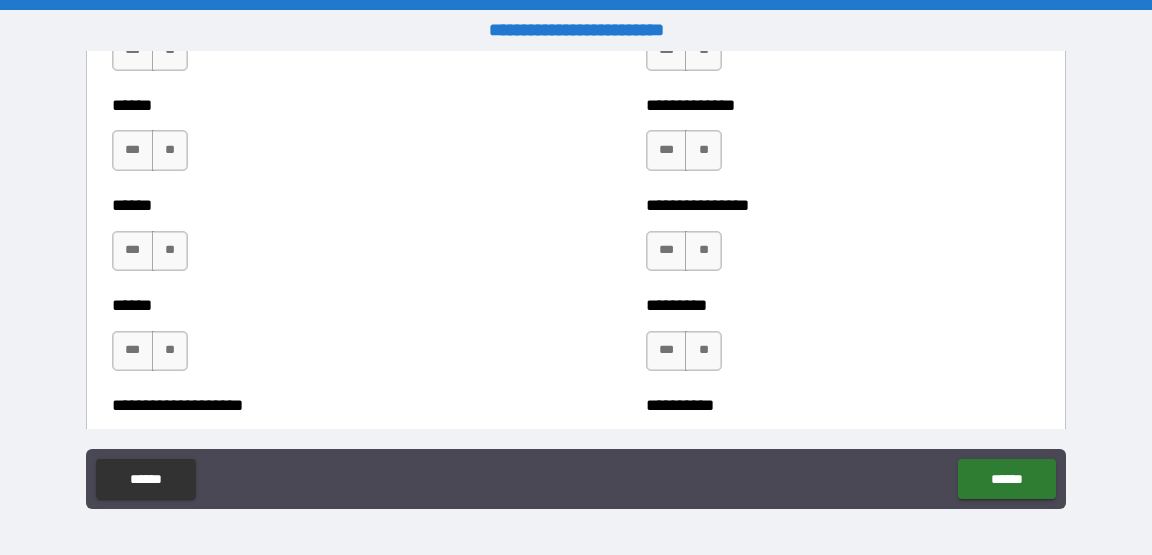 scroll, scrollTop: 2995, scrollLeft: 0, axis: vertical 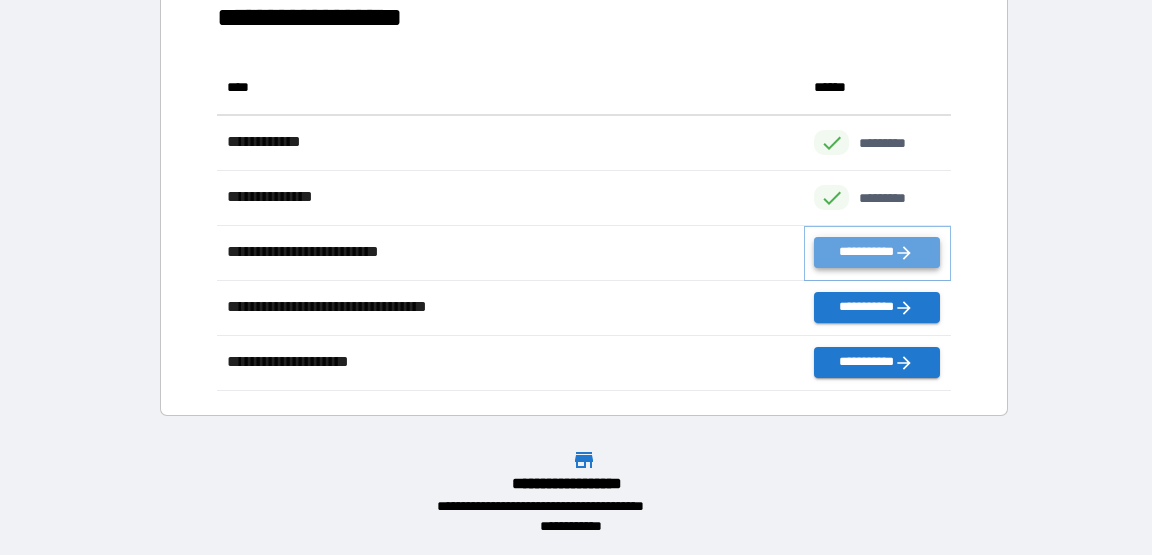 click on "**********" at bounding box center [876, 252] 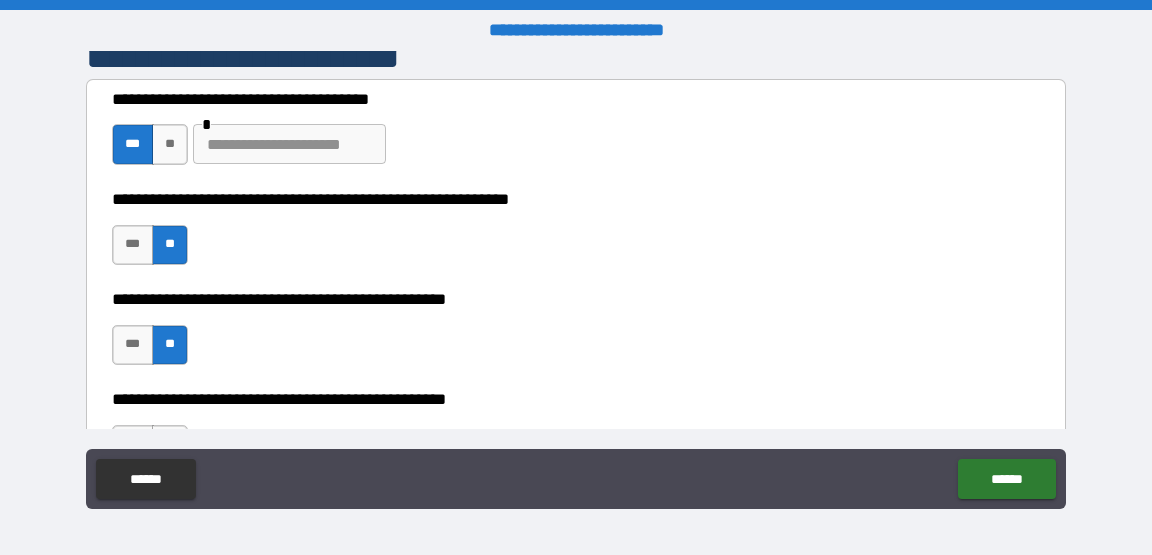 scroll, scrollTop: 478, scrollLeft: 0, axis: vertical 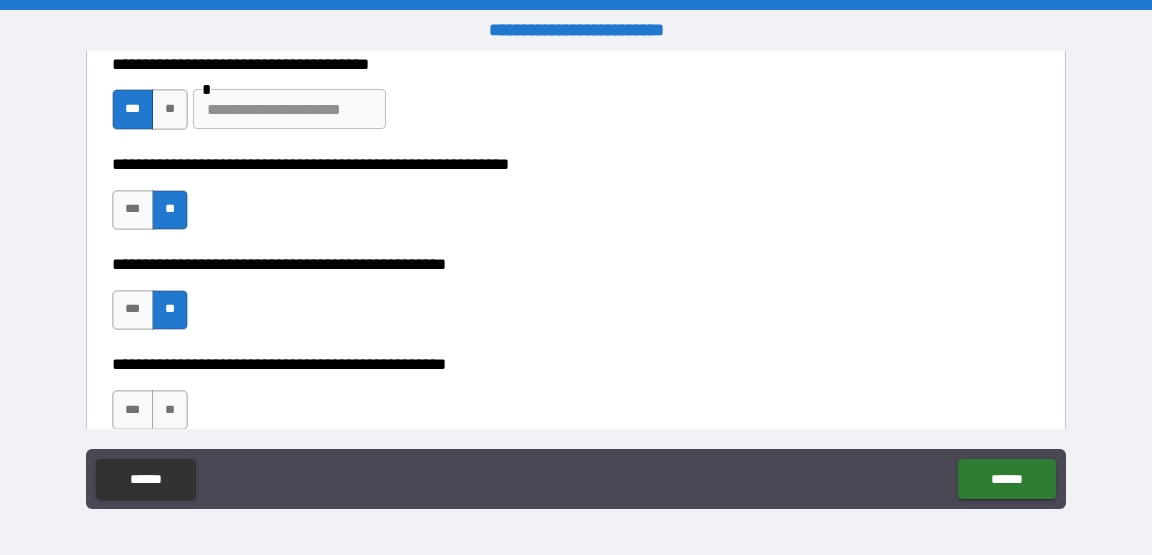 click at bounding box center [289, 109] 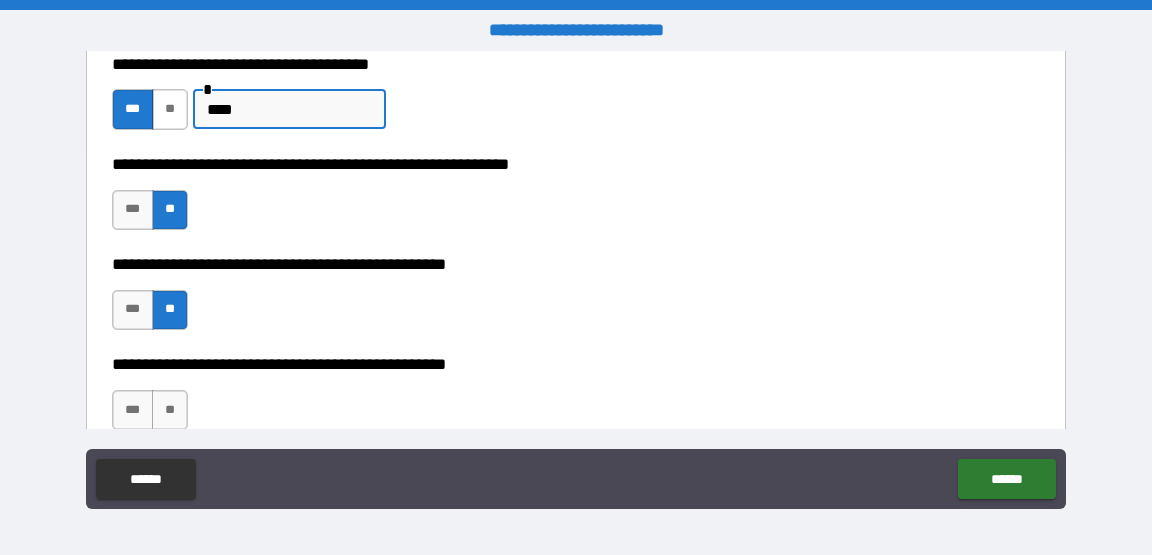 type on "***" 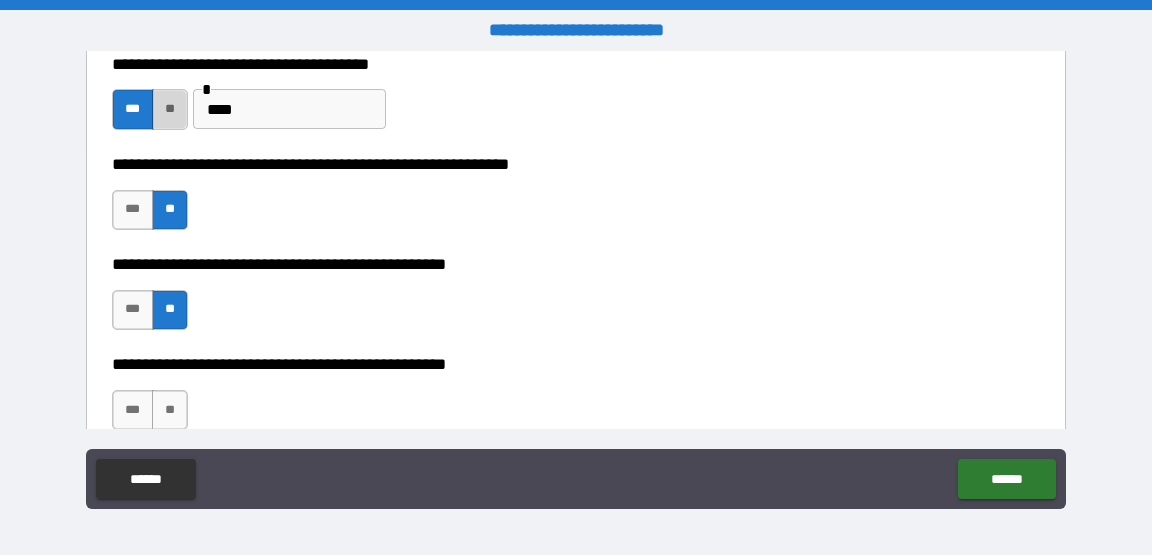 click on "**" at bounding box center [170, 109] 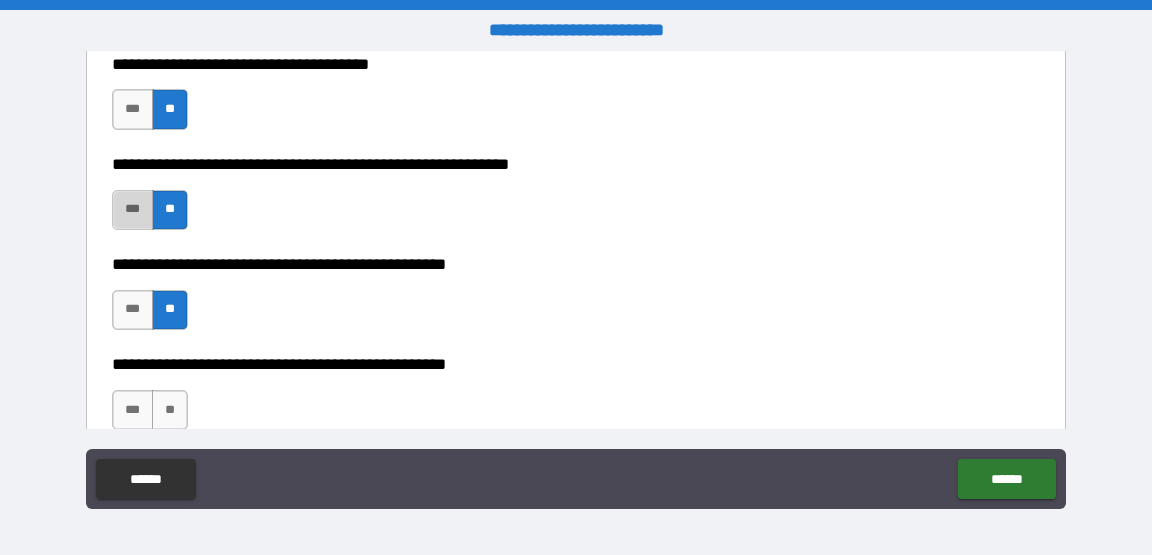 click on "***" at bounding box center (133, 210) 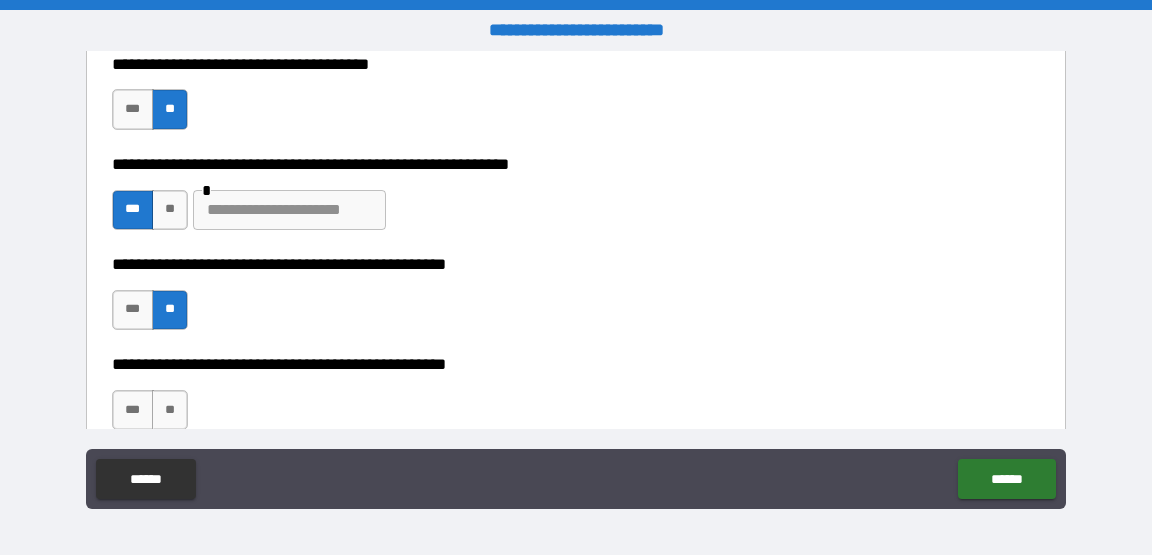 type on "****" 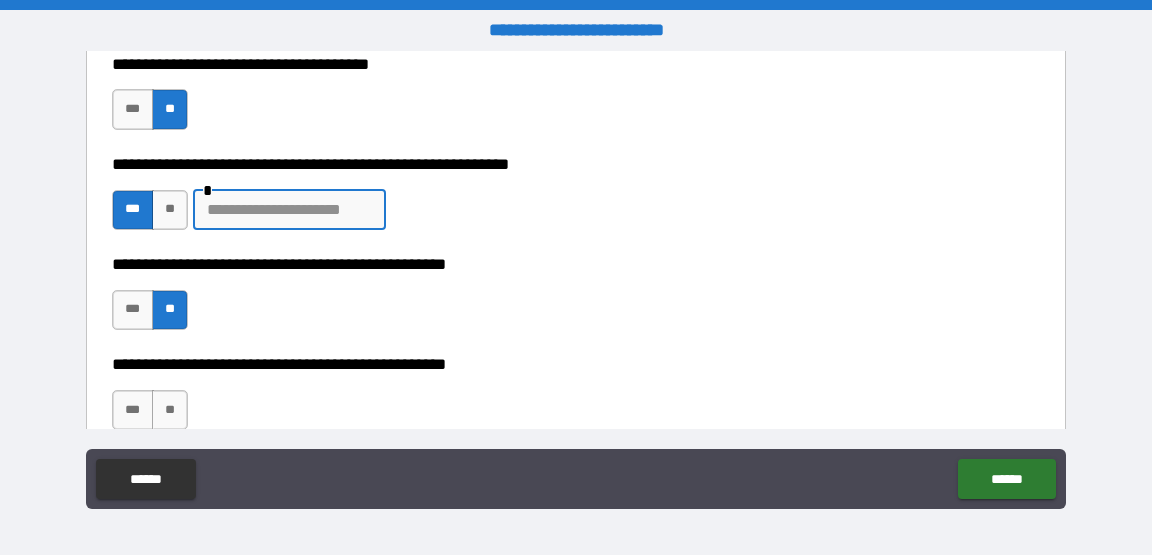 click at bounding box center [289, 210] 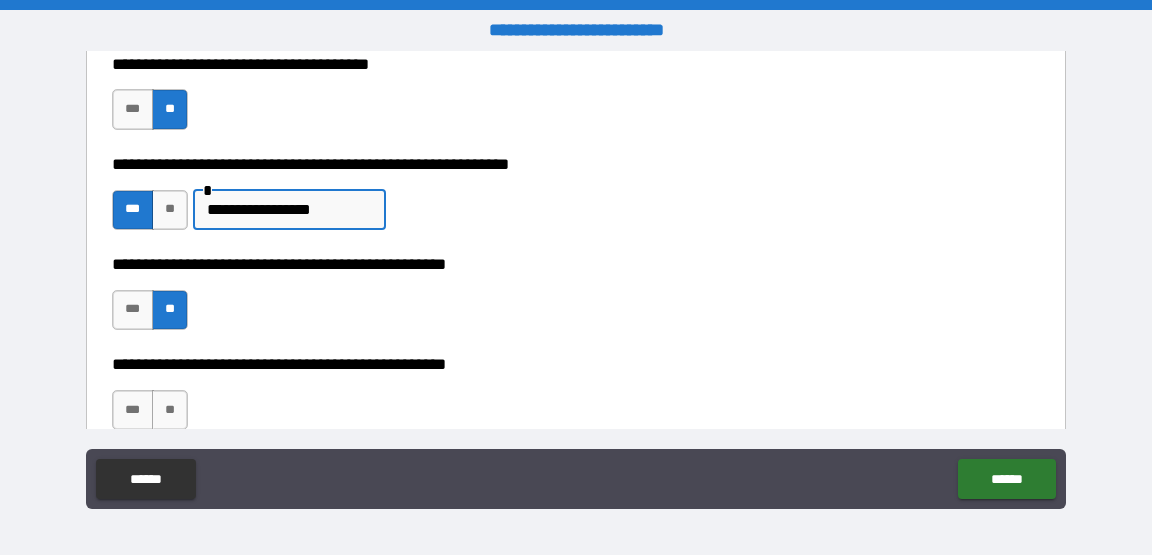 paste on "**********" 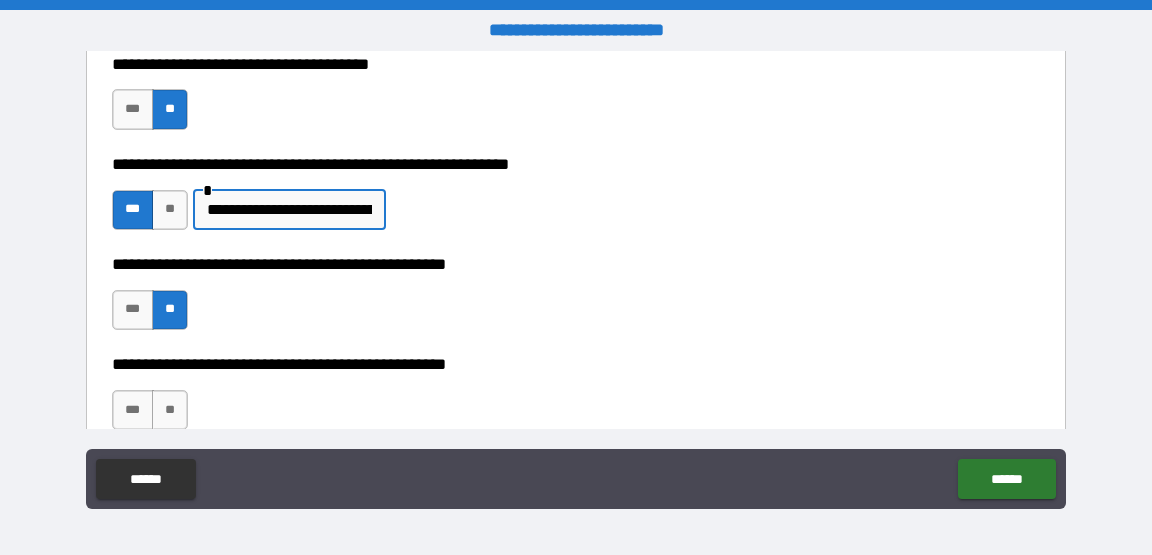 scroll, scrollTop: 0, scrollLeft: 36, axis: horizontal 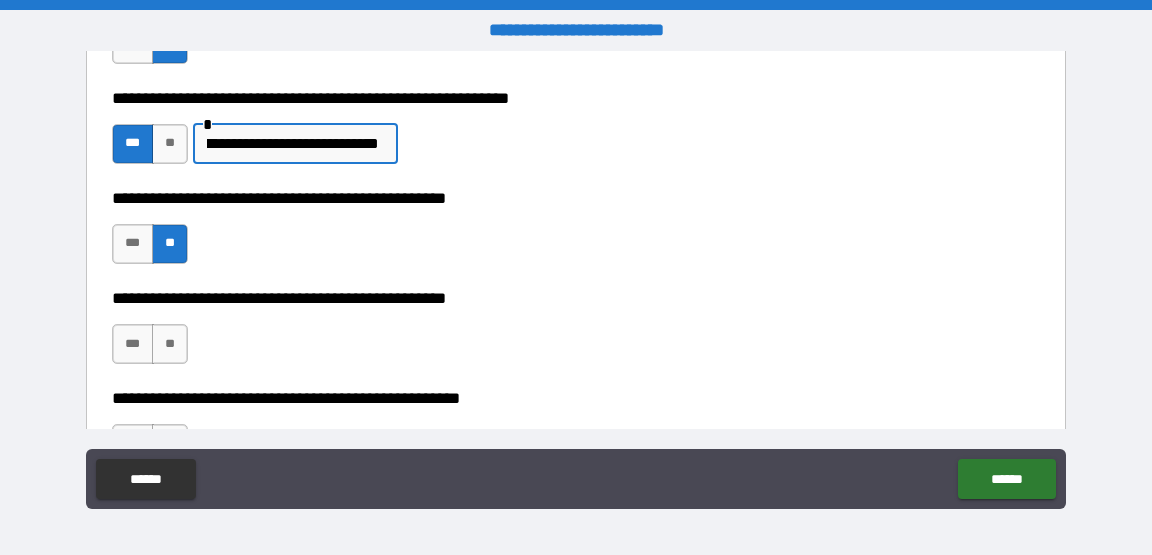 type on "**********" 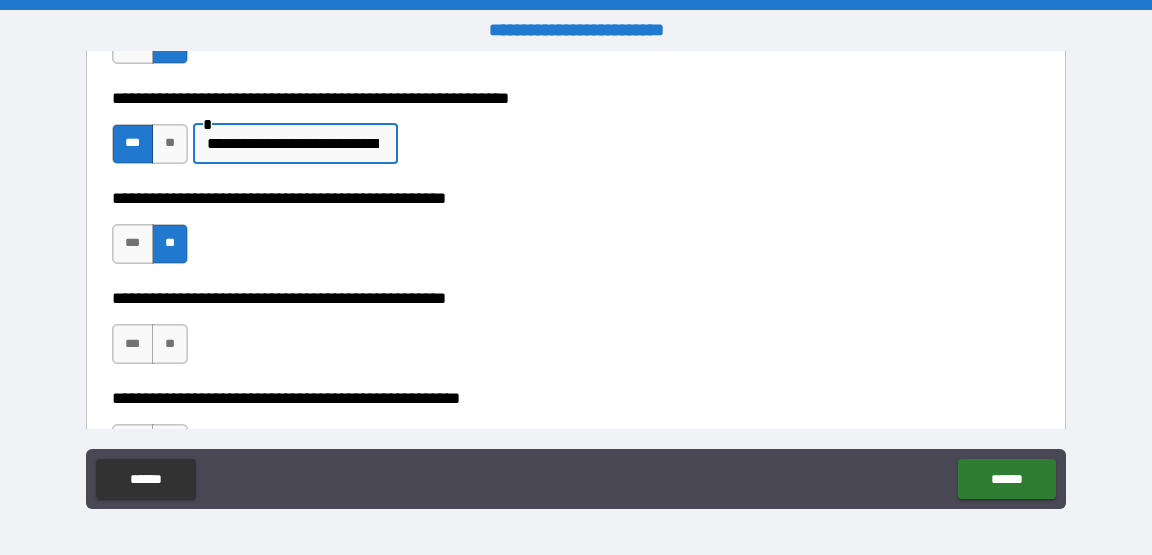 click on "**" at bounding box center [170, 244] 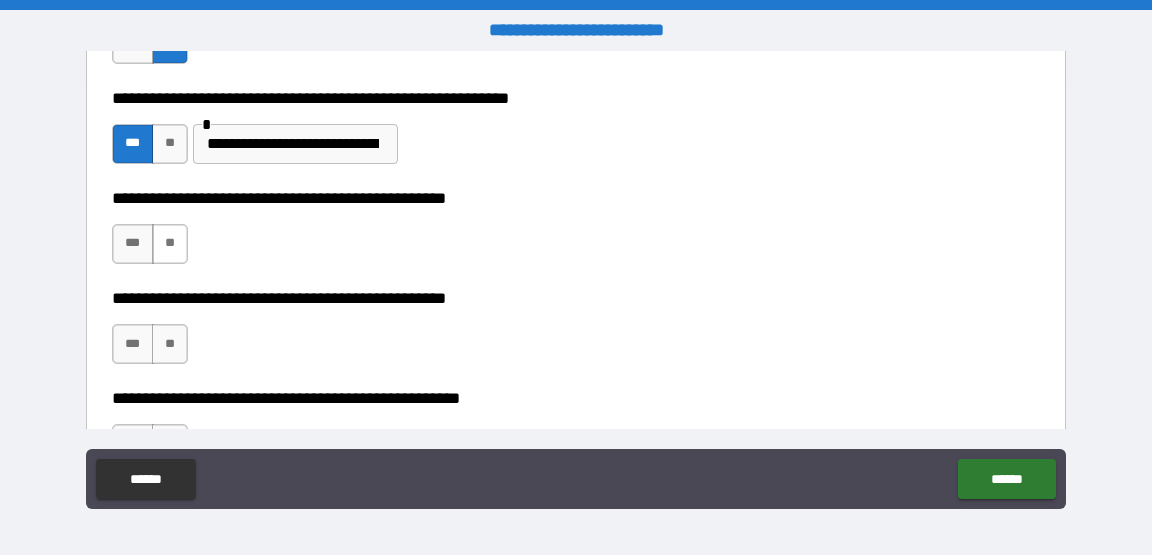 click on "**" at bounding box center [170, 244] 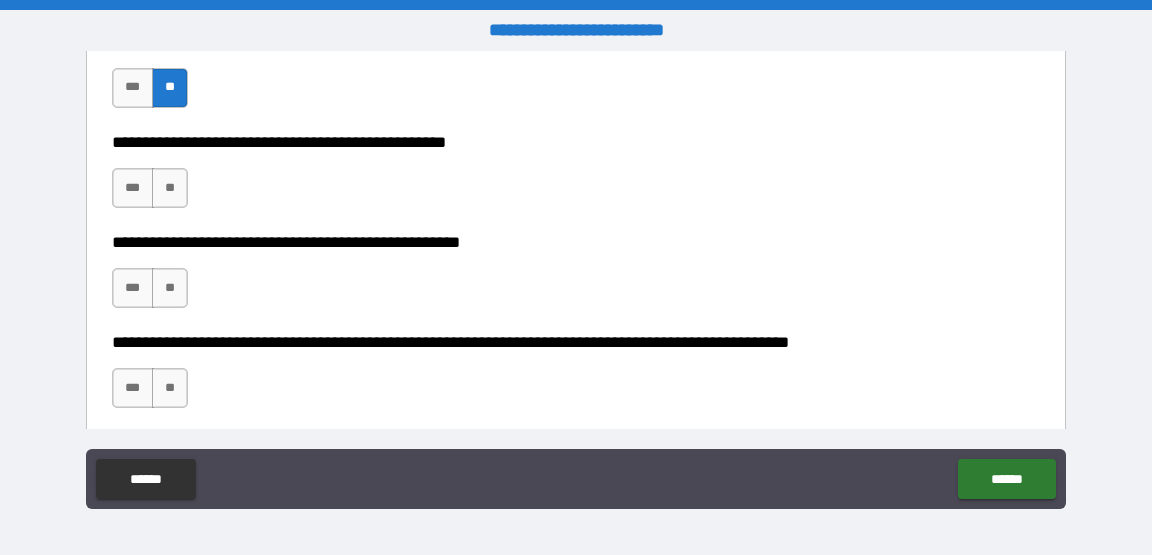 scroll, scrollTop: 698, scrollLeft: 0, axis: vertical 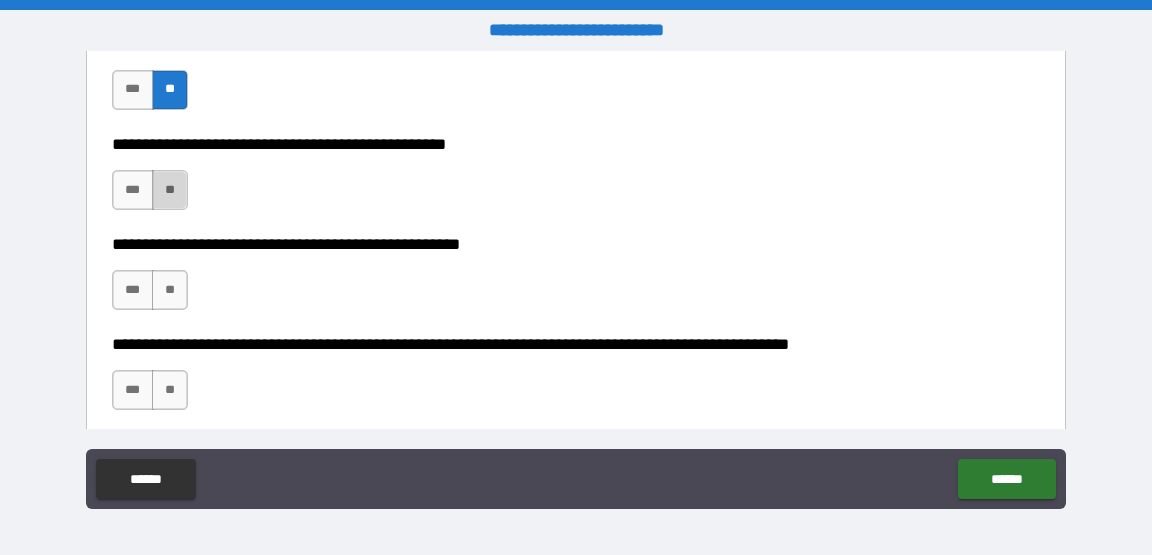 click on "**" at bounding box center [170, 190] 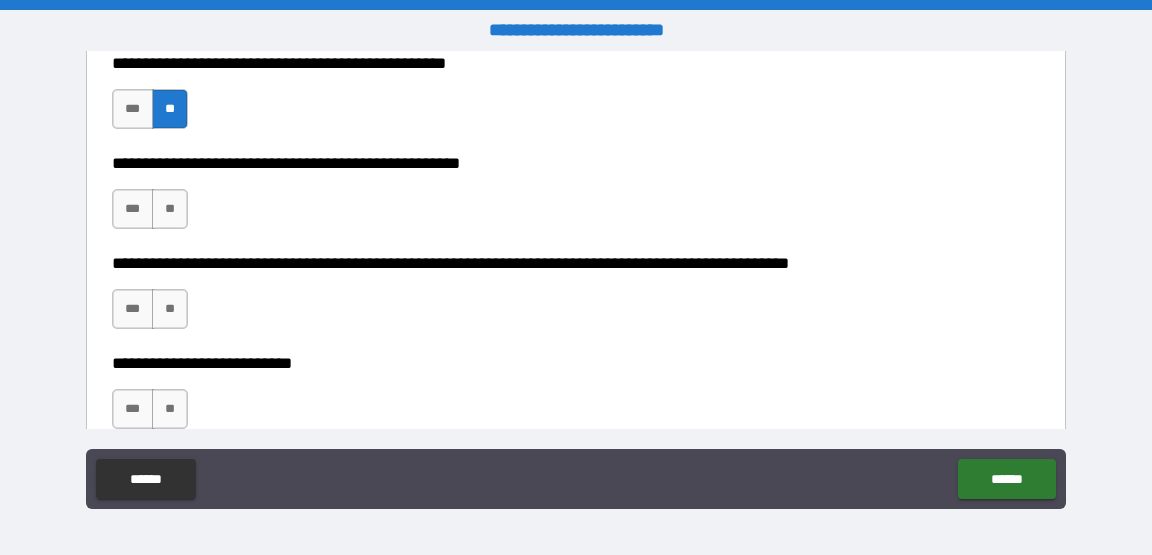 scroll, scrollTop: 780, scrollLeft: 0, axis: vertical 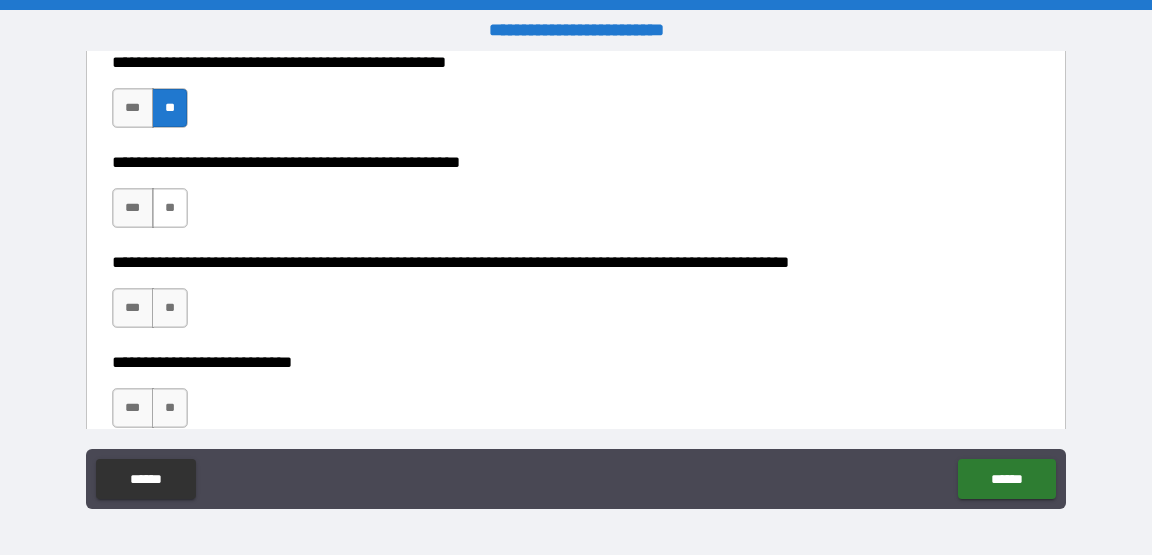 click on "**" at bounding box center [170, 208] 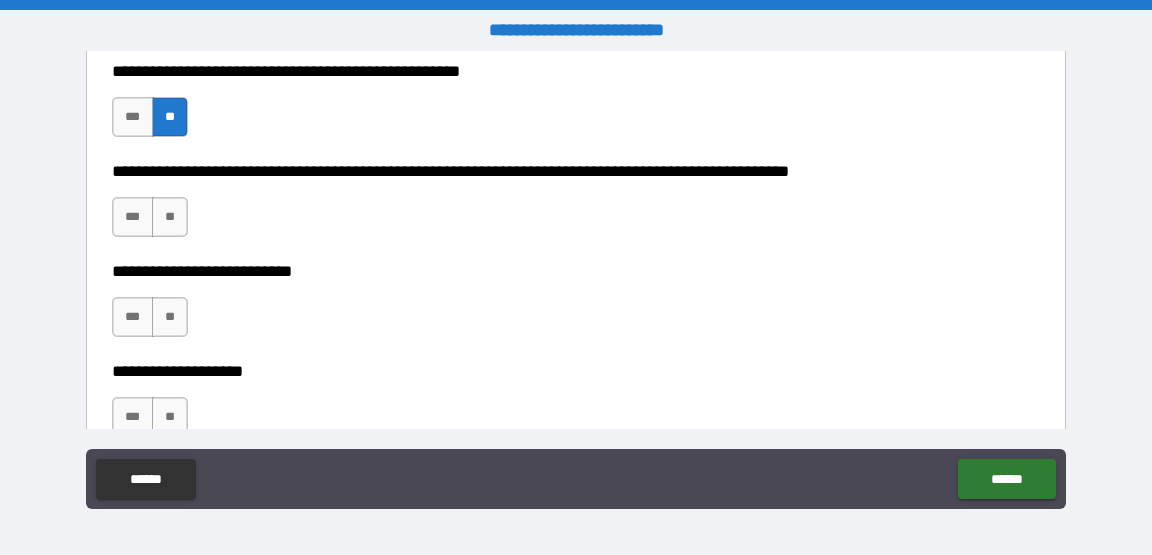 scroll, scrollTop: 968, scrollLeft: 0, axis: vertical 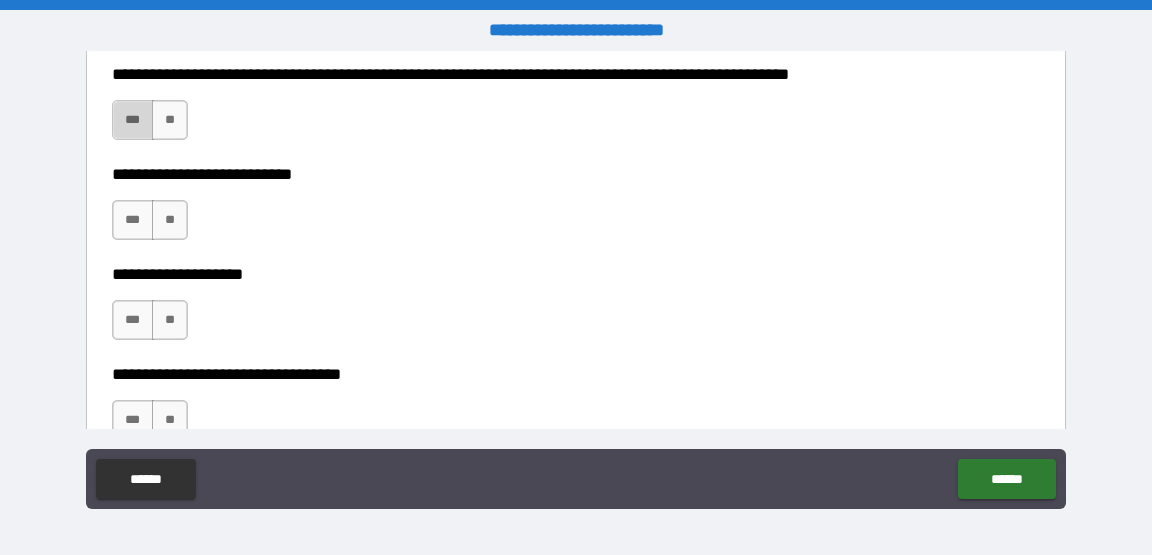 click on "***" at bounding box center (133, 120) 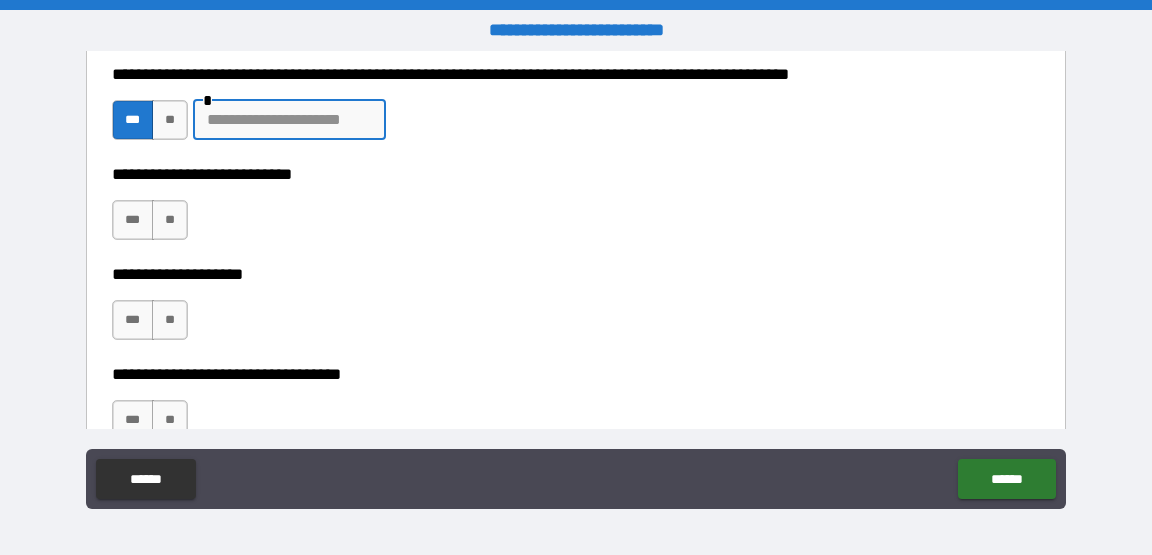 click at bounding box center (289, 120) 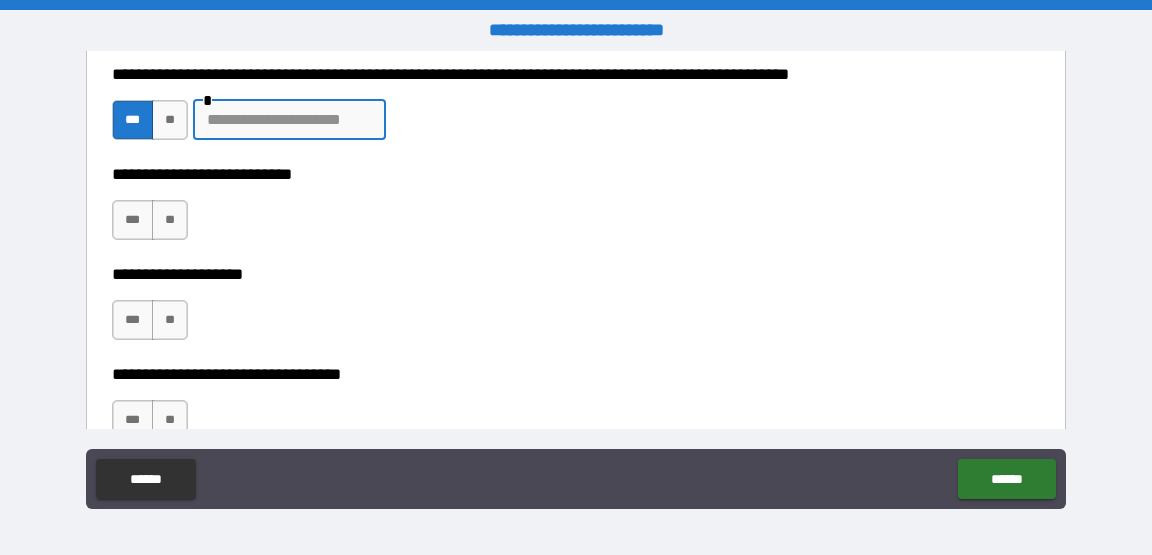 paste on "**********" 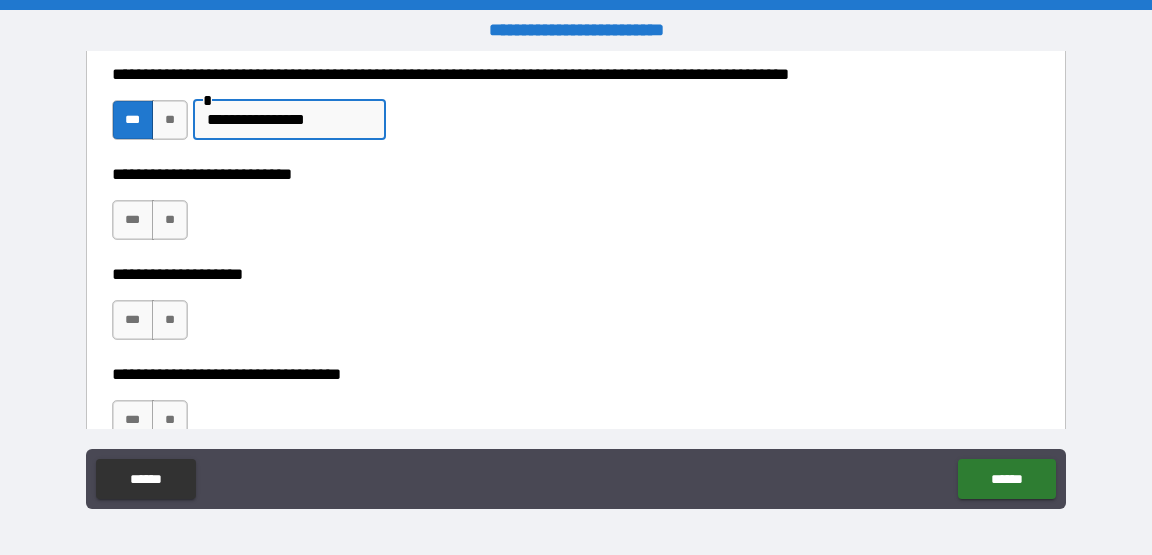 click on "**********" at bounding box center (289, 120) 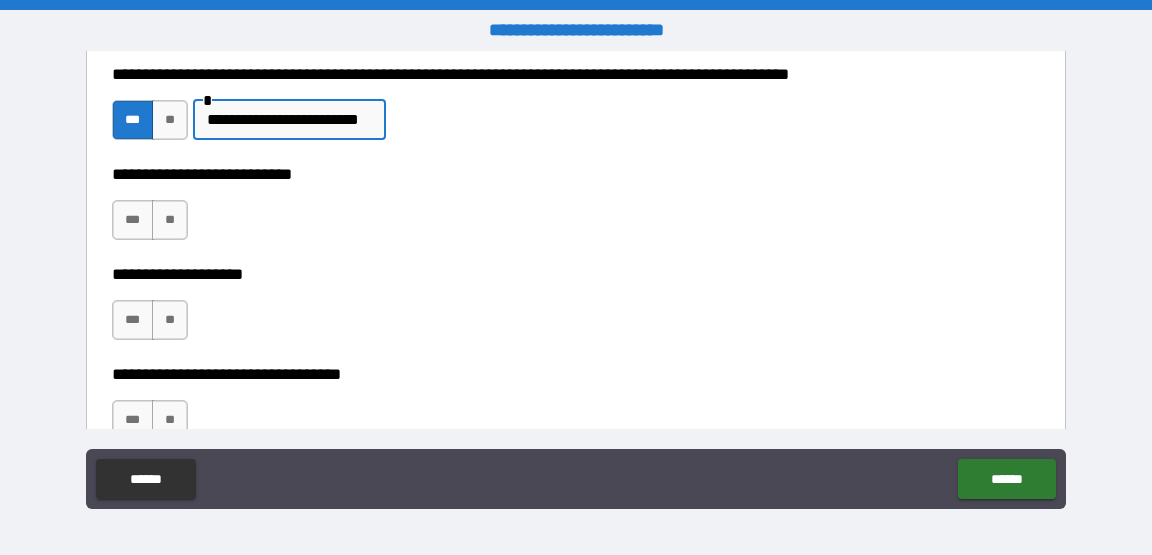 scroll, scrollTop: 0, scrollLeft: 2, axis: horizontal 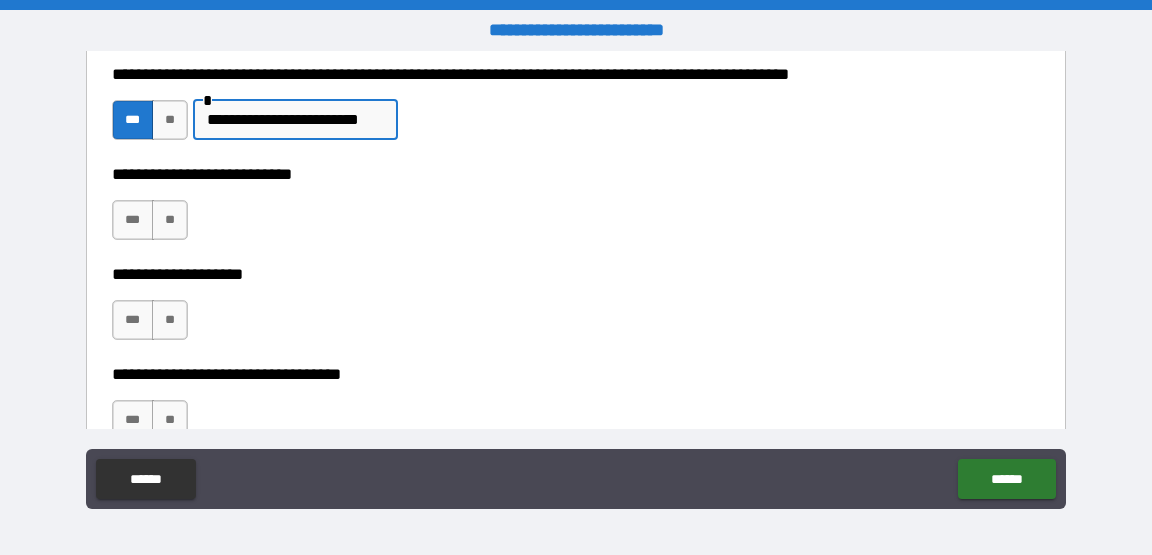 type on "**********" 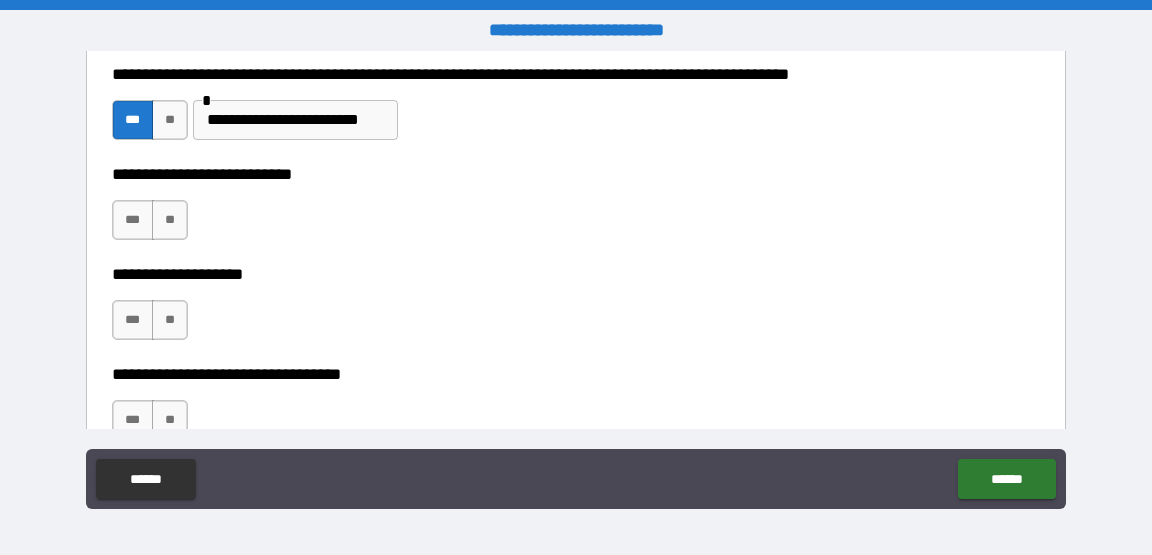 scroll, scrollTop: 0, scrollLeft: 0, axis: both 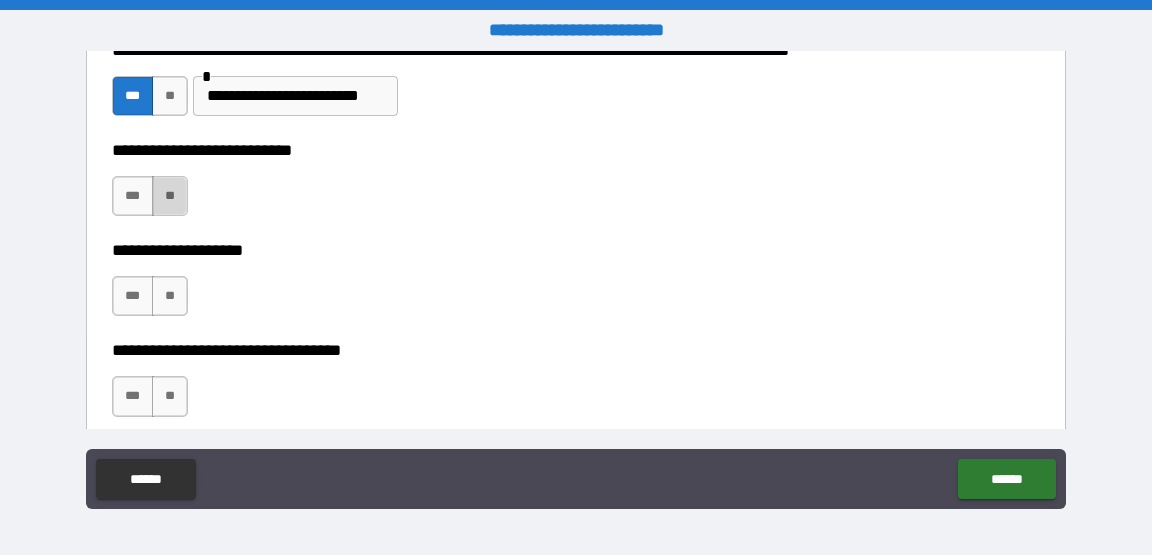click on "**" at bounding box center (170, 196) 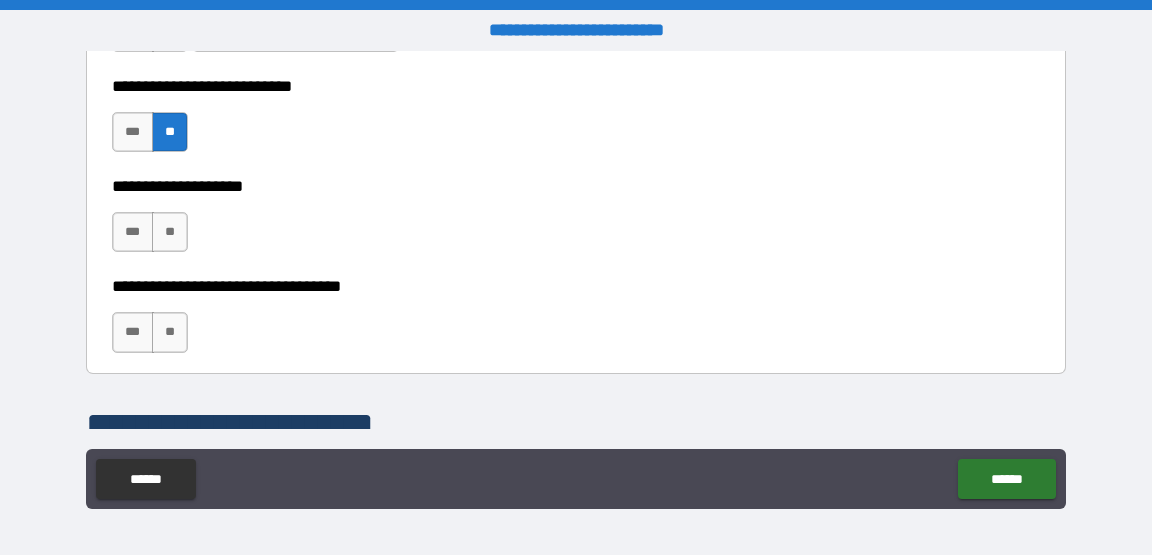 scroll, scrollTop: 1076, scrollLeft: 0, axis: vertical 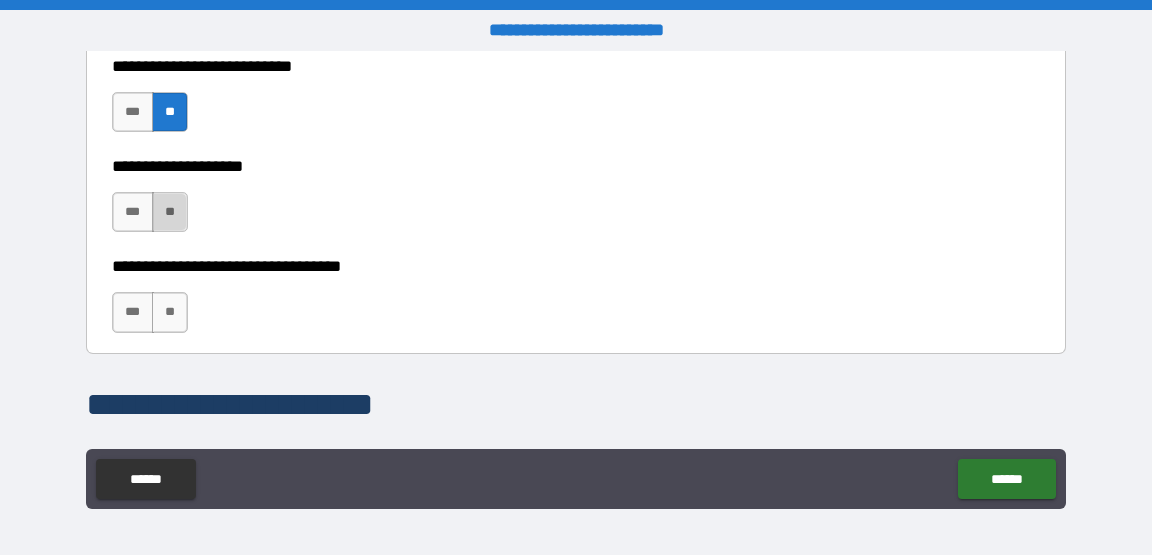 click on "**" at bounding box center (170, 212) 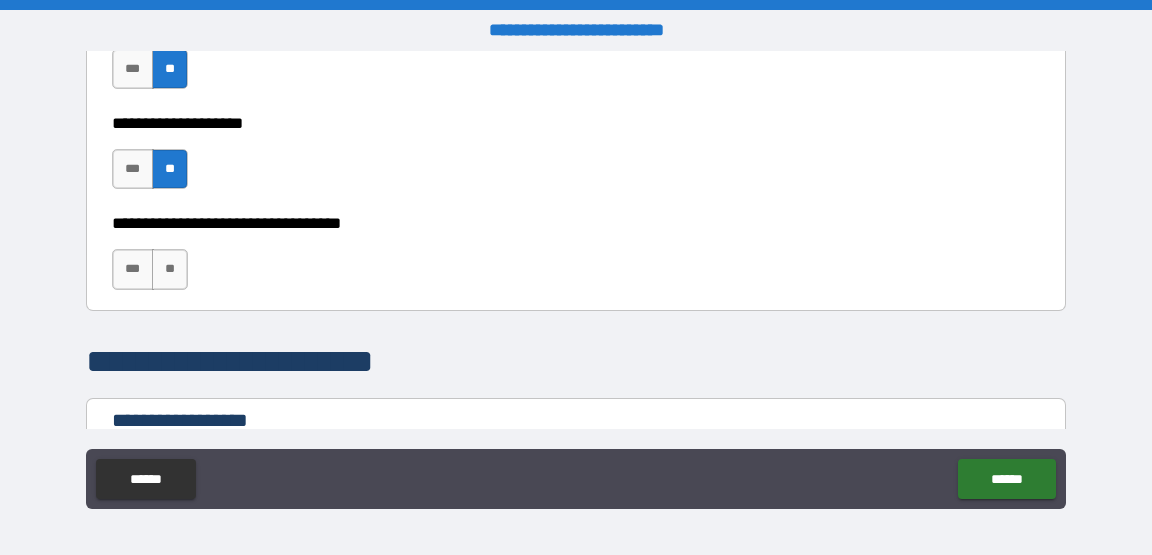scroll, scrollTop: 1140, scrollLeft: 0, axis: vertical 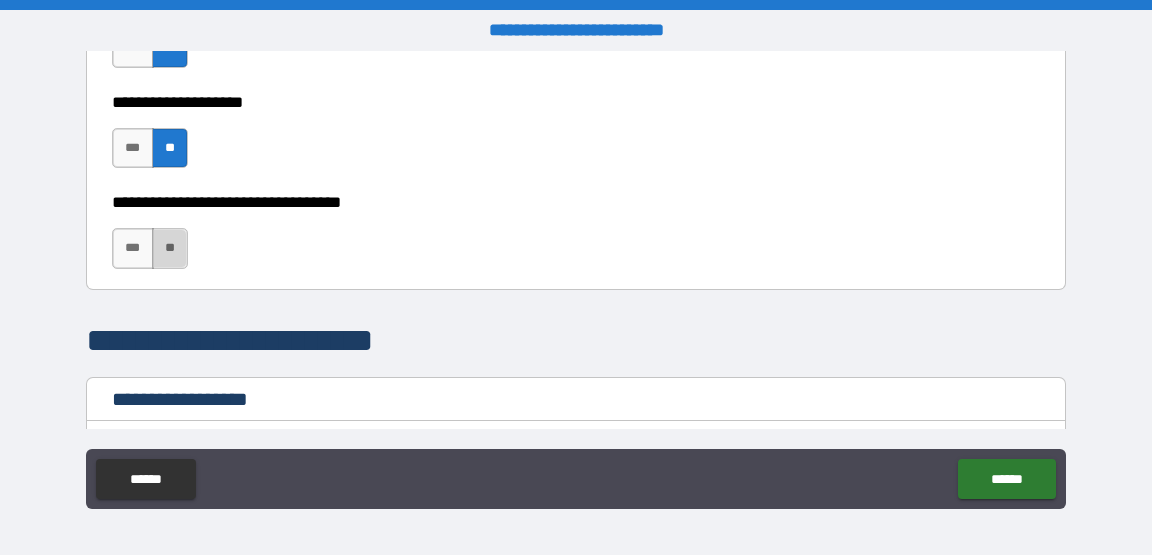 click on "**" at bounding box center [170, 248] 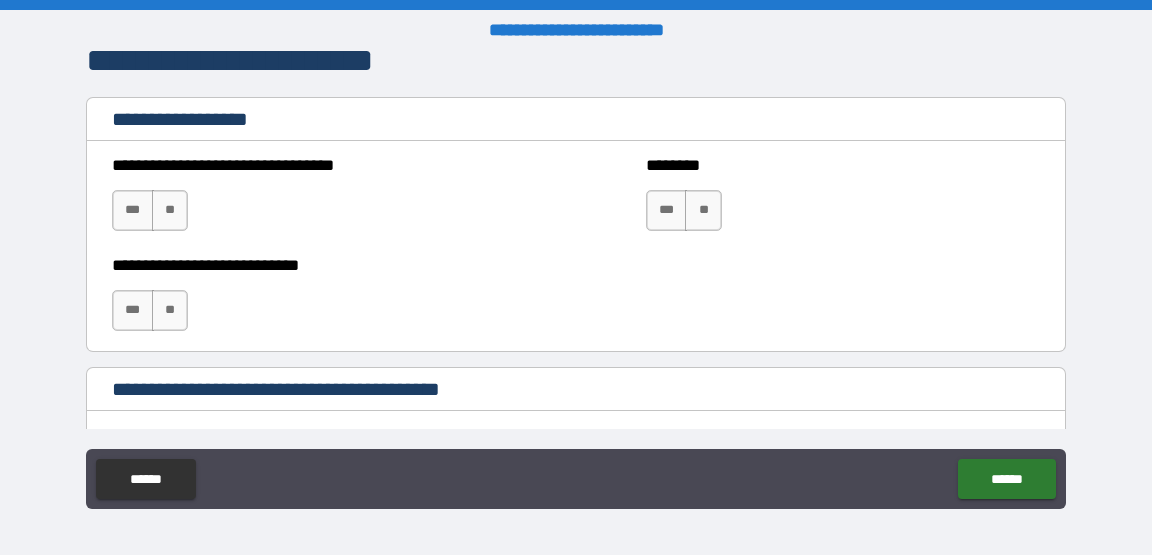 scroll, scrollTop: 1440, scrollLeft: 0, axis: vertical 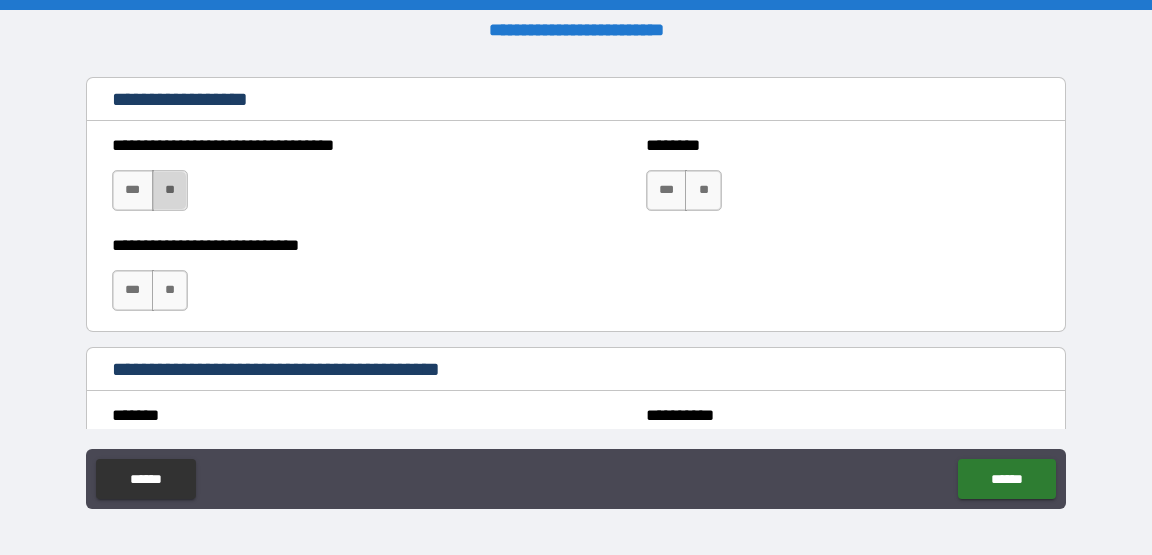 click on "**" at bounding box center (170, 190) 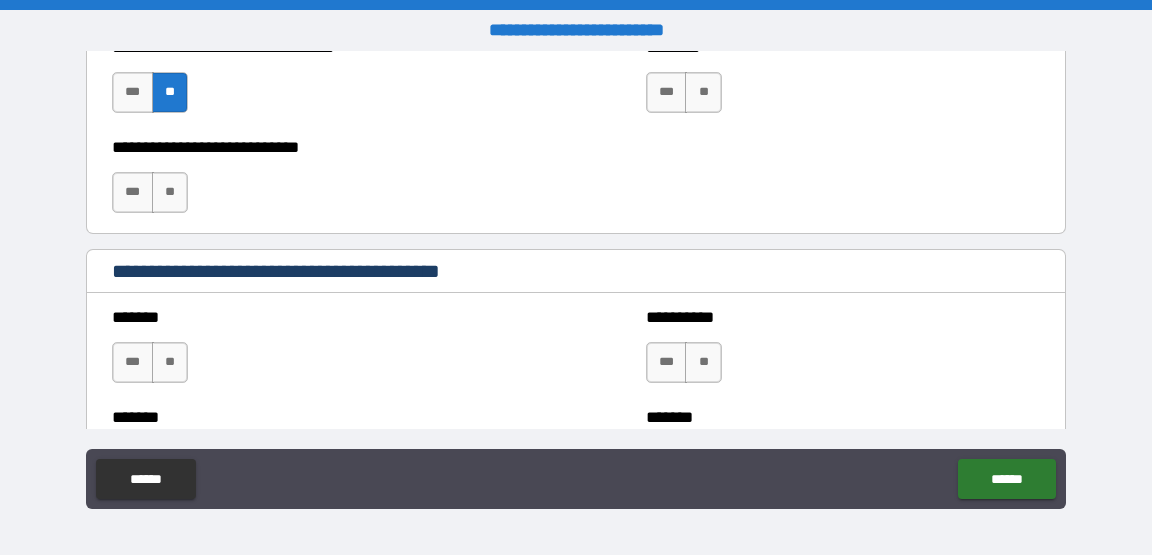 scroll, scrollTop: 1561, scrollLeft: 0, axis: vertical 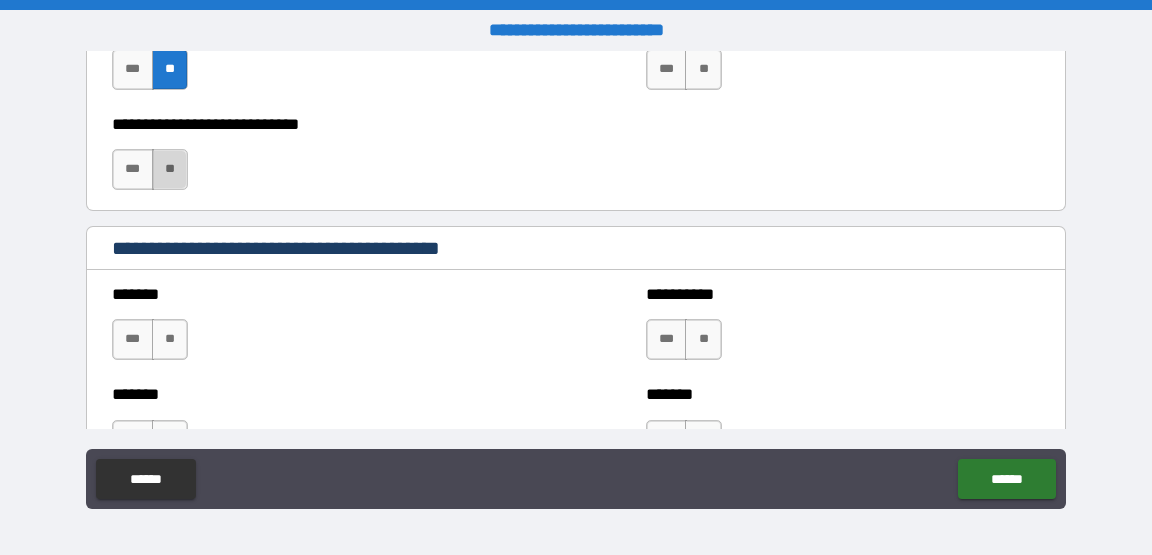 click on "**" at bounding box center [170, 169] 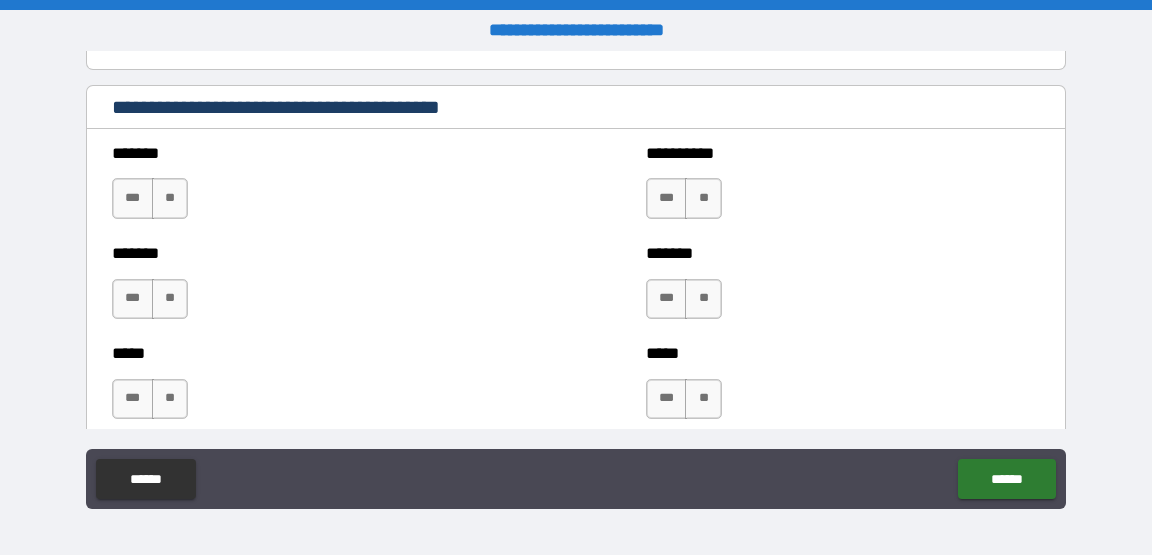 scroll, scrollTop: 1700, scrollLeft: 0, axis: vertical 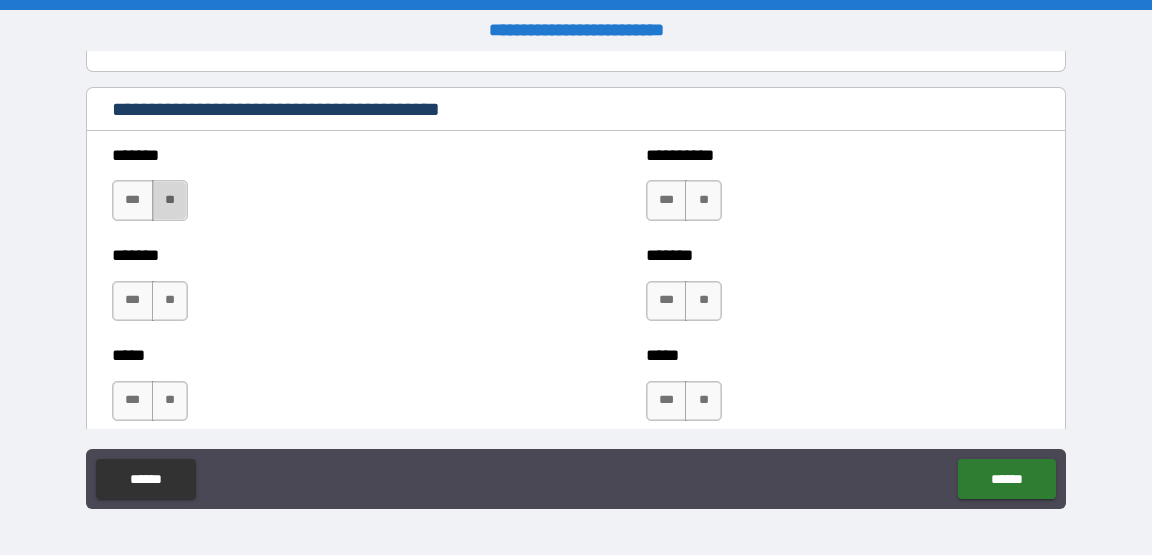 click on "**" at bounding box center (170, 200) 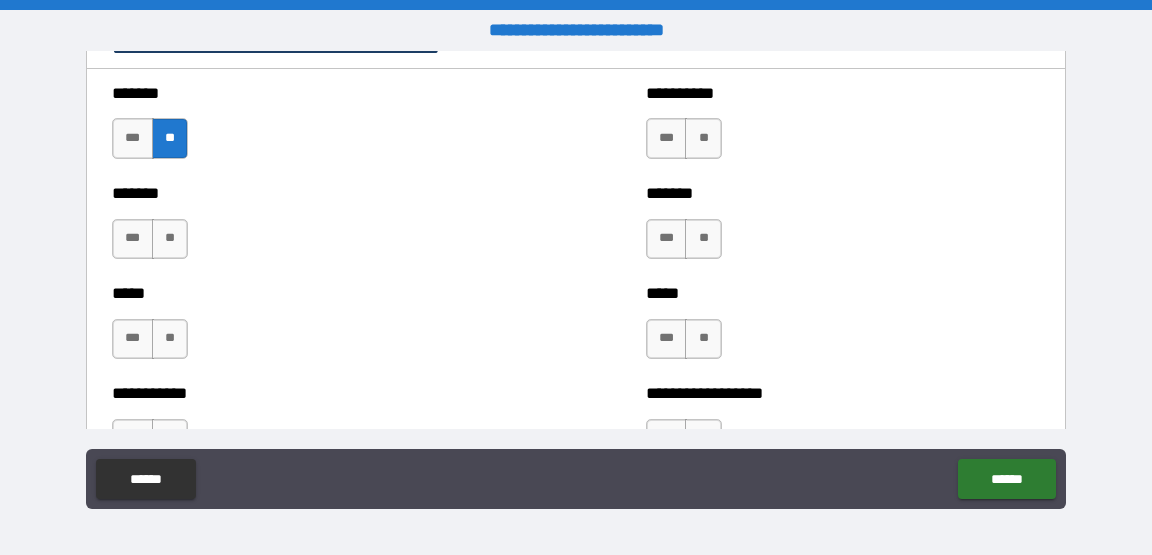 scroll, scrollTop: 1795, scrollLeft: 0, axis: vertical 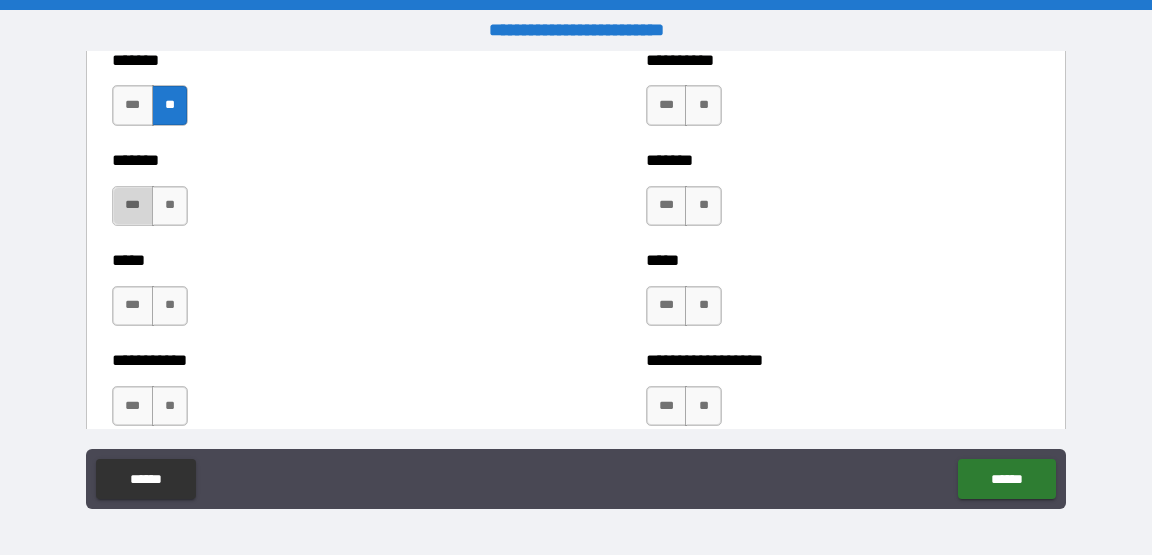 click on "***" at bounding box center (133, 206) 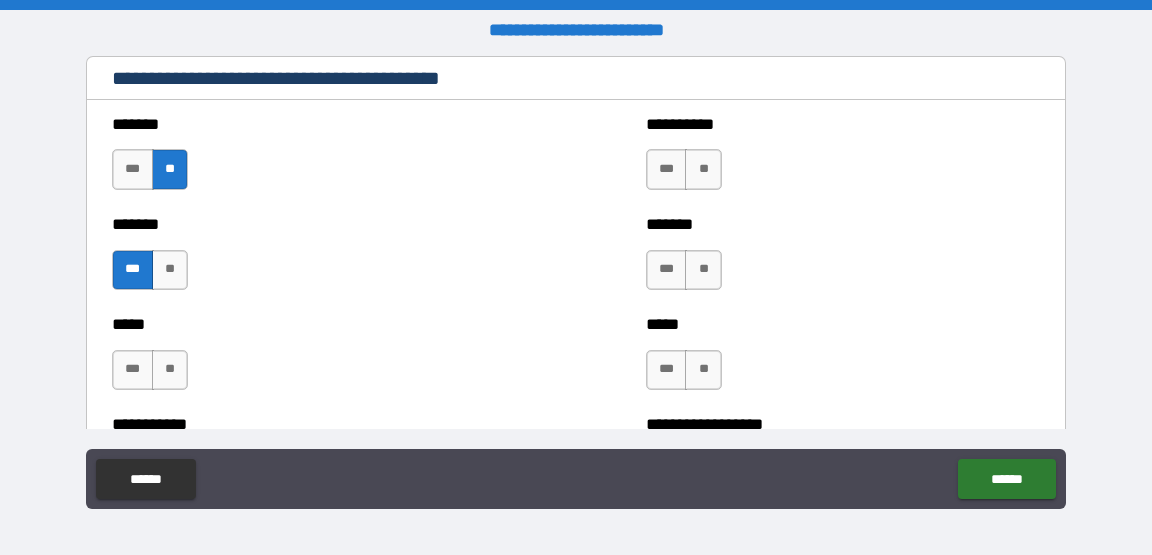 scroll, scrollTop: 1742, scrollLeft: 0, axis: vertical 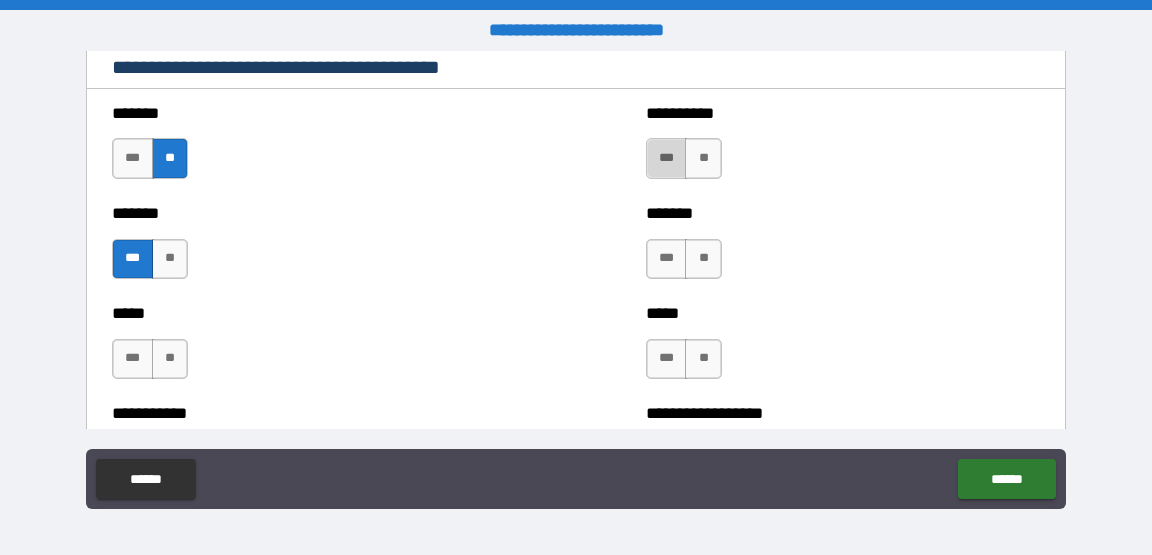 click on "***" at bounding box center [667, 158] 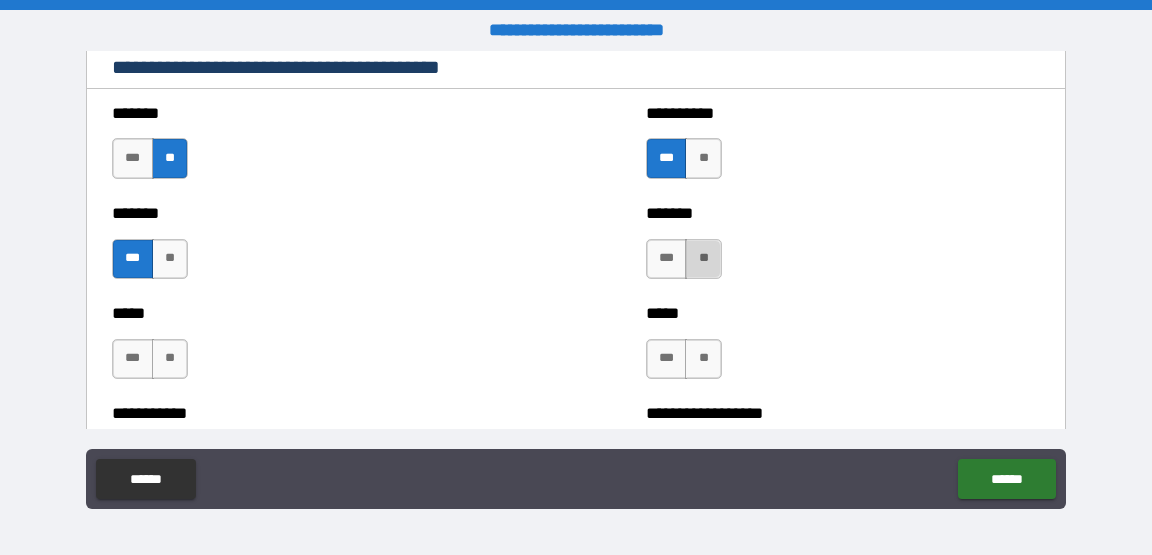 click on "**" at bounding box center (703, 259) 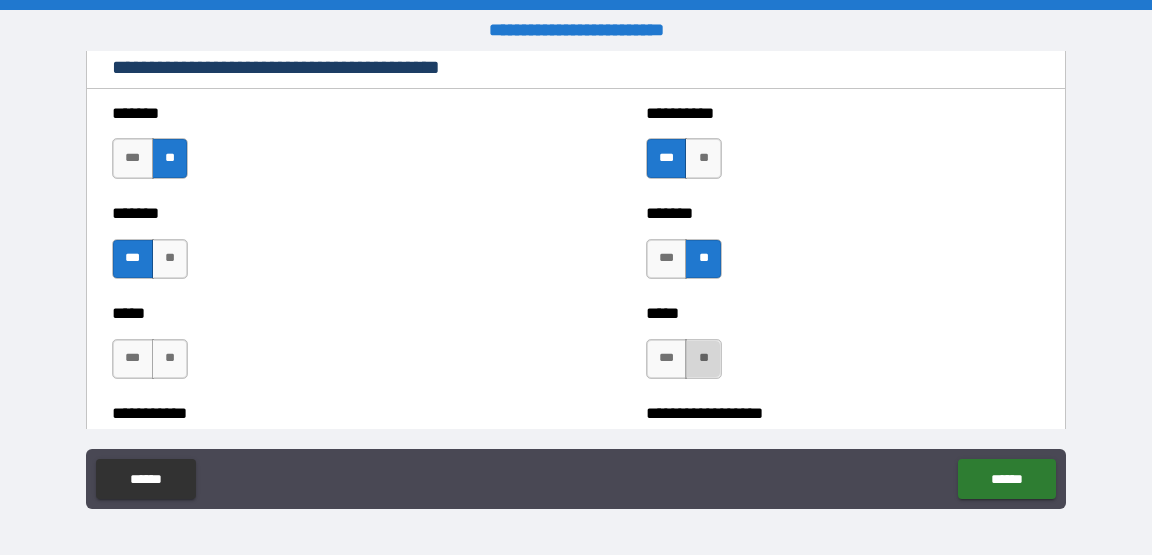 click on "**" at bounding box center (703, 359) 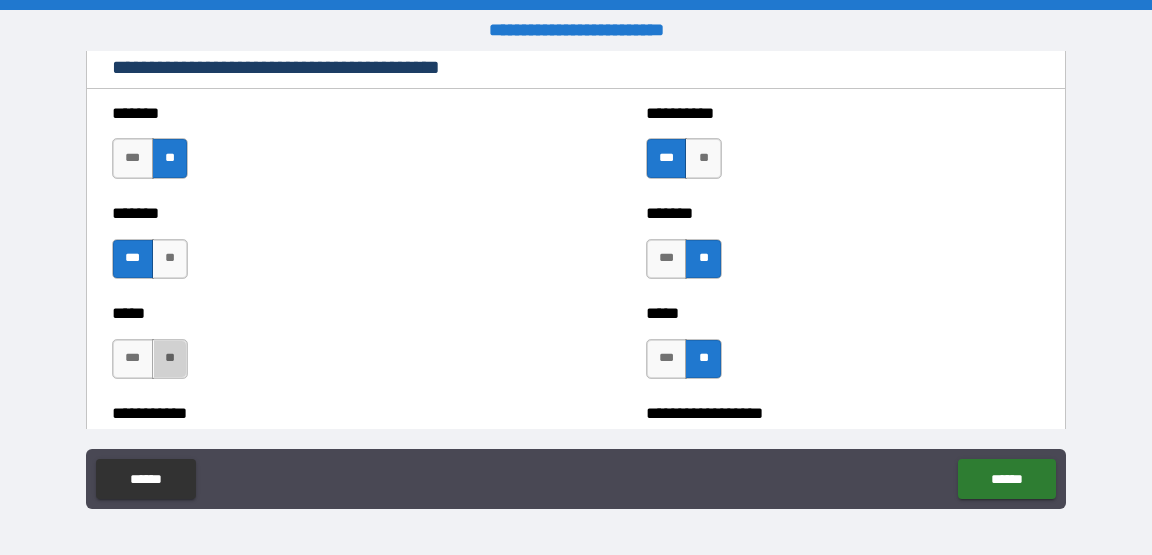 drag, startPoint x: 171, startPoint y: 358, endPoint x: 331, endPoint y: 328, distance: 162.78821 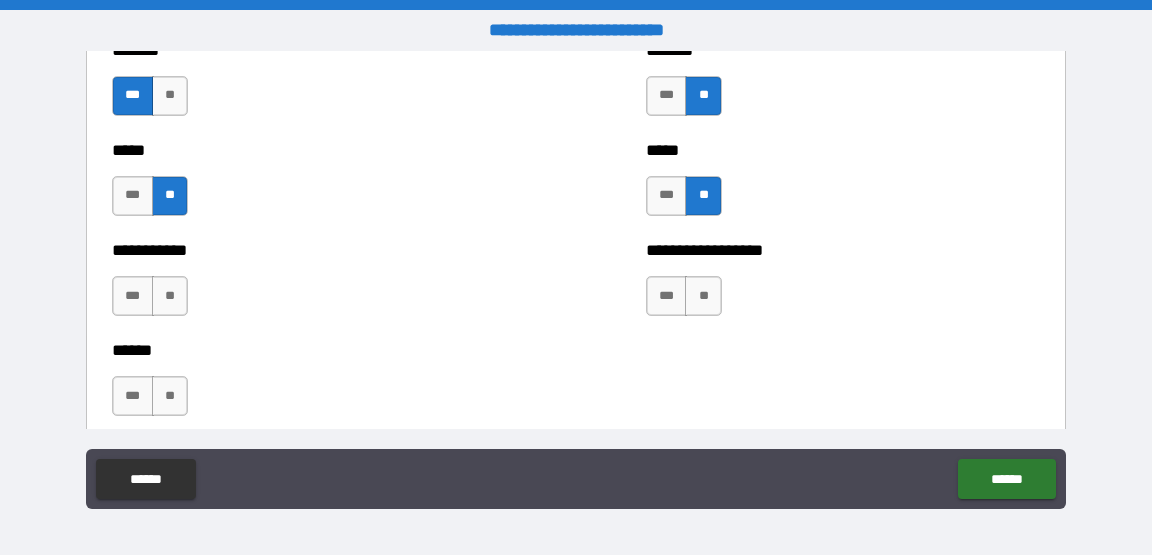 scroll, scrollTop: 2036, scrollLeft: 0, axis: vertical 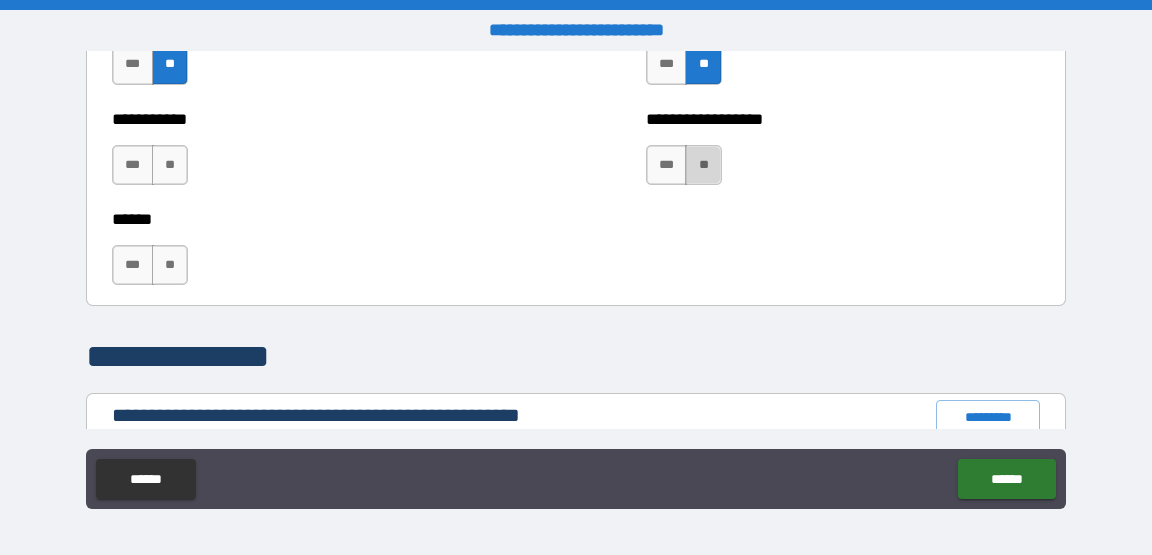 click on "**" at bounding box center [703, 165] 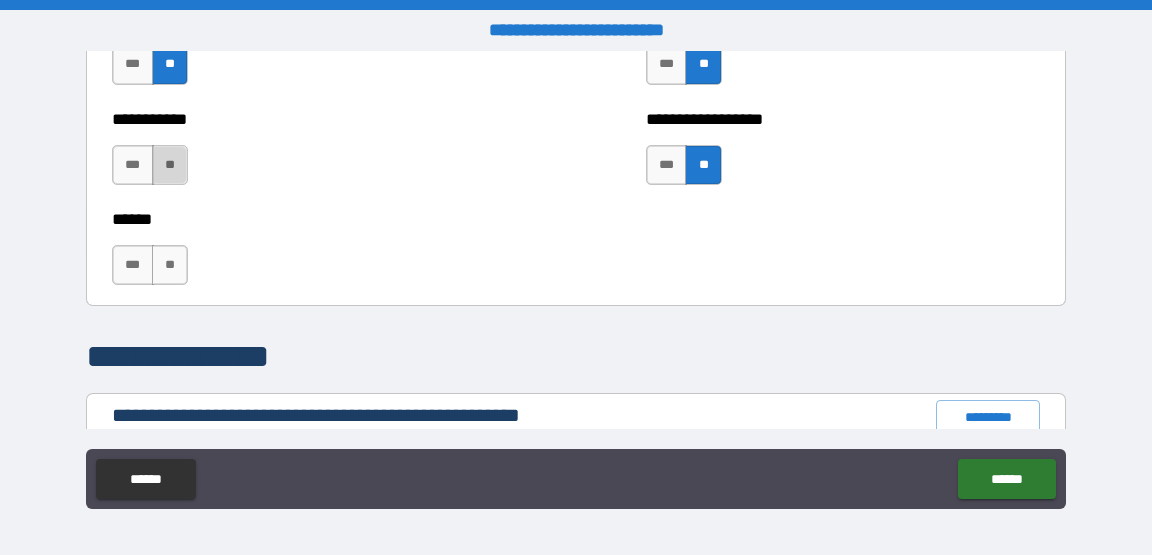 click on "**" at bounding box center (170, 165) 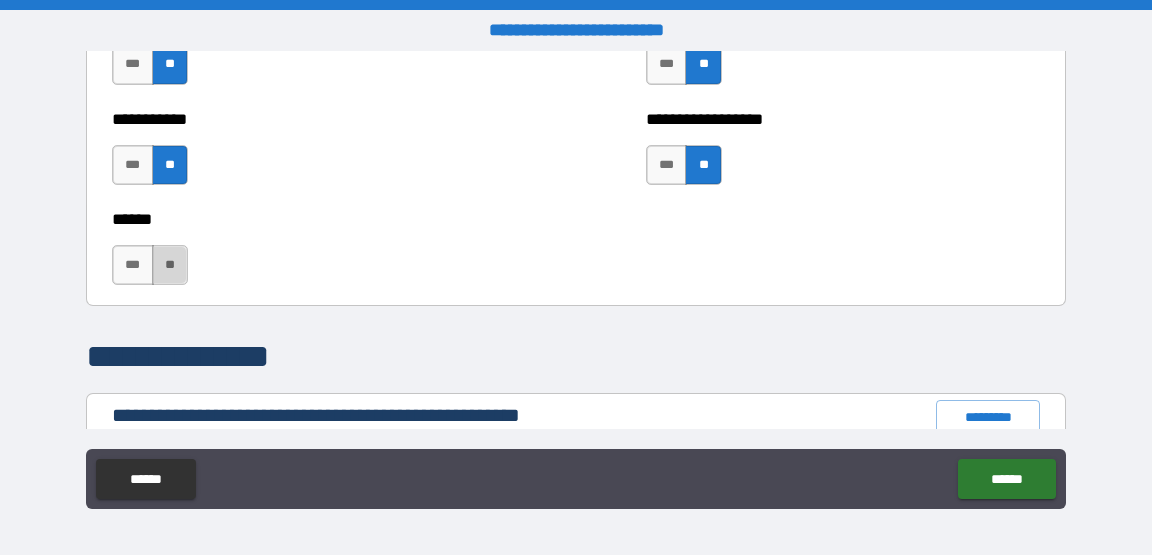 click on "**" at bounding box center (170, 265) 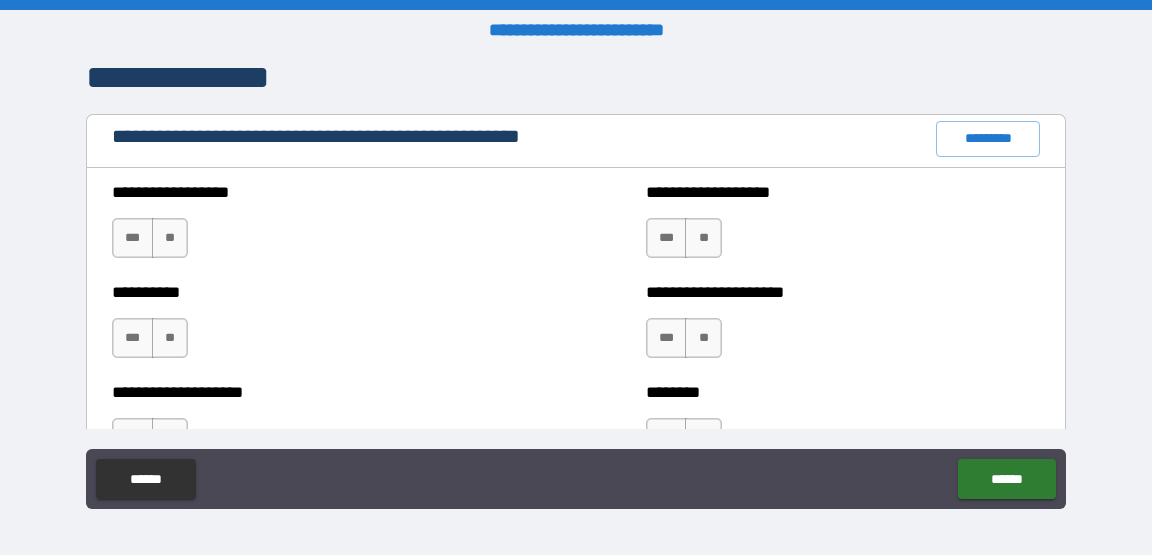 scroll, scrollTop: 2293, scrollLeft: 0, axis: vertical 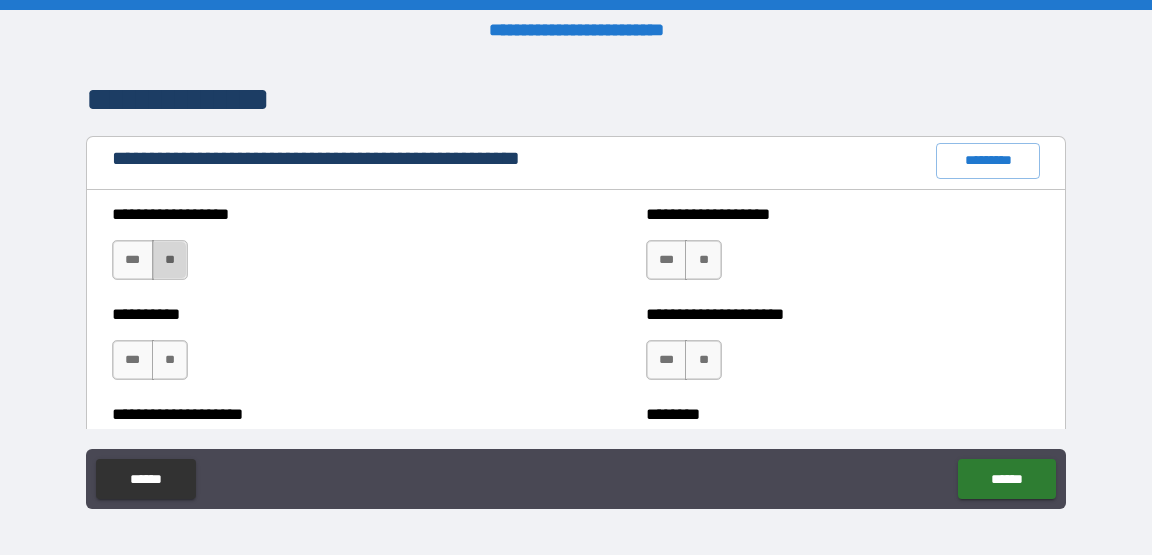 click on "**" at bounding box center [170, 260] 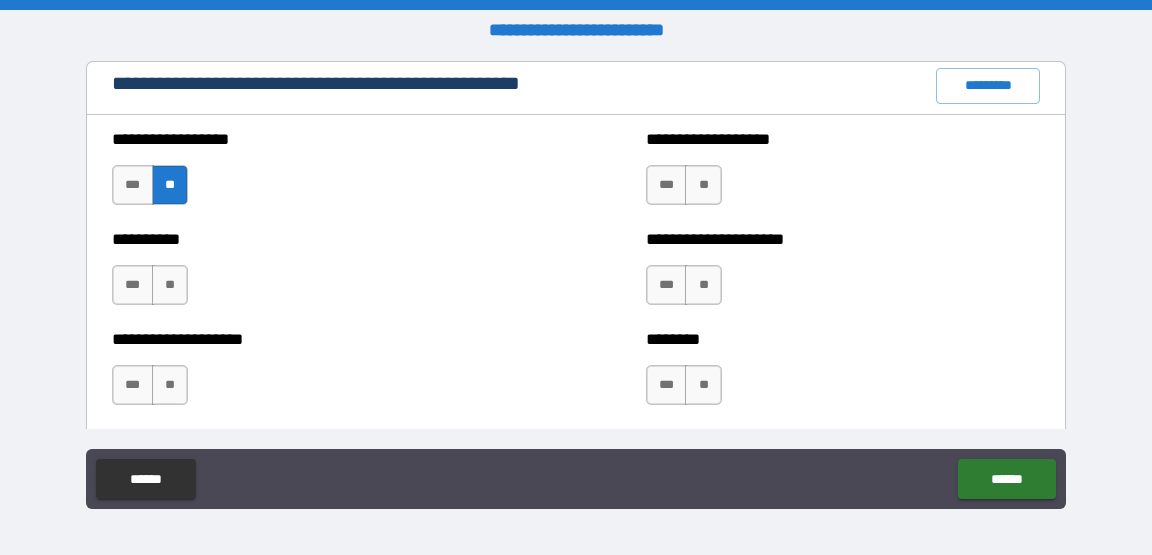 scroll, scrollTop: 2377, scrollLeft: 0, axis: vertical 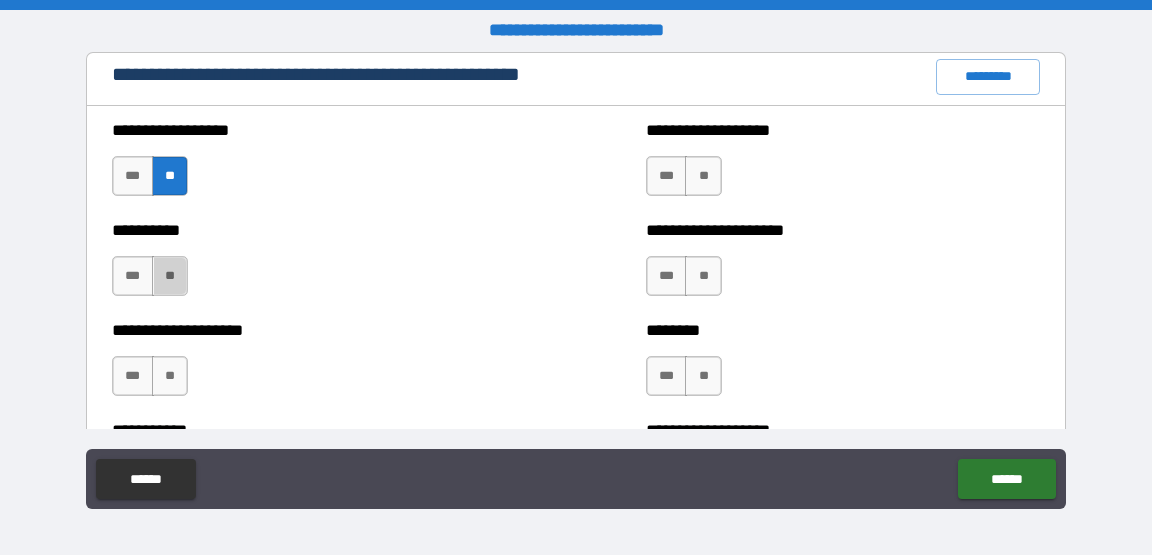 drag, startPoint x: 175, startPoint y: 273, endPoint x: 340, endPoint y: 257, distance: 165.77394 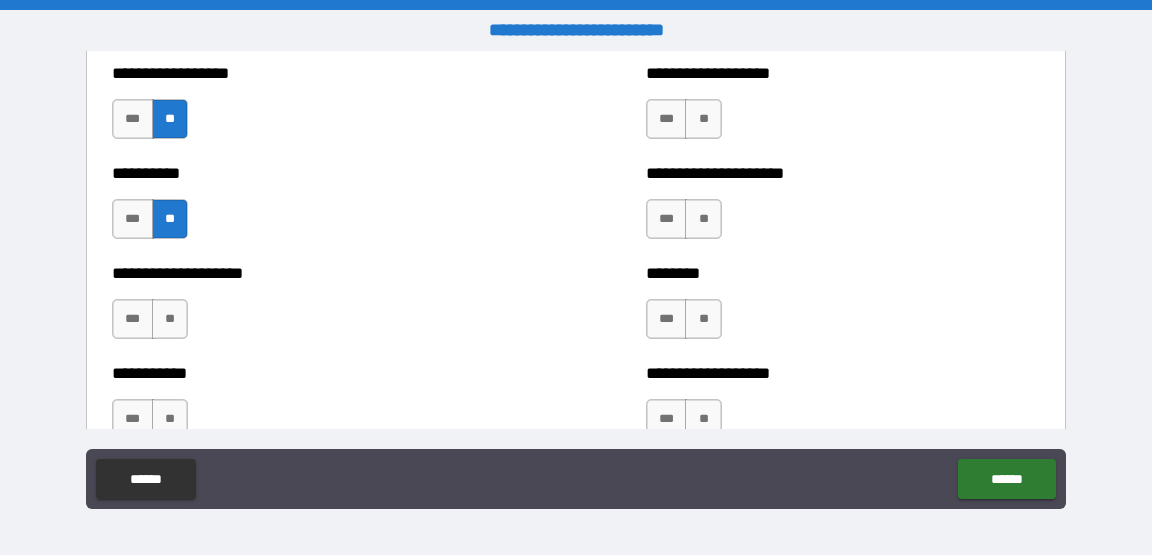 scroll, scrollTop: 2462, scrollLeft: 0, axis: vertical 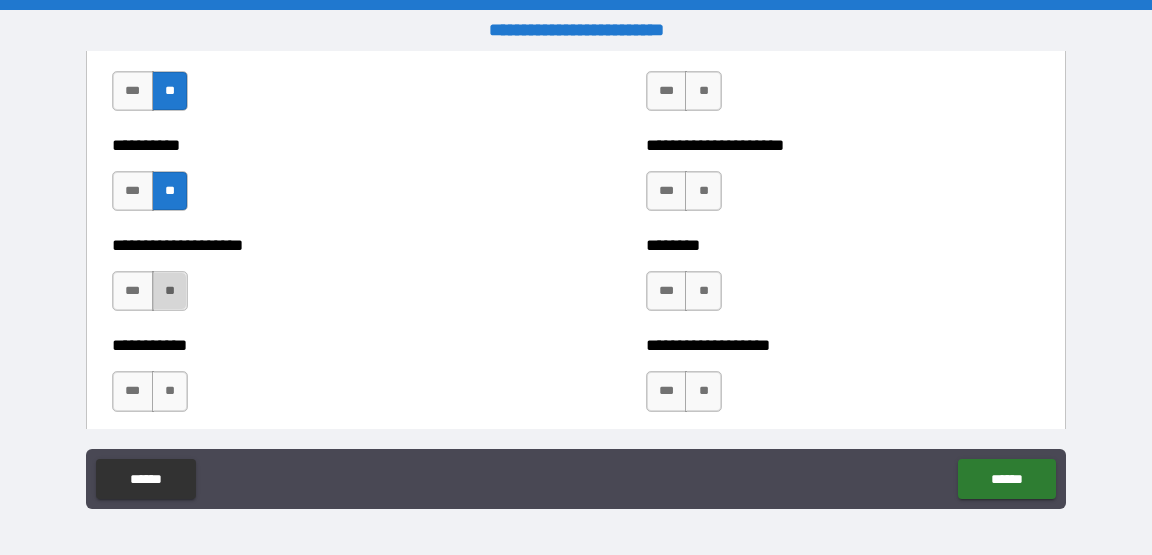 click on "**" at bounding box center (170, 291) 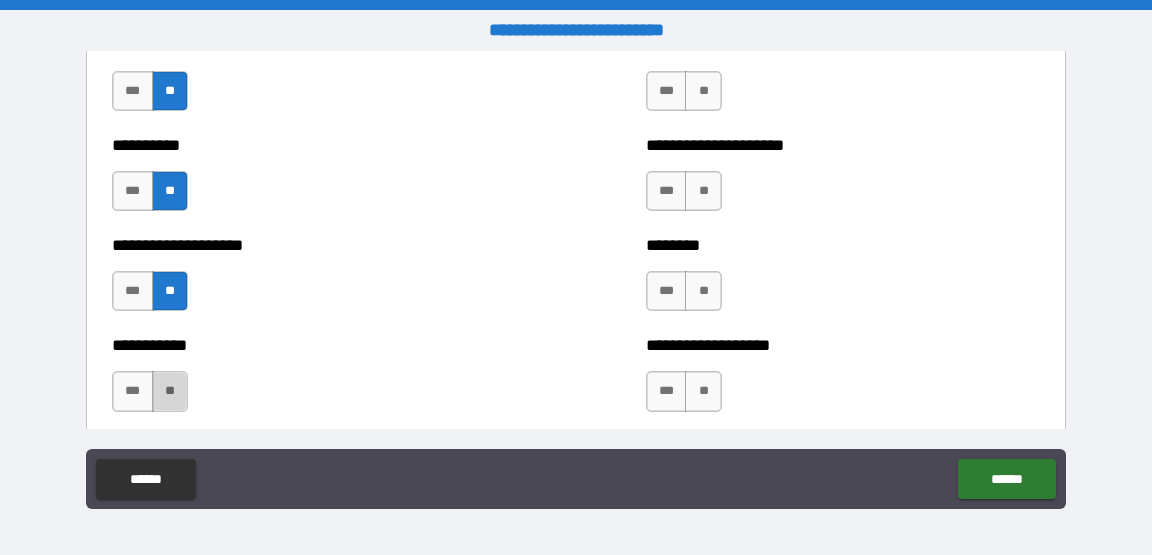 click on "**" at bounding box center (170, 391) 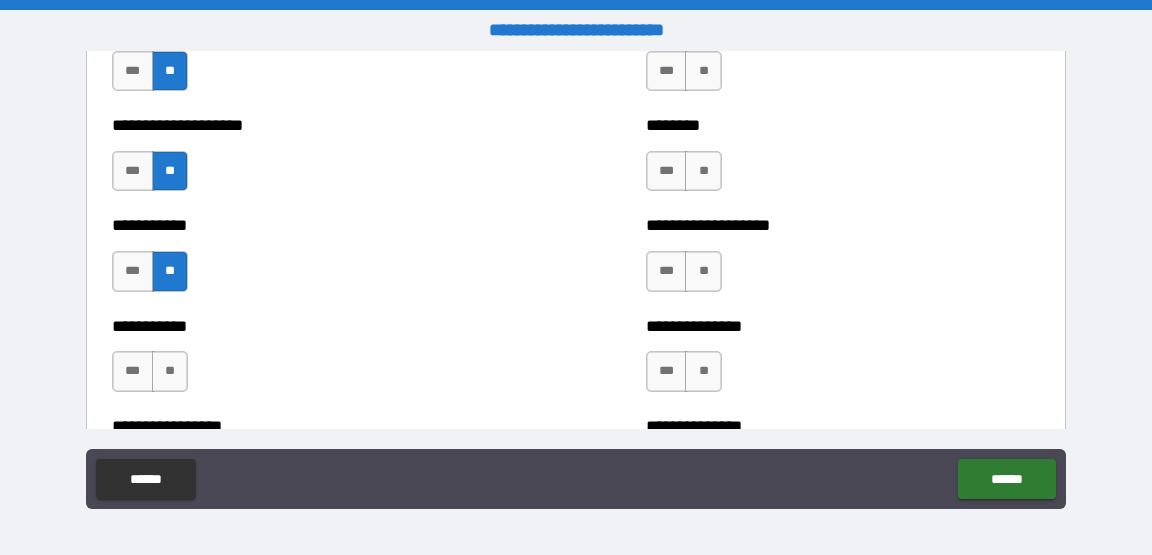 scroll, scrollTop: 2584, scrollLeft: 0, axis: vertical 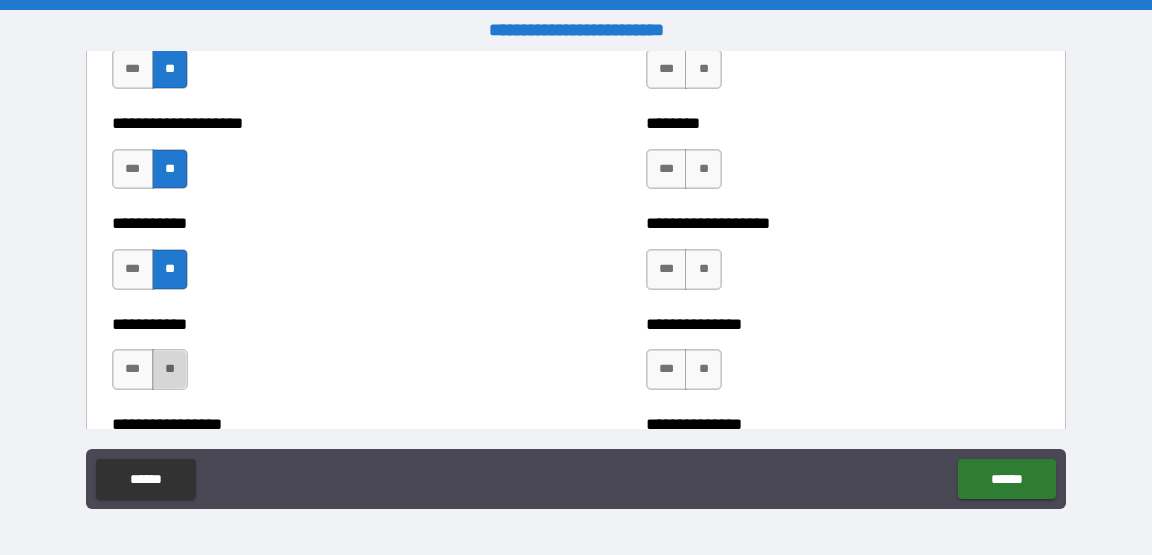 click on "**" at bounding box center [170, 369] 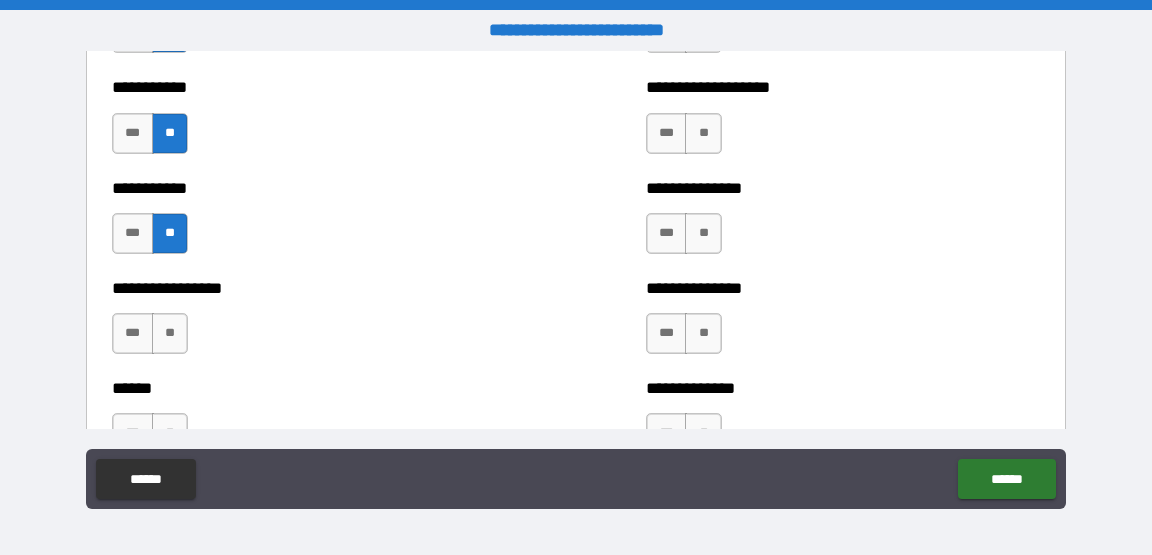 scroll, scrollTop: 2788, scrollLeft: 0, axis: vertical 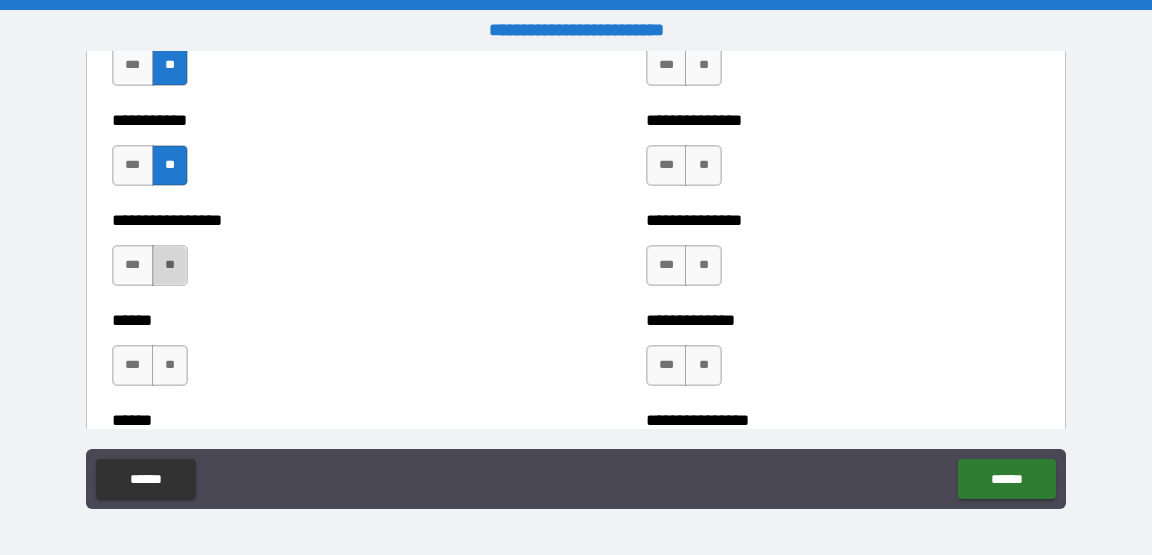 click on "**" at bounding box center (170, 265) 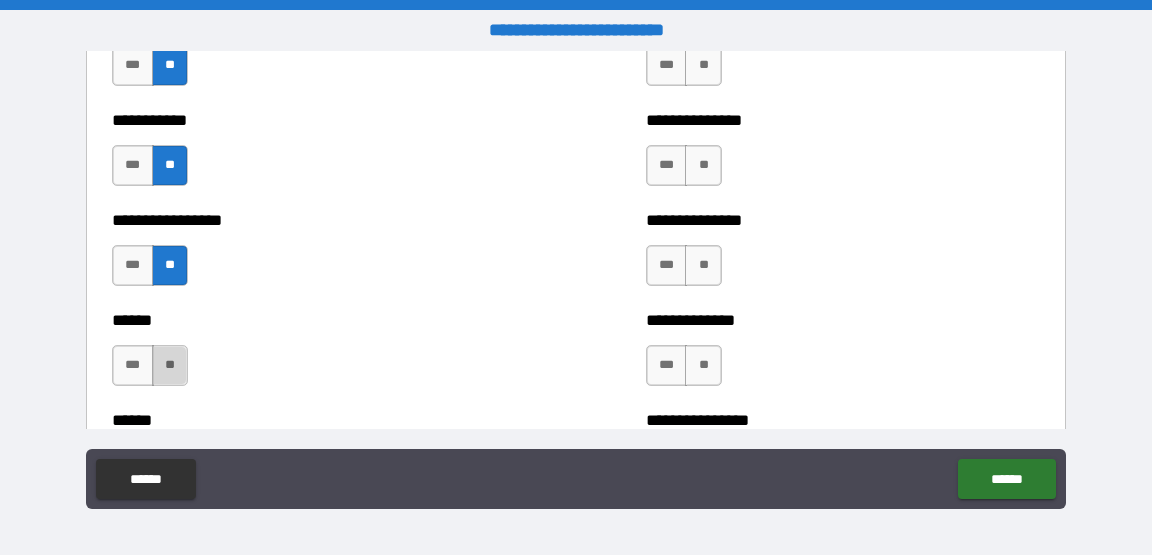 click on "**" at bounding box center [170, 365] 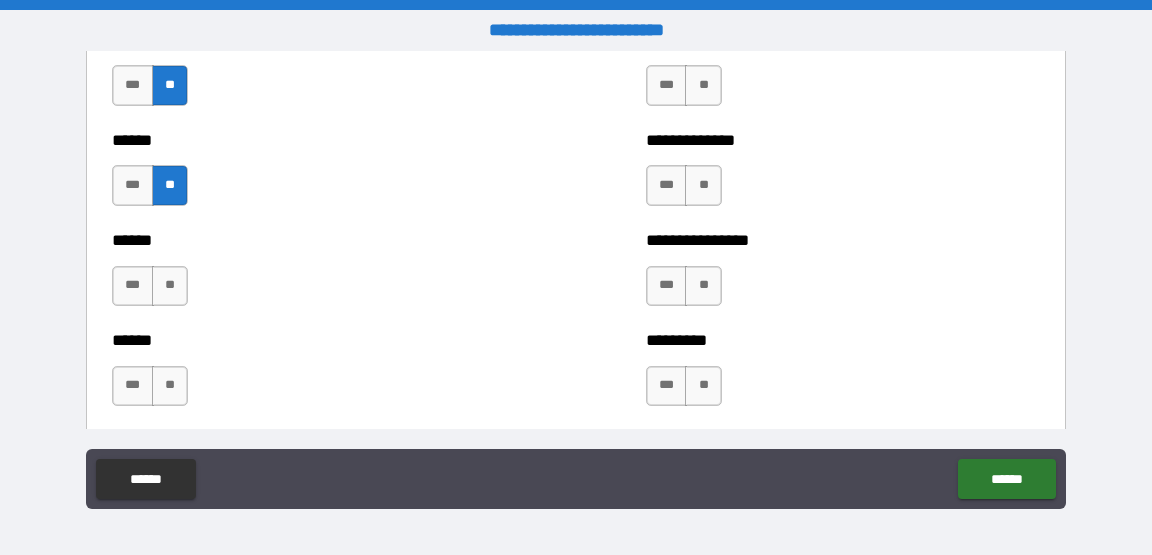 scroll, scrollTop: 2998, scrollLeft: 0, axis: vertical 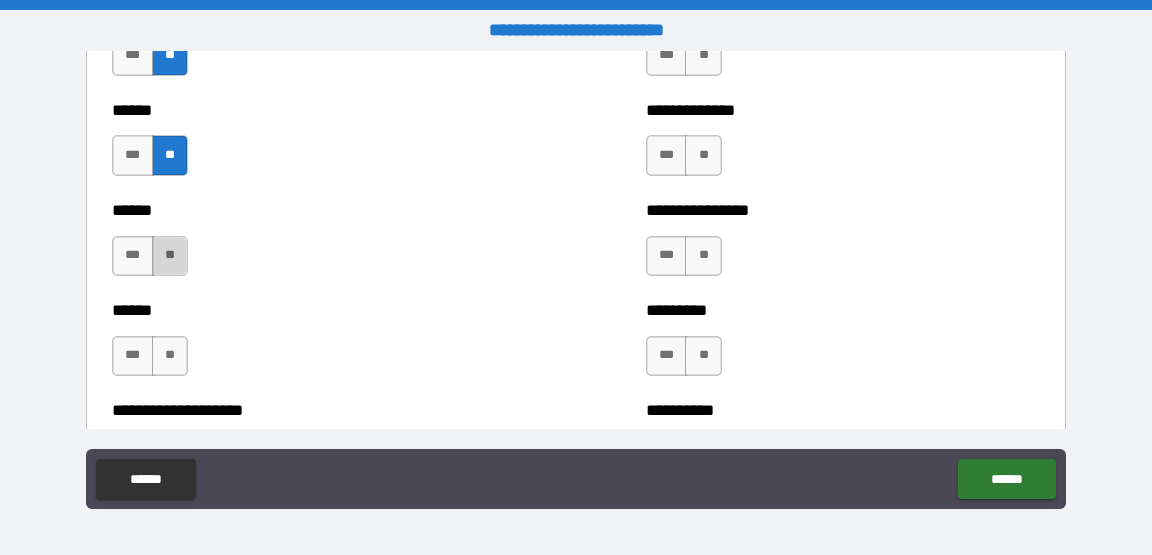 click on "**" at bounding box center (170, 256) 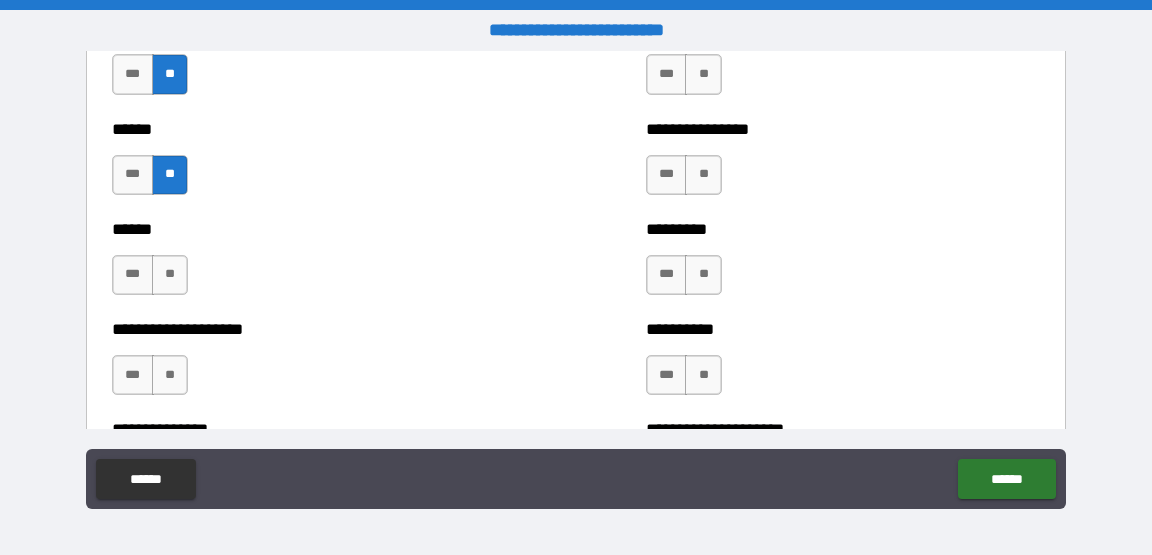 scroll, scrollTop: 3118, scrollLeft: 0, axis: vertical 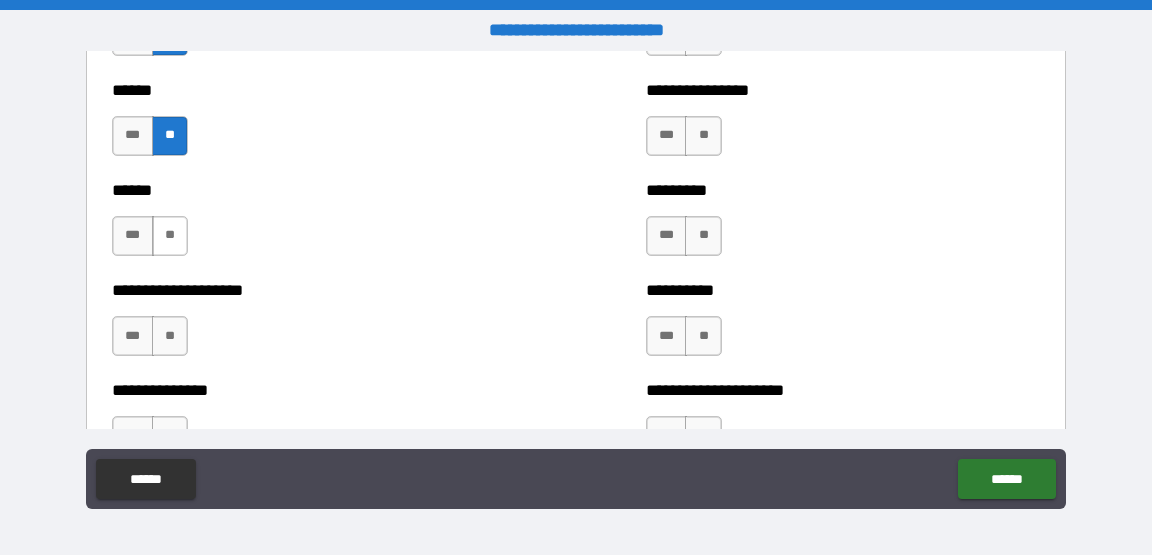 click on "**" at bounding box center [170, 236] 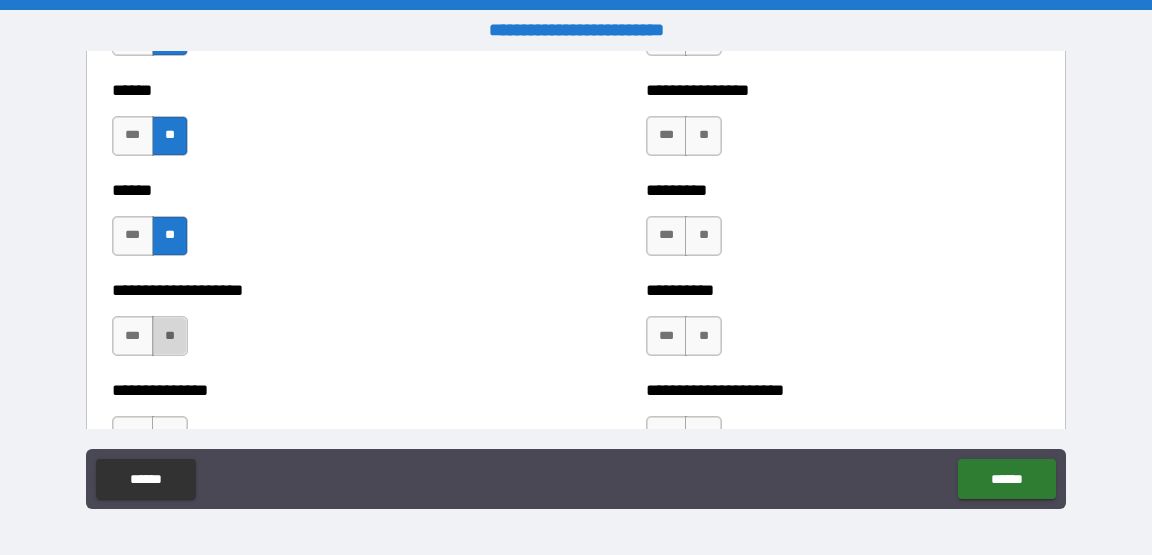 click on "**" at bounding box center [170, 336] 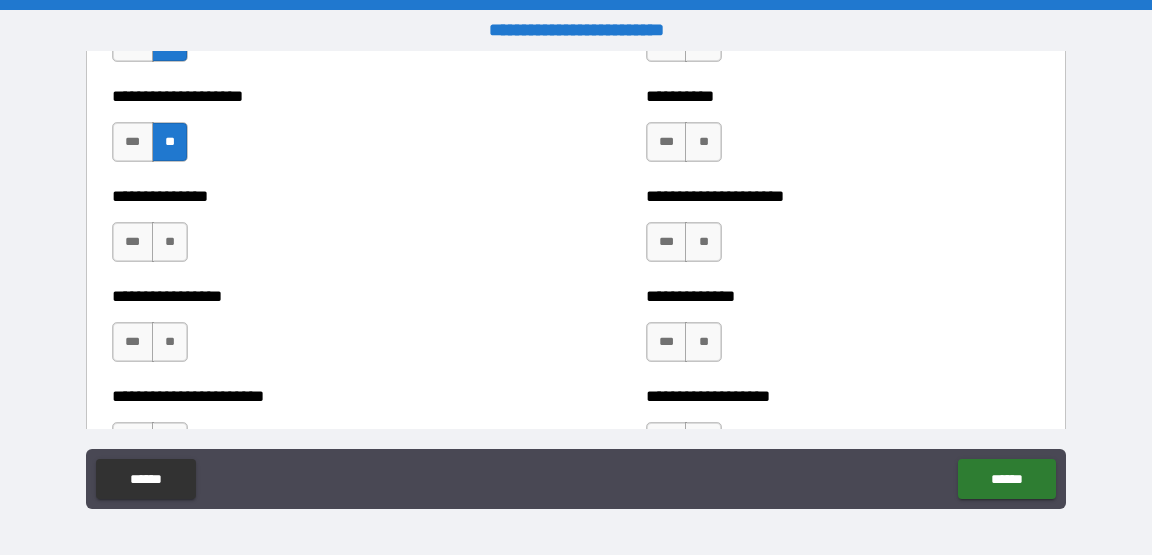 scroll, scrollTop: 3315, scrollLeft: 0, axis: vertical 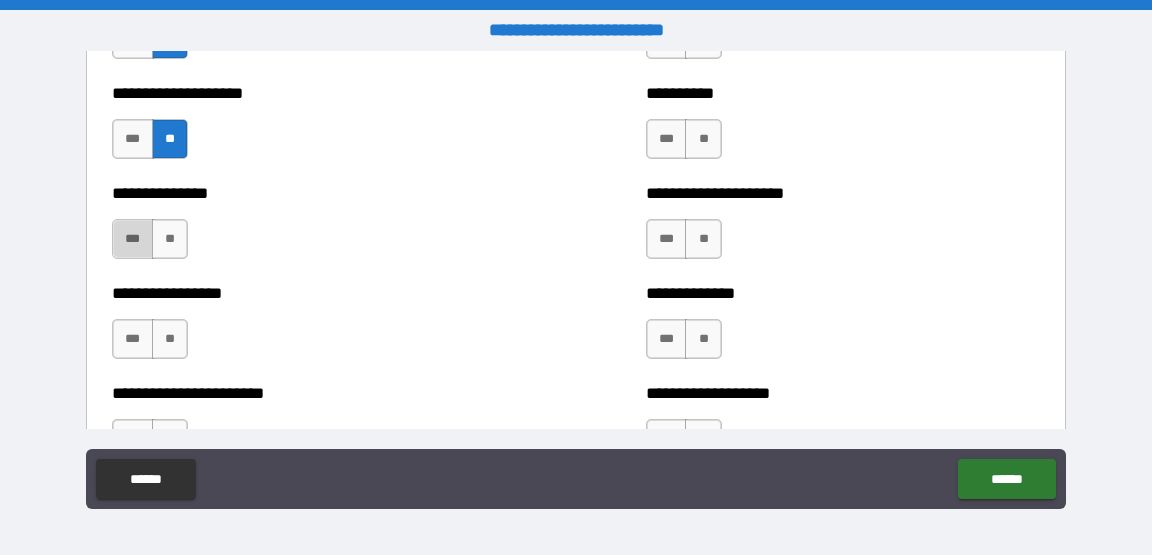 click on "***" at bounding box center (133, 239) 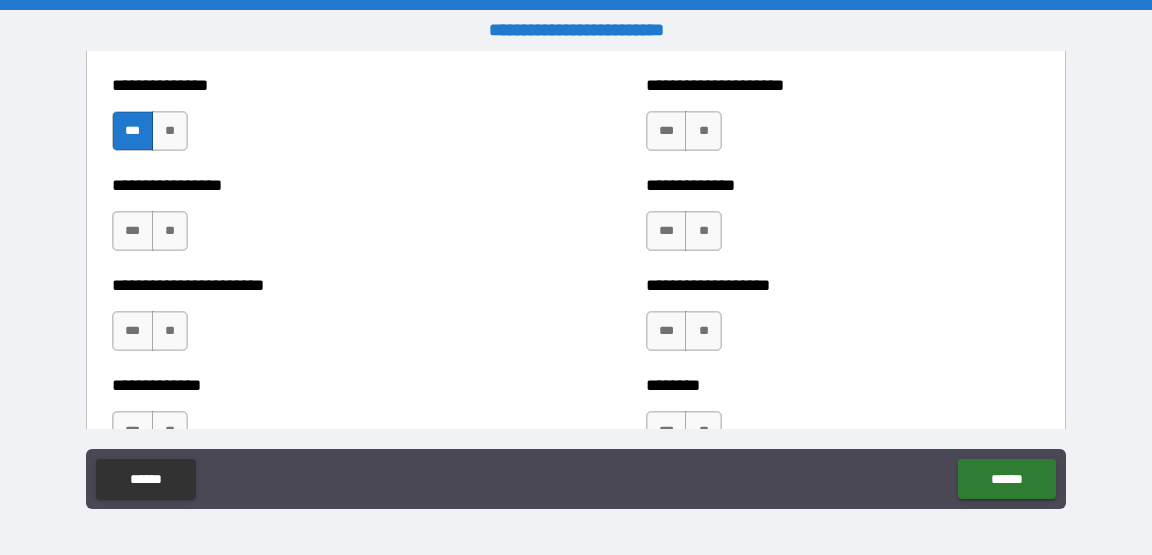 scroll, scrollTop: 3432, scrollLeft: 0, axis: vertical 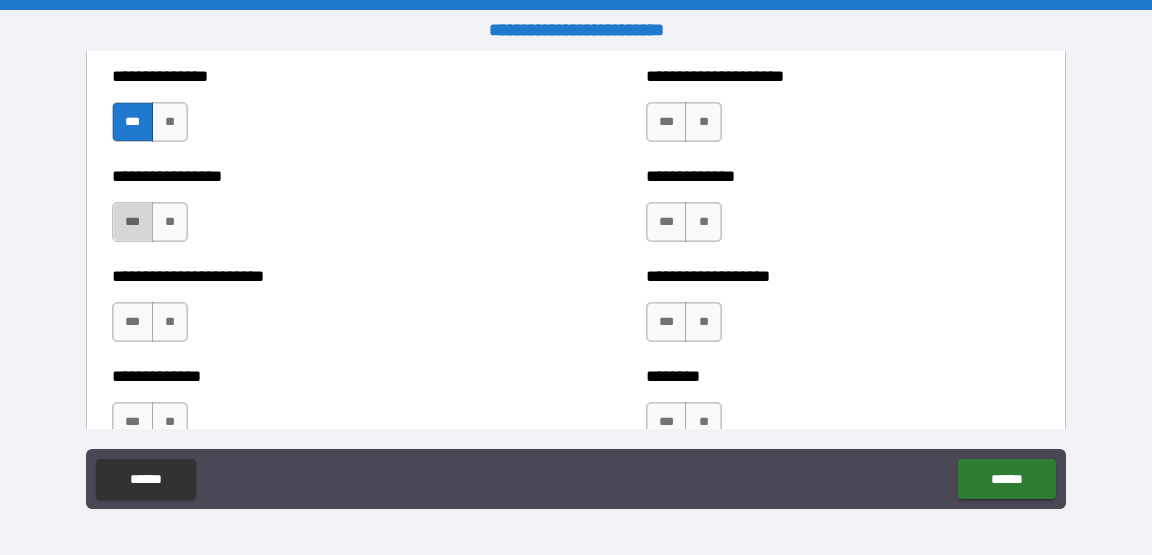 click on "***" at bounding box center (133, 222) 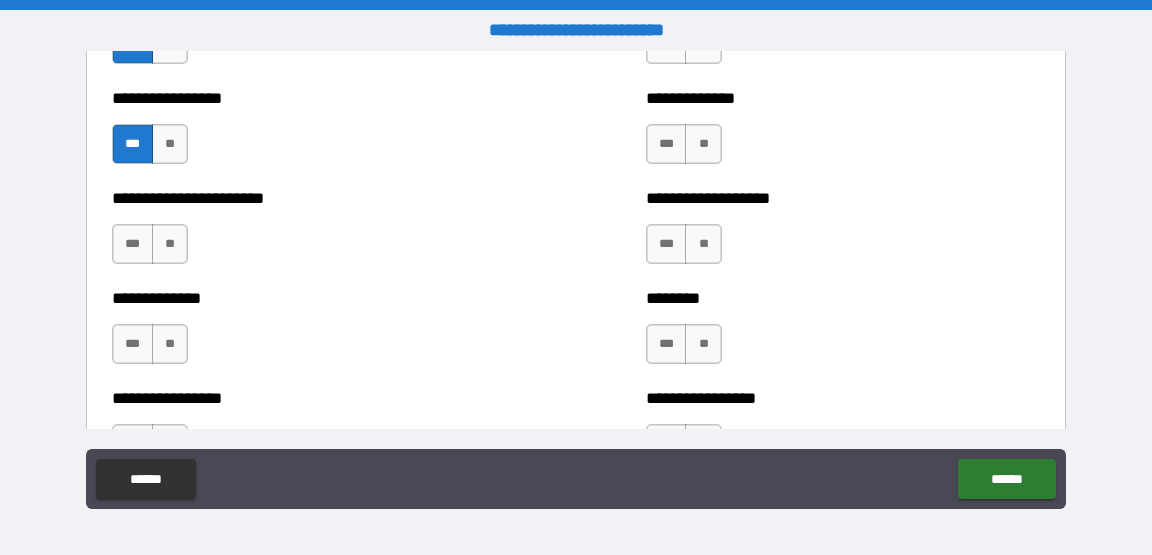 scroll, scrollTop: 3561, scrollLeft: 0, axis: vertical 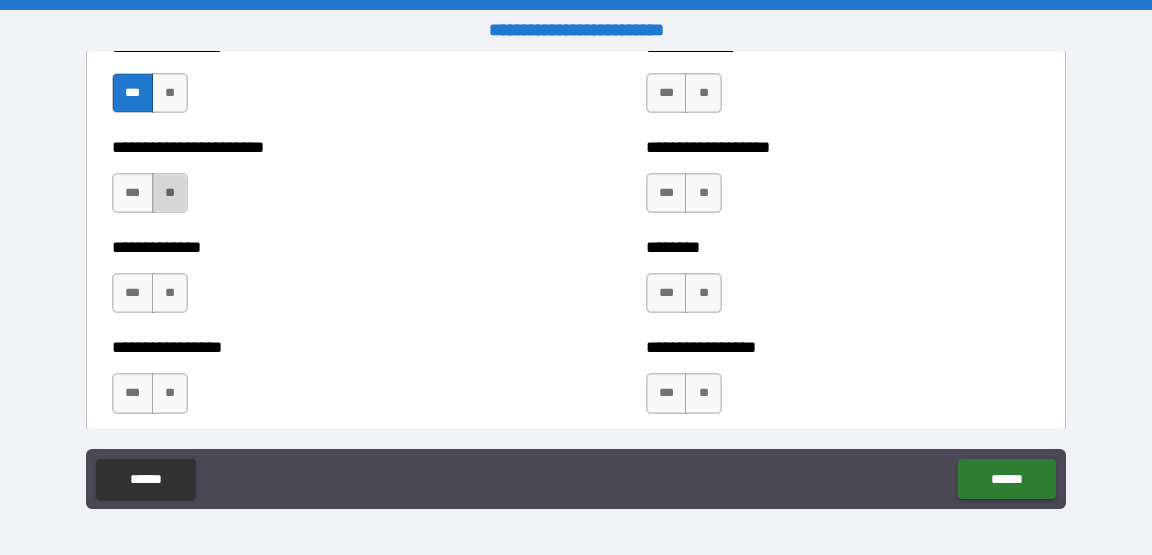 click on "**" at bounding box center [170, 193] 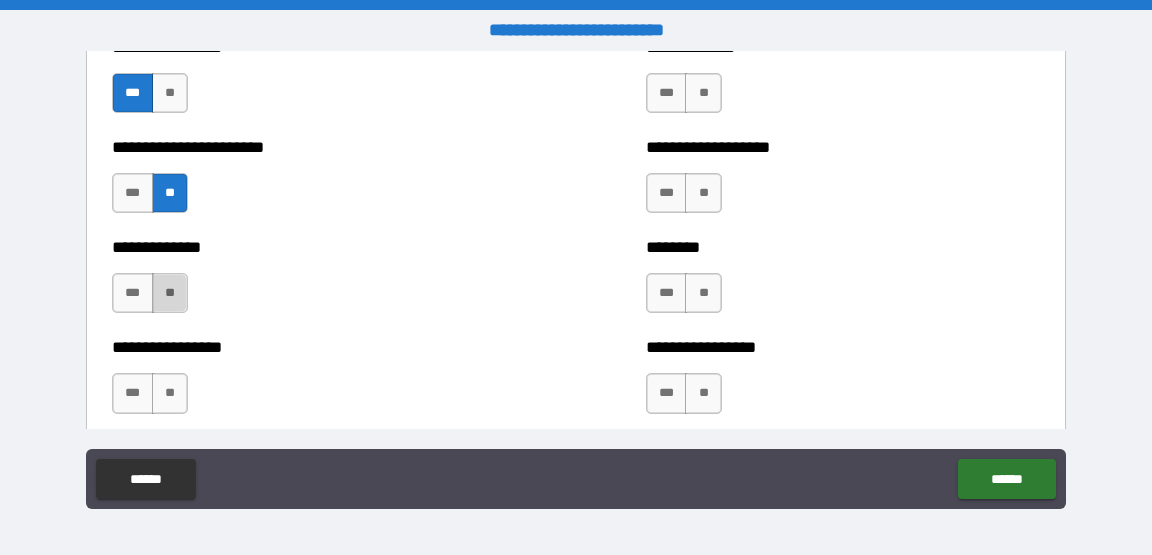 click on "**" at bounding box center [170, 293] 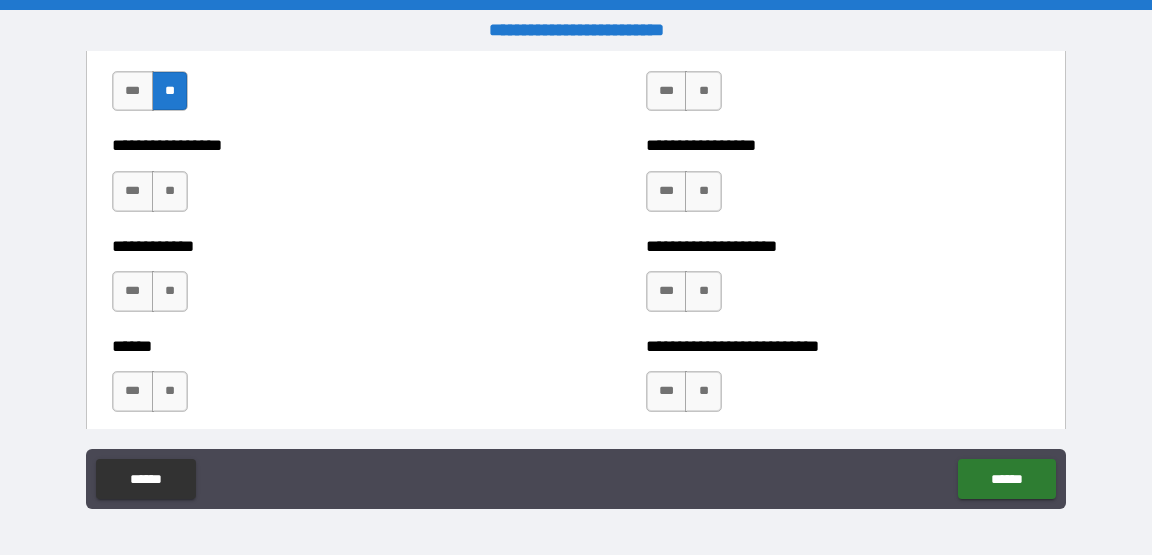 scroll, scrollTop: 3778, scrollLeft: 0, axis: vertical 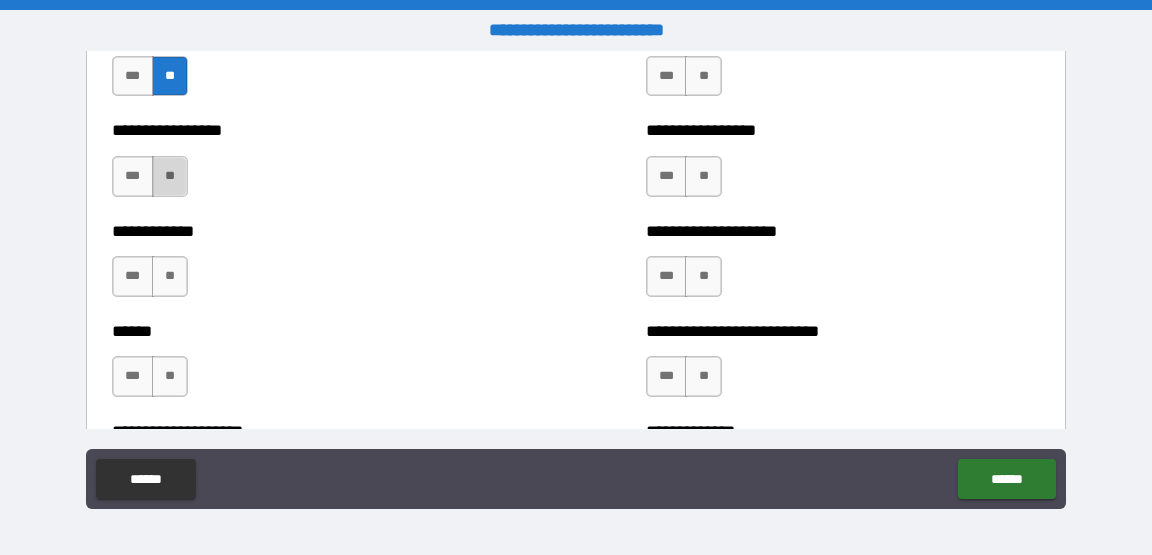 click on "**" at bounding box center [170, 176] 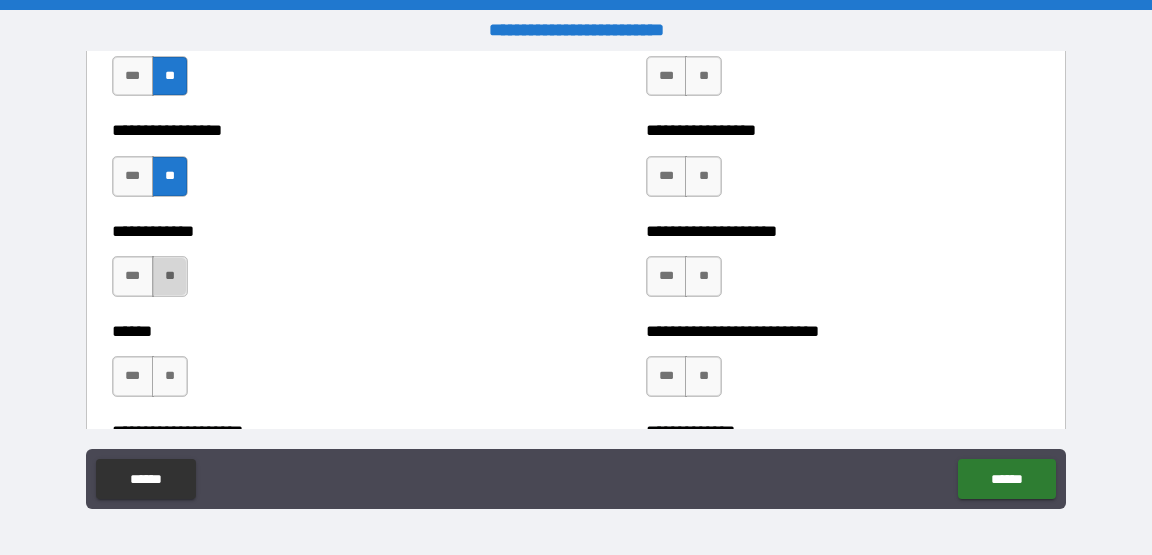 click on "**" at bounding box center (170, 276) 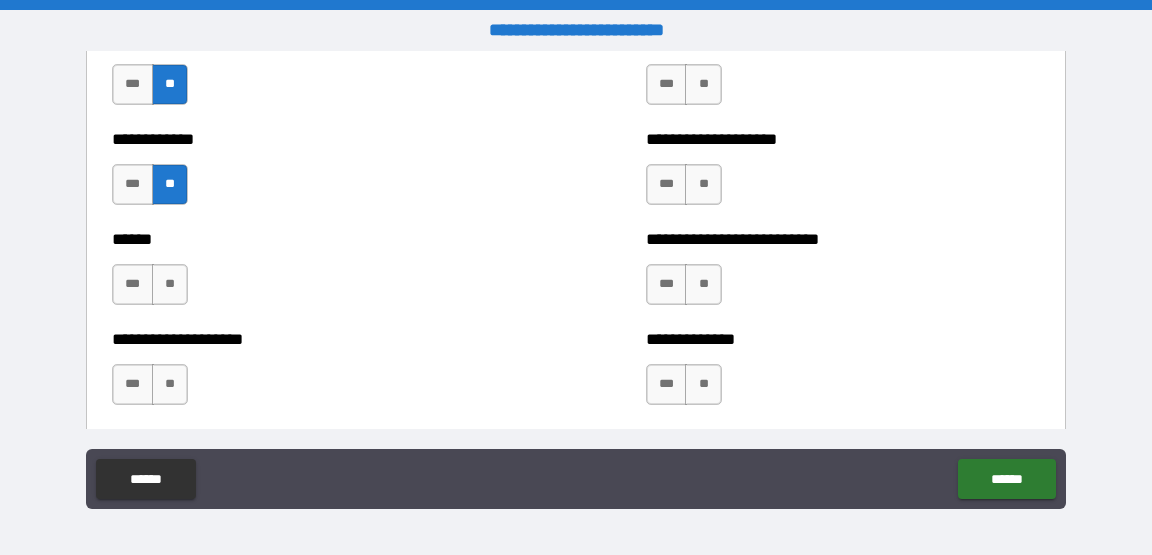 scroll, scrollTop: 3945, scrollLeft: 0, axis: vertical 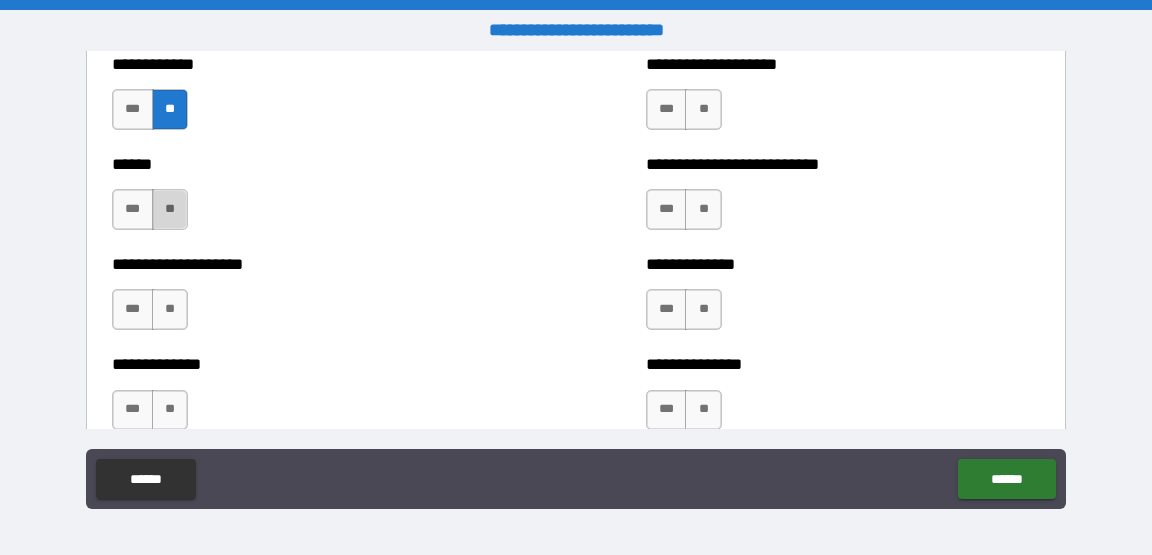 click on "**" at bounding box center [170, 209] 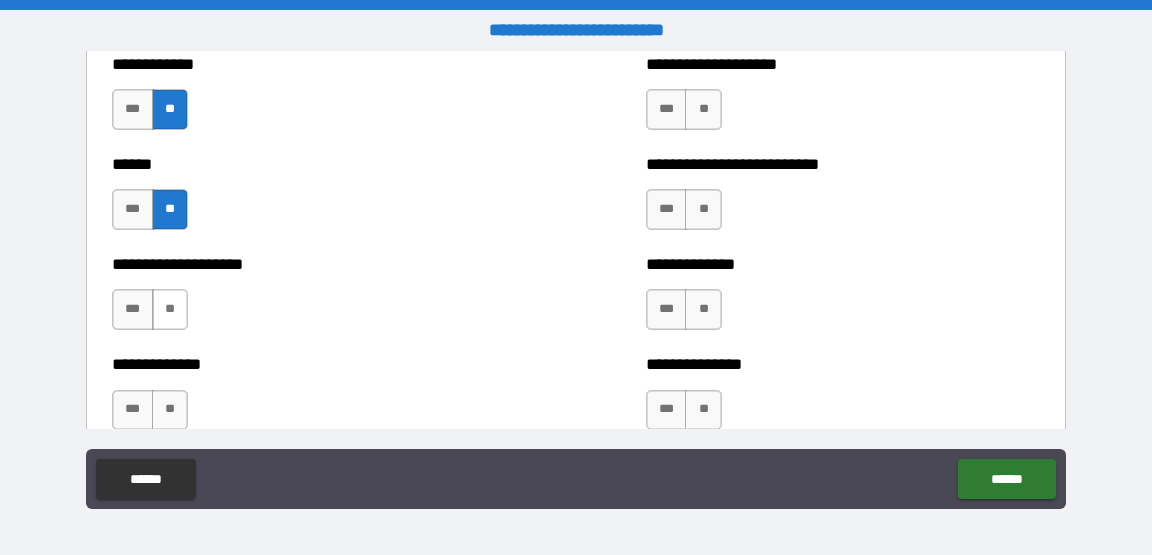 click on "**" at bounding box center (170, 309) 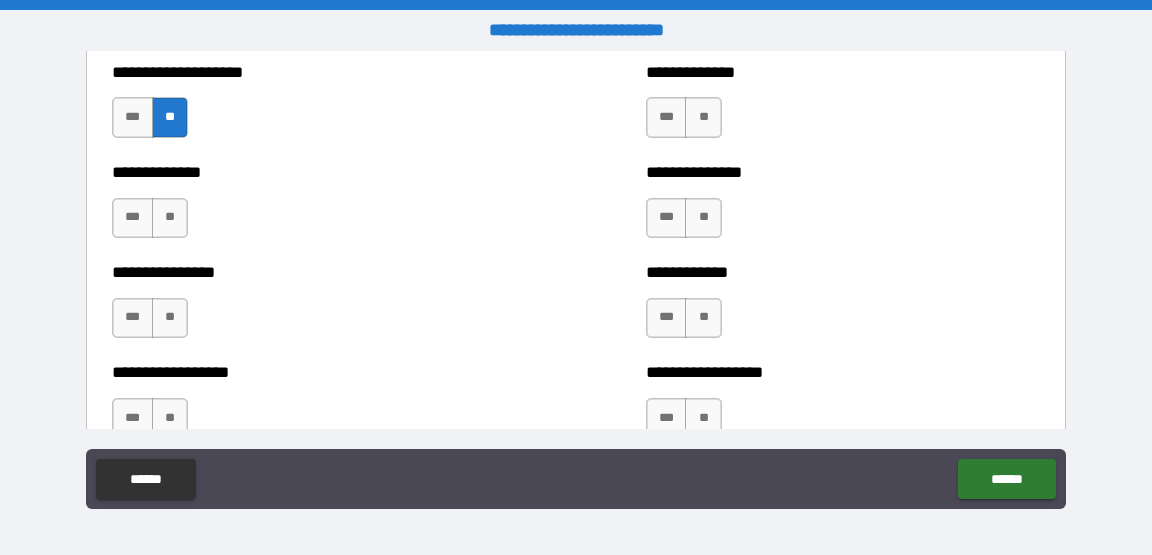 scroll, scrollTop: 4147, scrollLeft: 0, axis: vertical 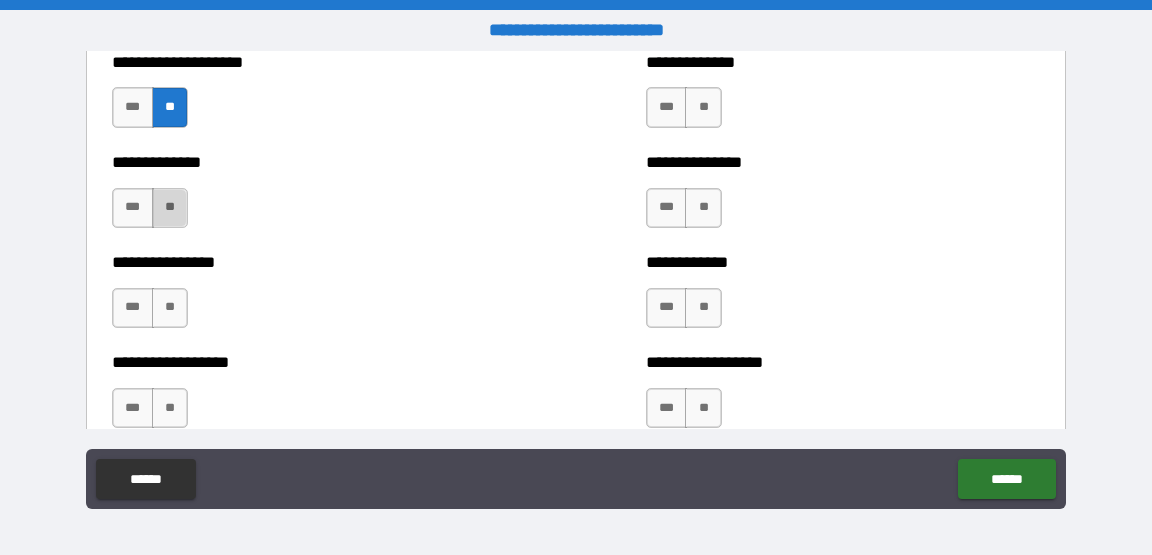 click on "**" at bounding box center [170, 208] 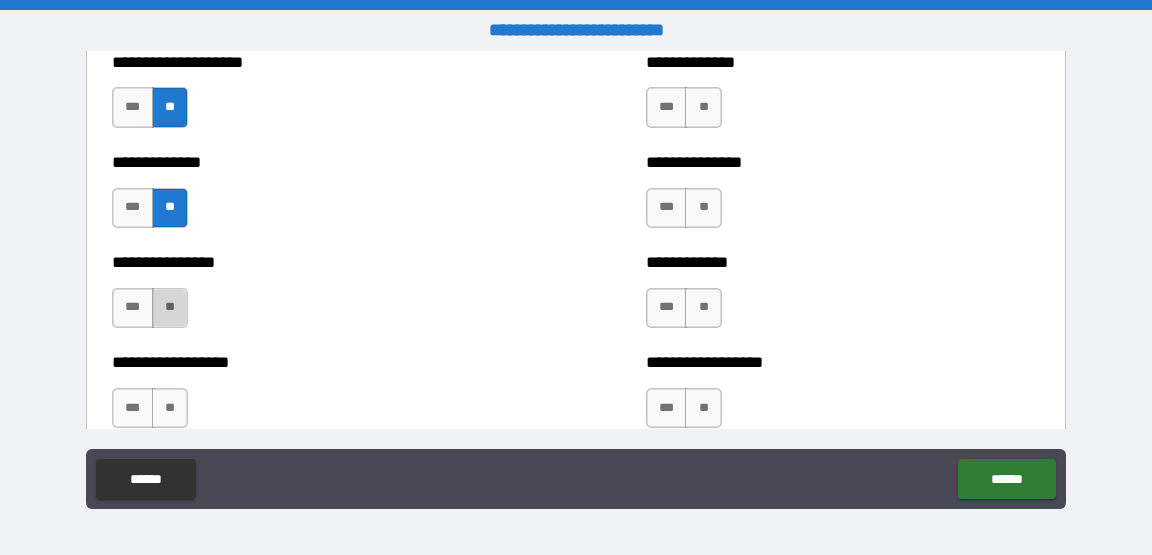 click on "**" at bounding box center (170, 308) 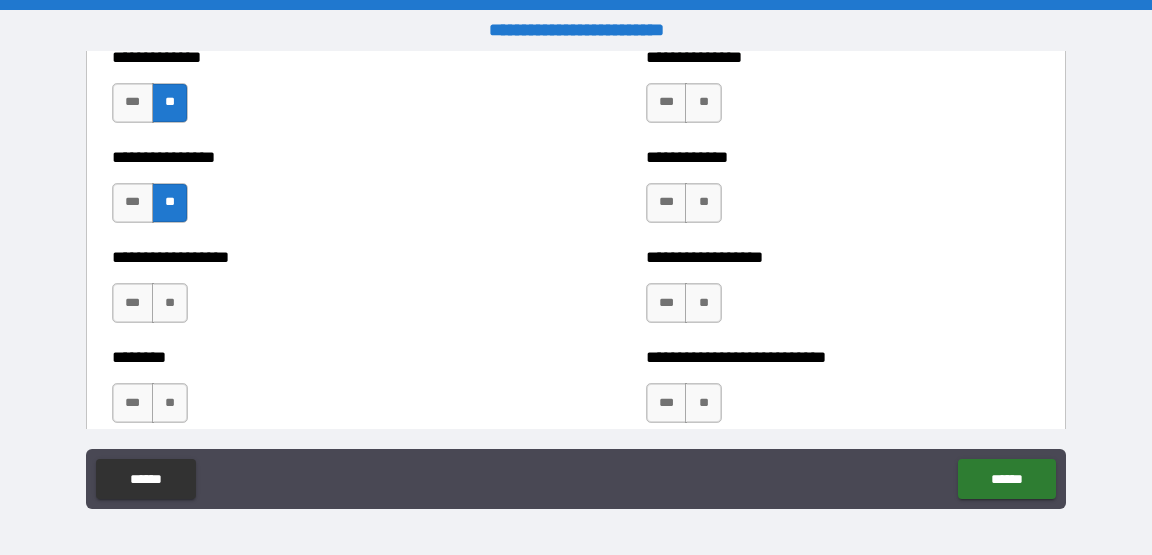 scroll, scrollTop: 4358, scrollLeft: 0, axis: vertical 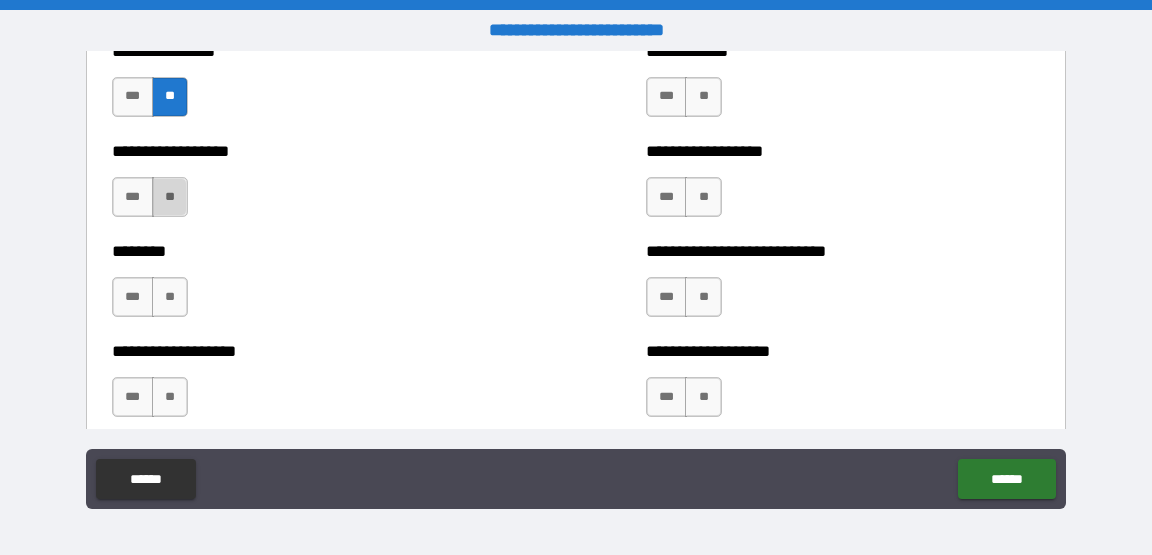 click on "**" at bounding box center (170, 197) 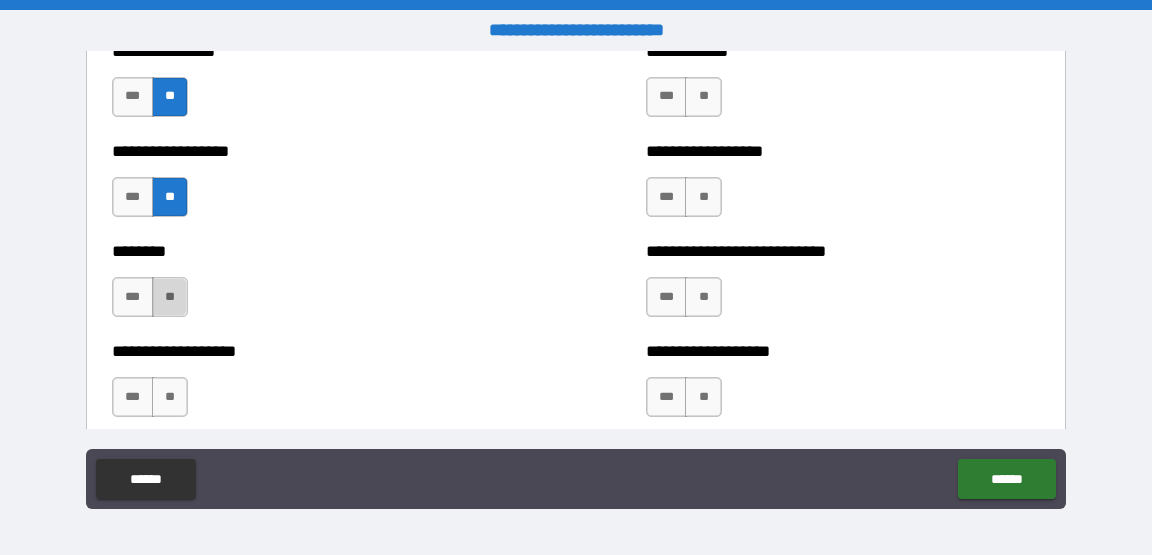click on "**" at bounding box center [170, 297] 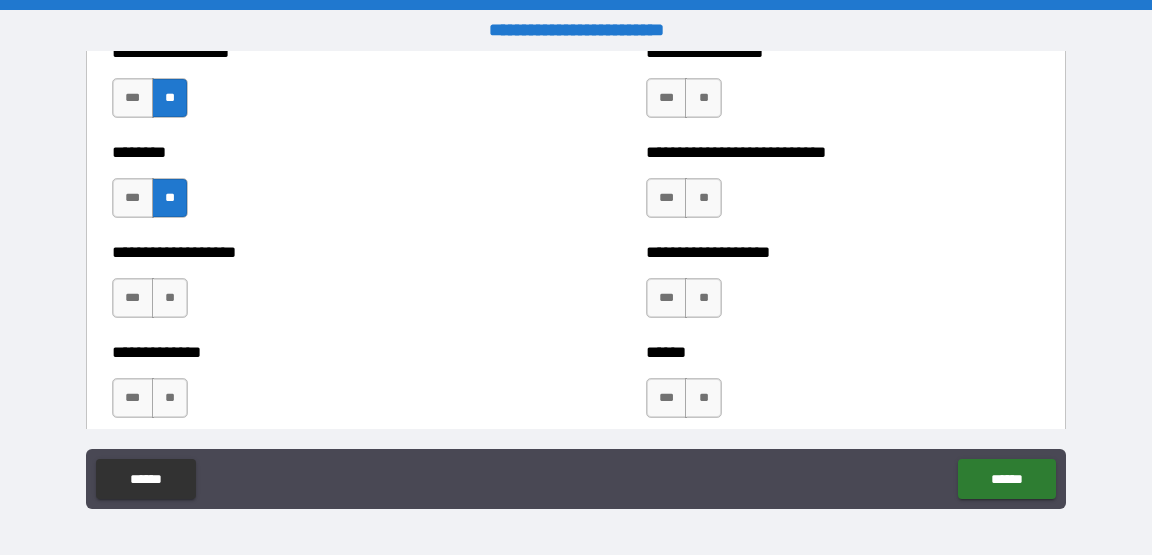 scroll, scrollTop: 4465, scrollLeft: 0, axis: vertical 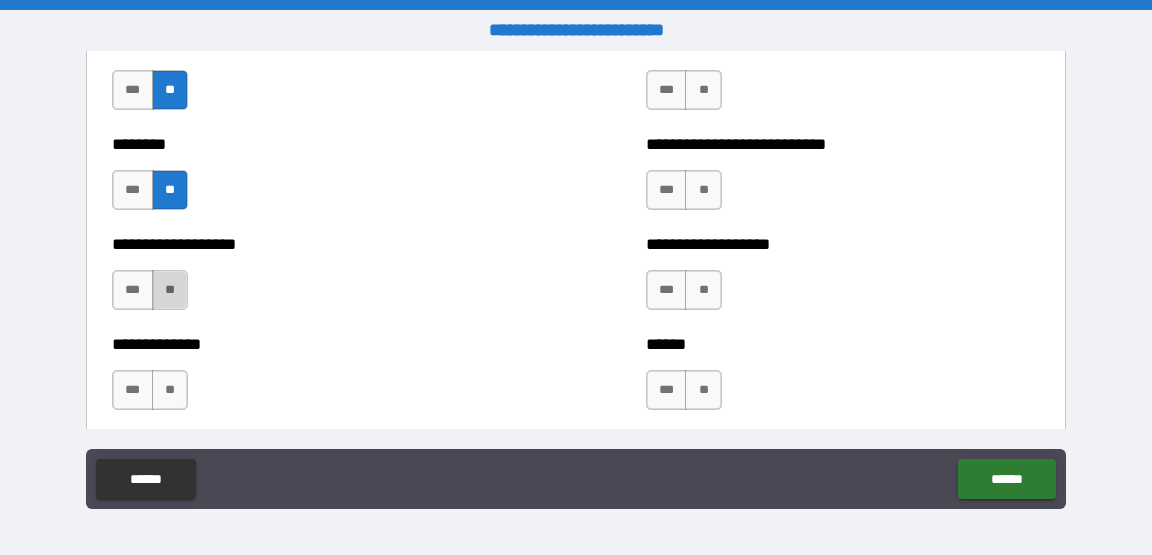 click on "**" at bounding box center (170, 290) 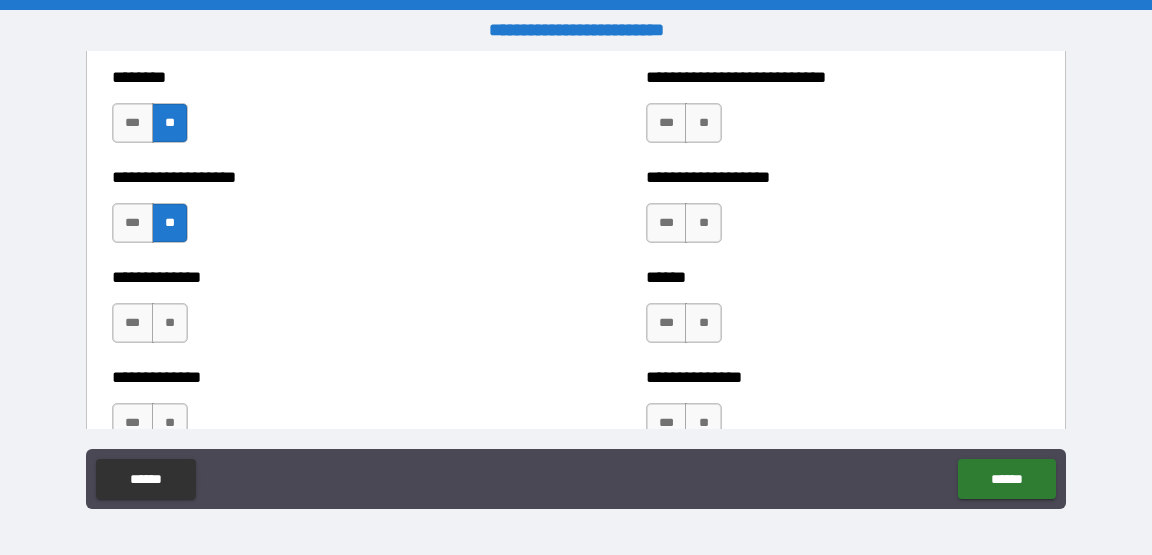 scroll, scrollTop: 4572, scrollLeft: 0, axis: vertical 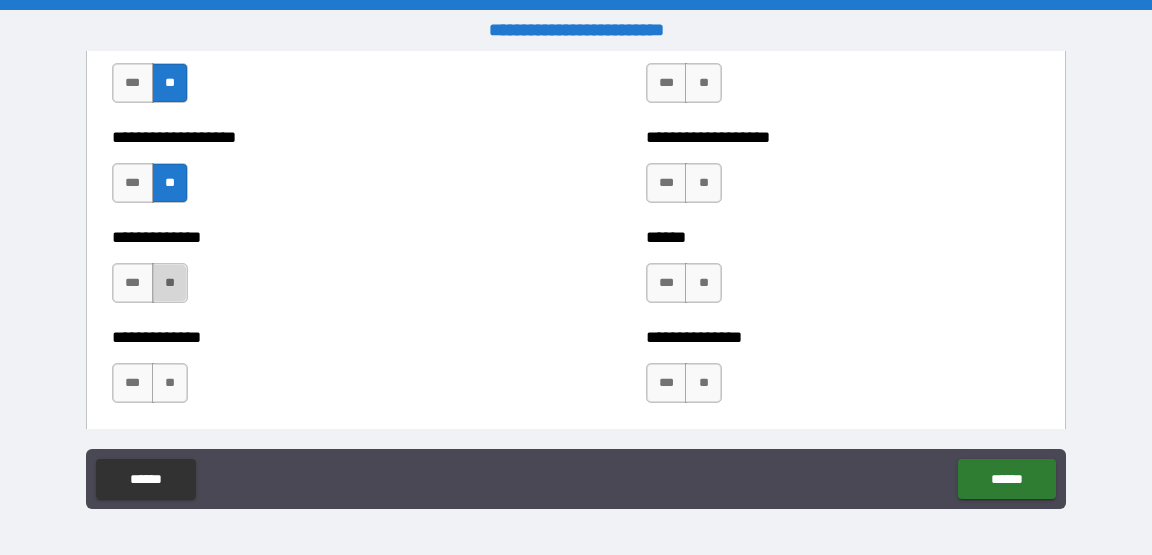 click on "**" at bounding box center (170, 283) 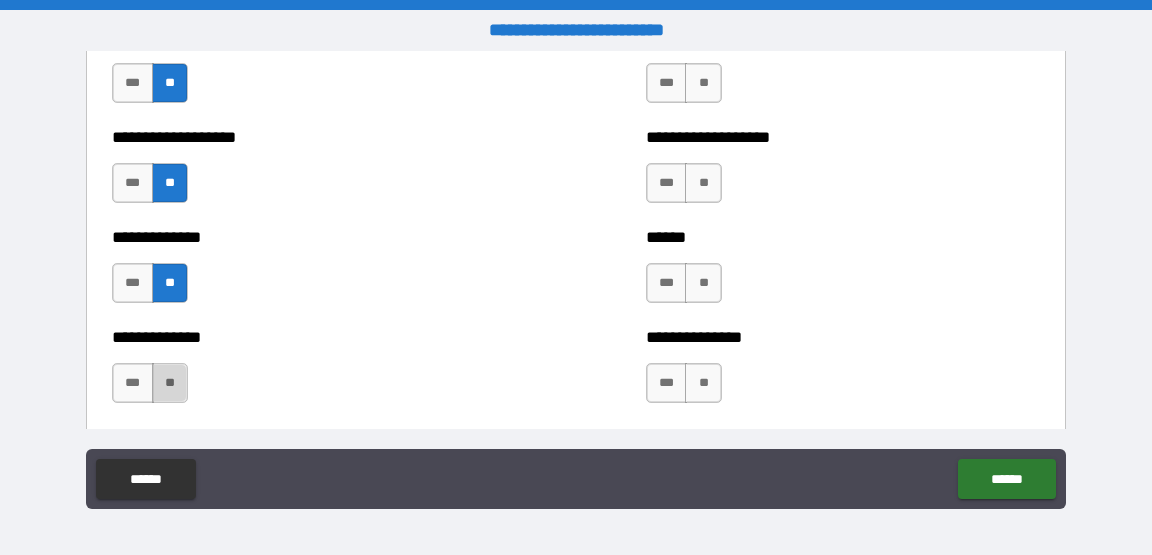 click on "**" at bounding box center [170, 383] 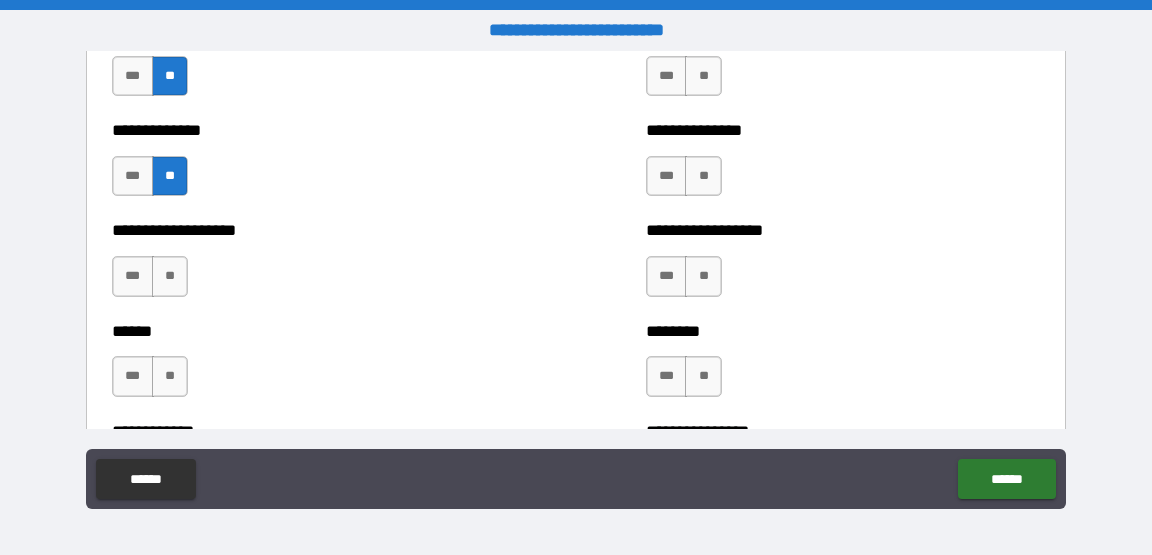 scroll, scrollTop: 4796, scrollLeft: 0, axis: vertical 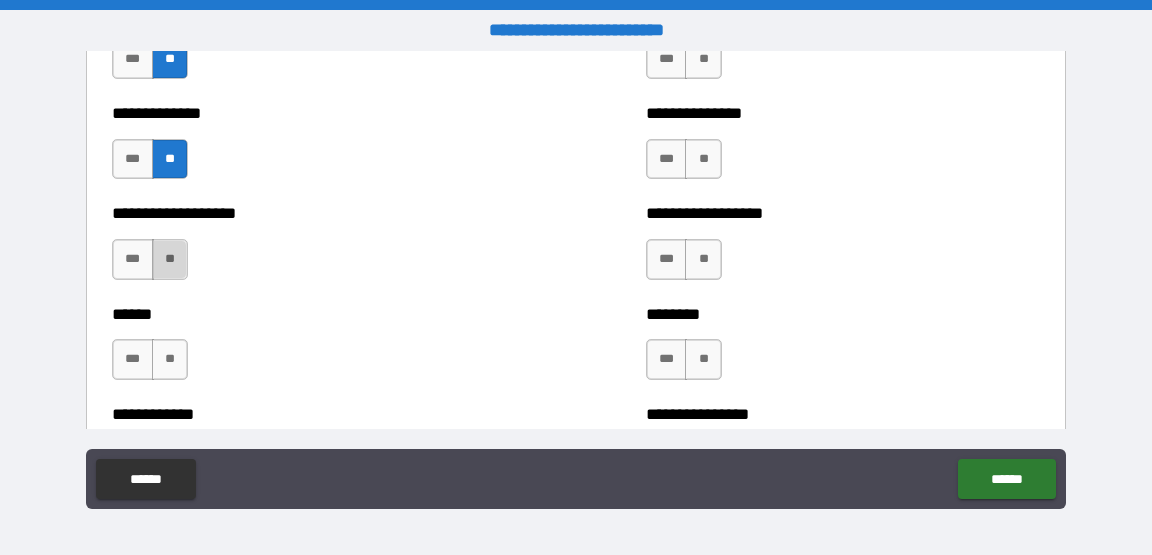 click on "**" at bounding box center (170, 259) 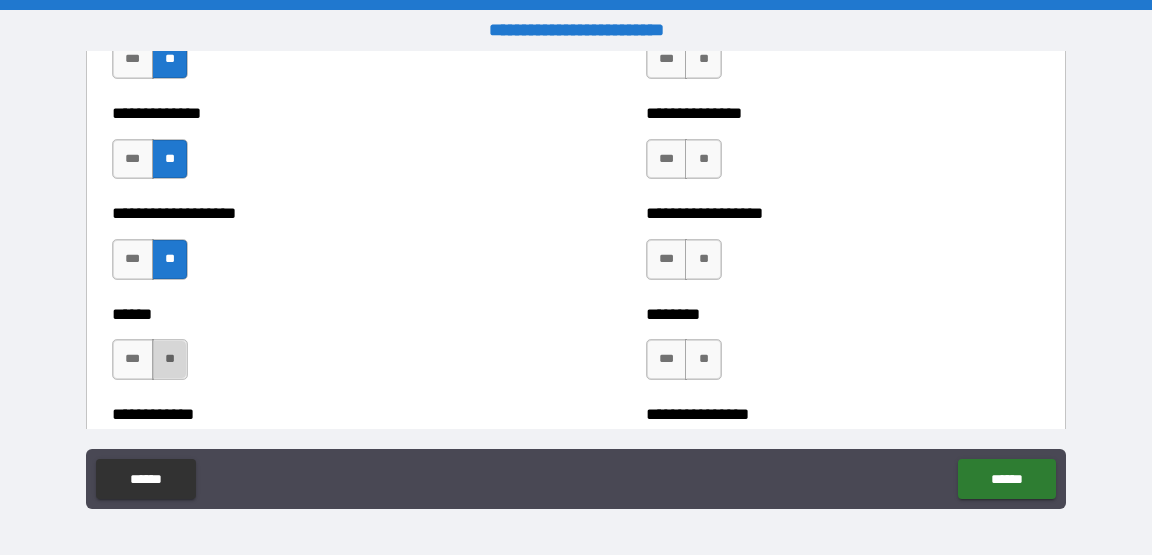 click on "**" at bounding box center [170, 359] 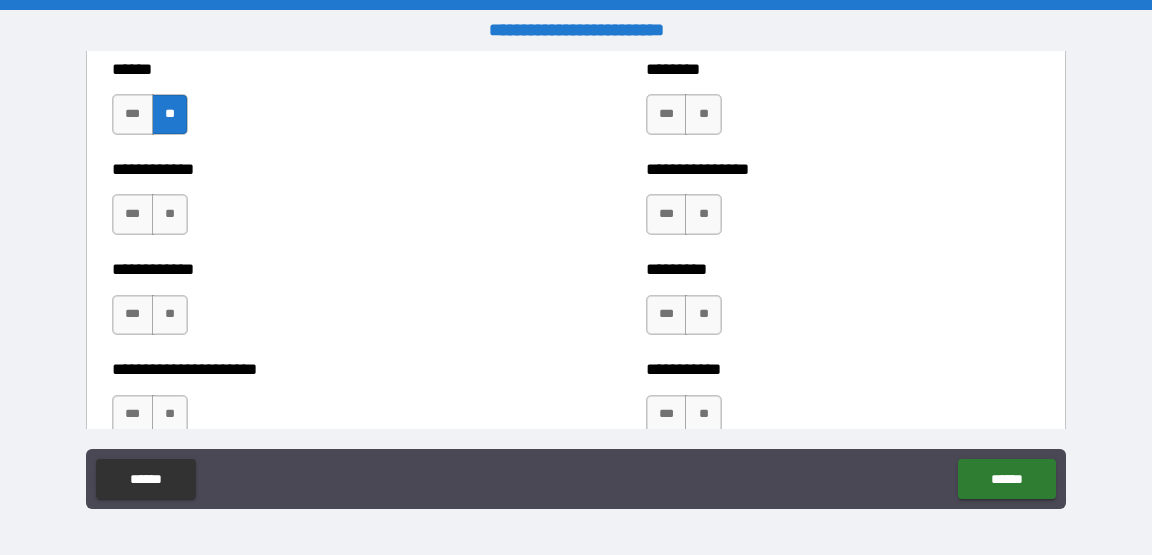 scroll, scrollTop: 5045, scrollLeft: 0, axis: vertical 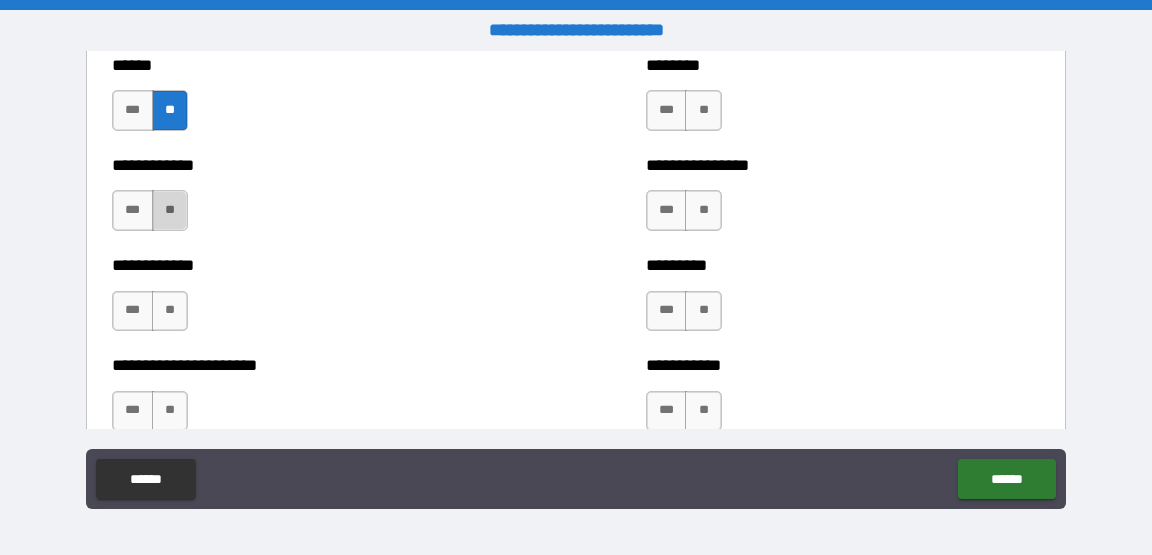click on "**" at bounding box center (170, 210) 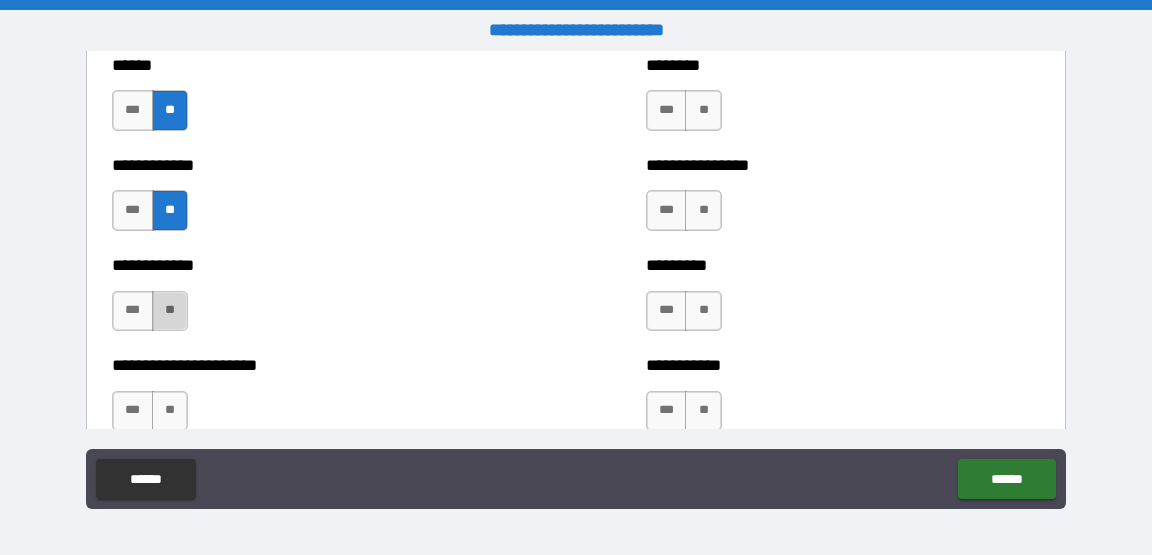 click on "**" at bounding box center [170, 311] 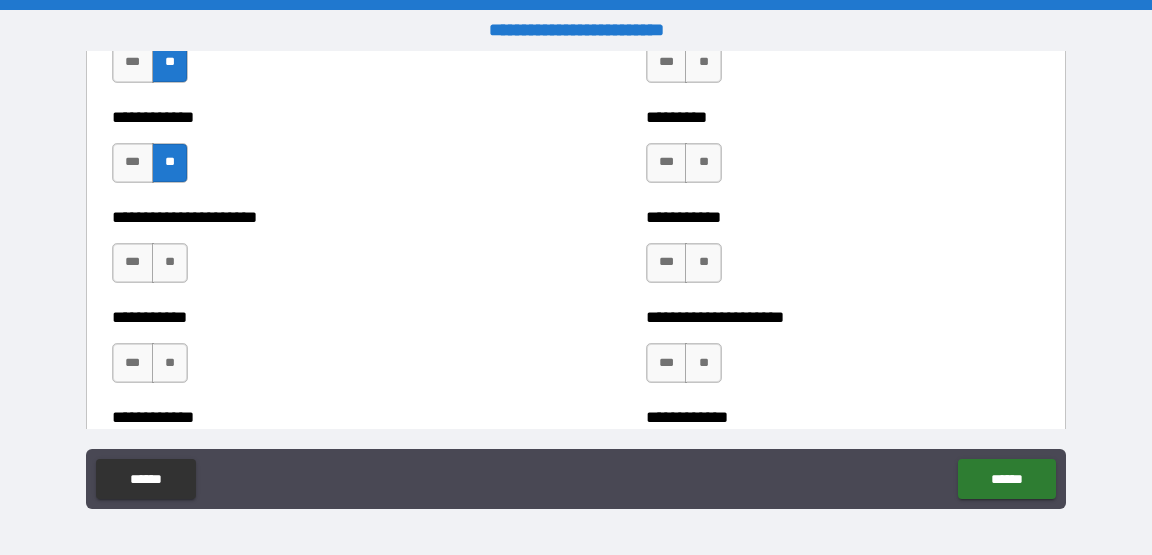 scroll, scrollTop: 5187, scrollLeft: 0, axis: vertical 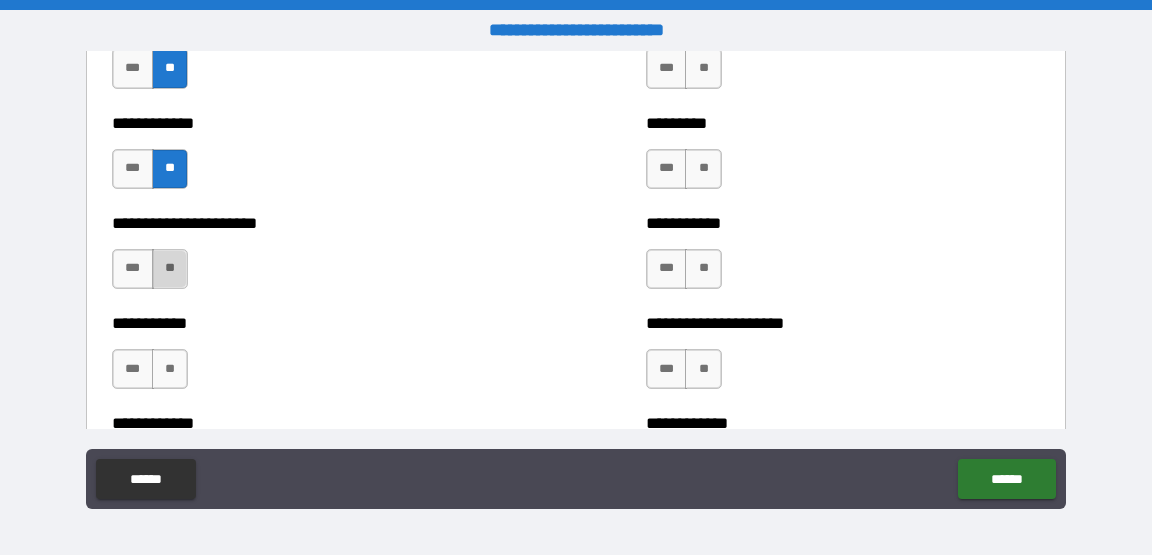 click on "**" at bounding box center (170, 269) 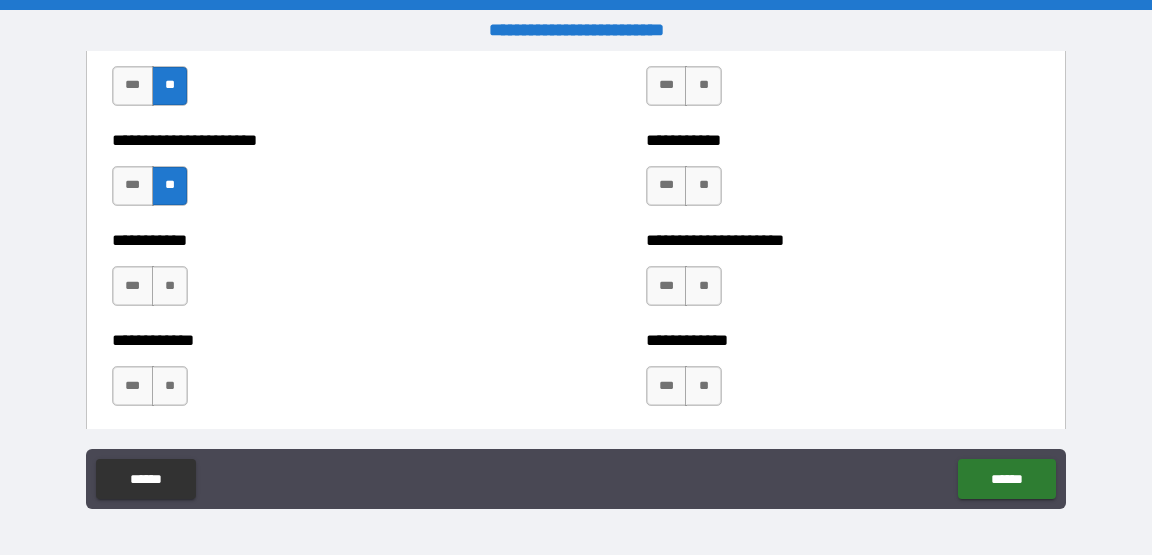 scroll, scrollTop: 5303, scrollLeft: 0, axis: vertical 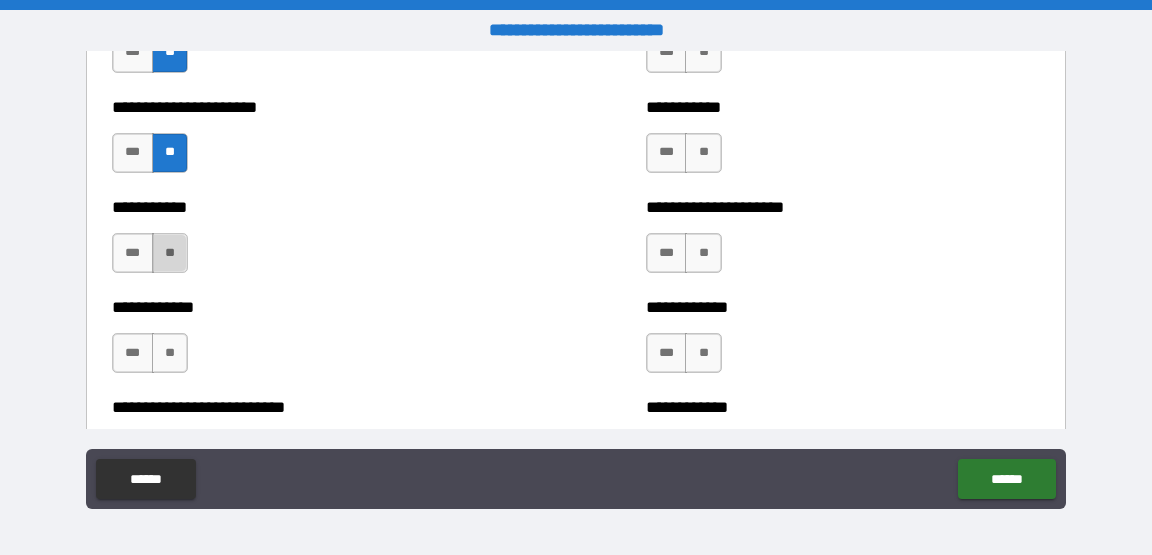 click on "**" at bounding box center [170, 253] 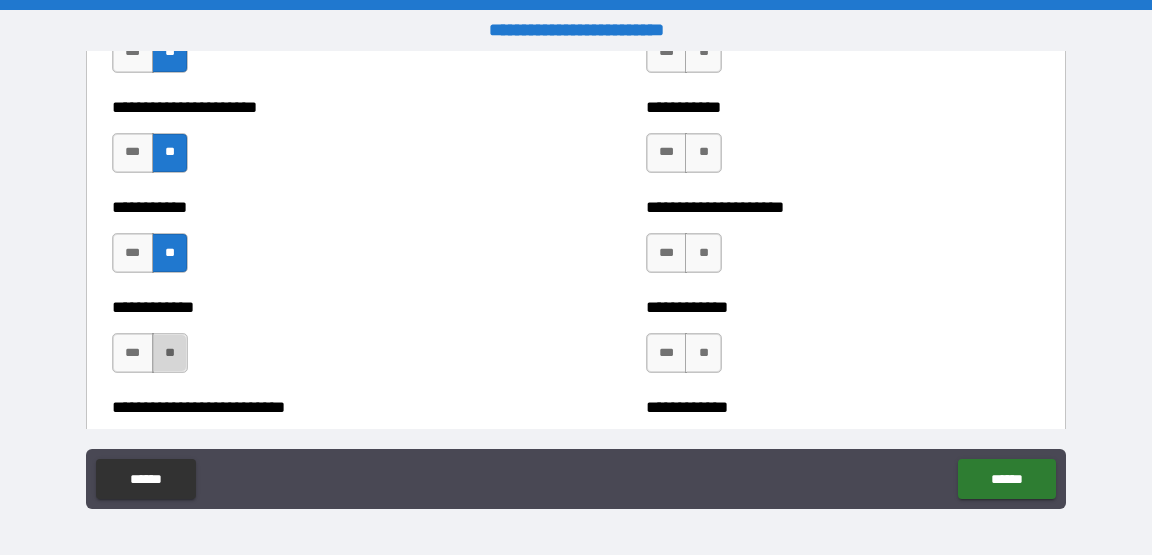 click on "**" at bounding box center [170, 353] 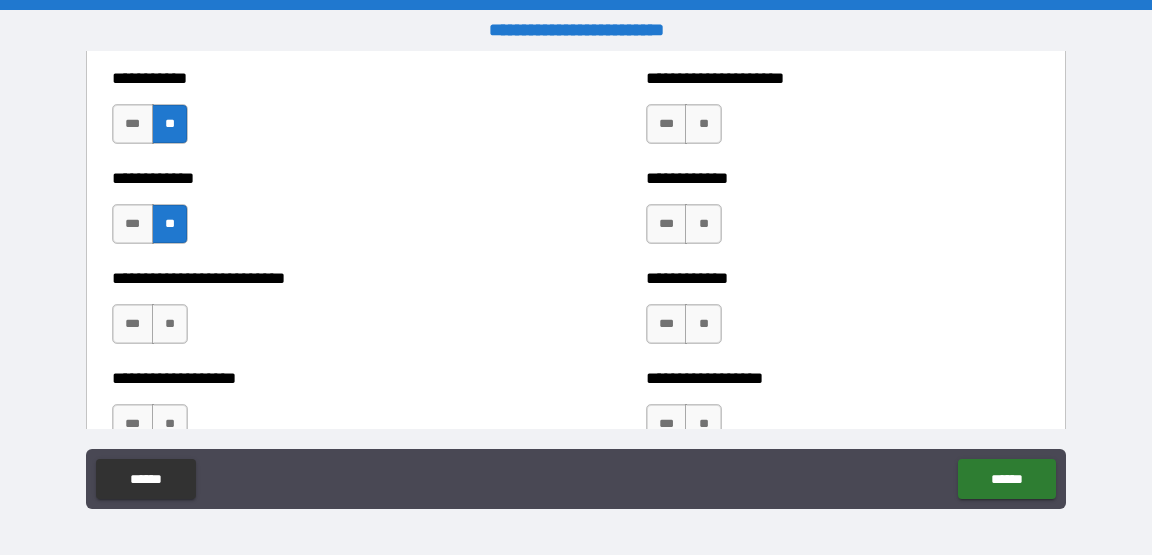 scroll, scrollTop: 5450, scrollLeft: 0, axis: vertical 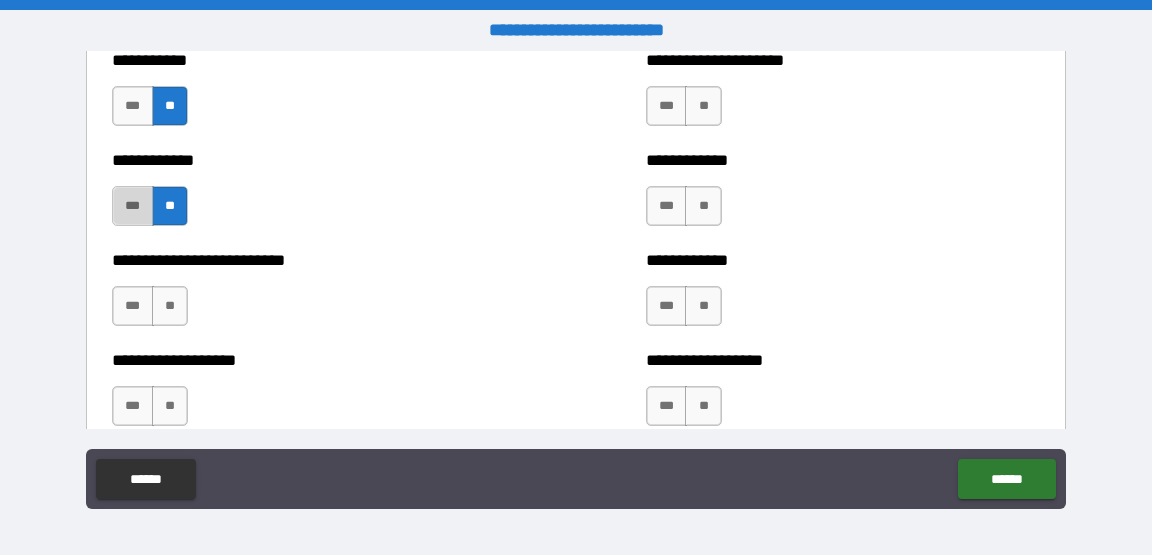 click on "***" at bounding box center [133, 206] 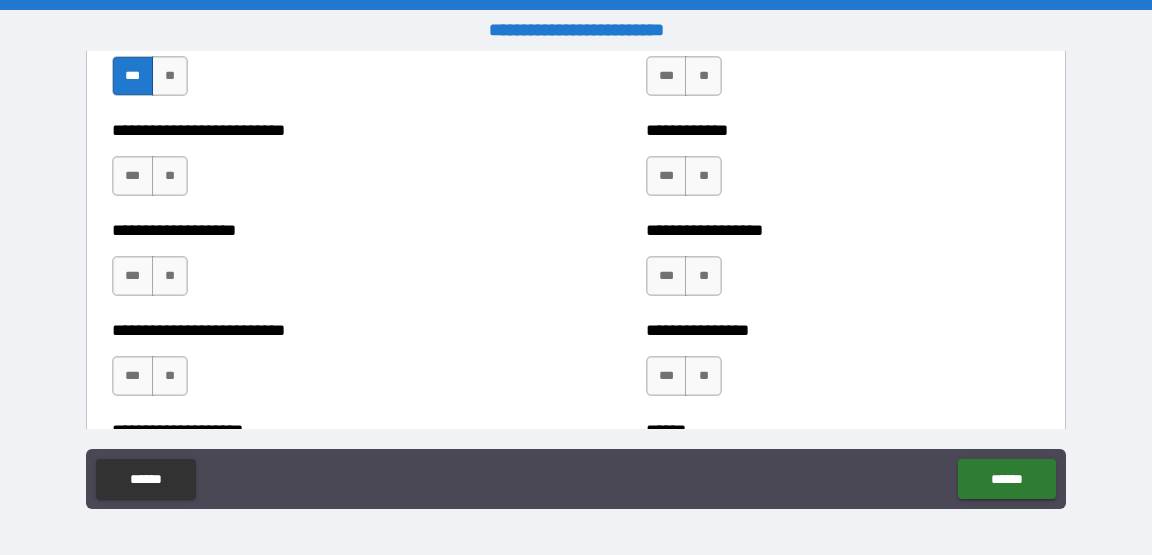 scroll, scrollTop: 5588, scrollLeft: 0, axis: vertical 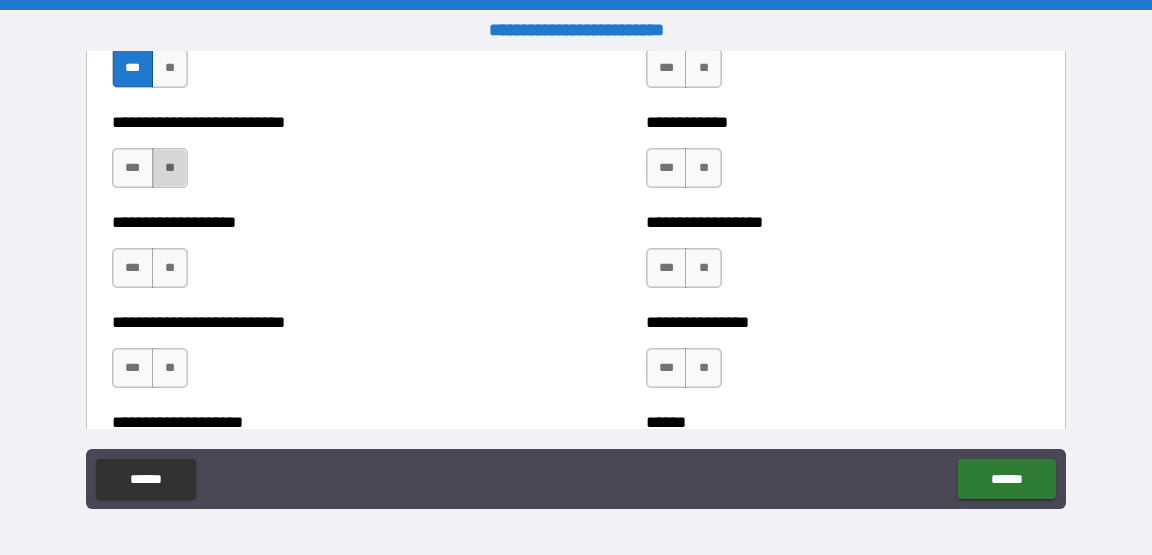 click on "**" at bounding box center [170, 168] 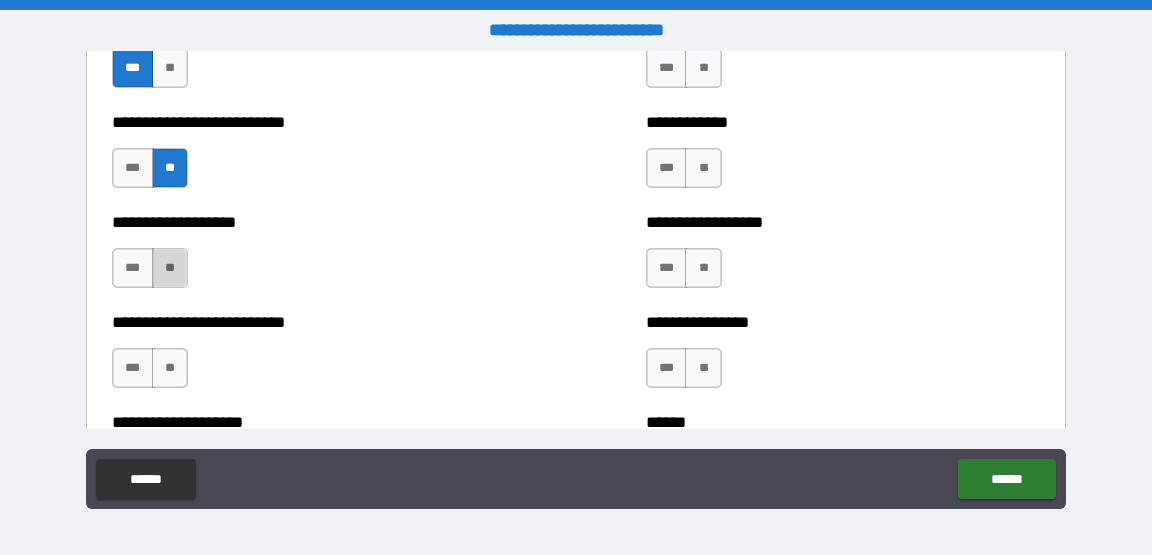 click on "**" at bounding box center (170, 268) 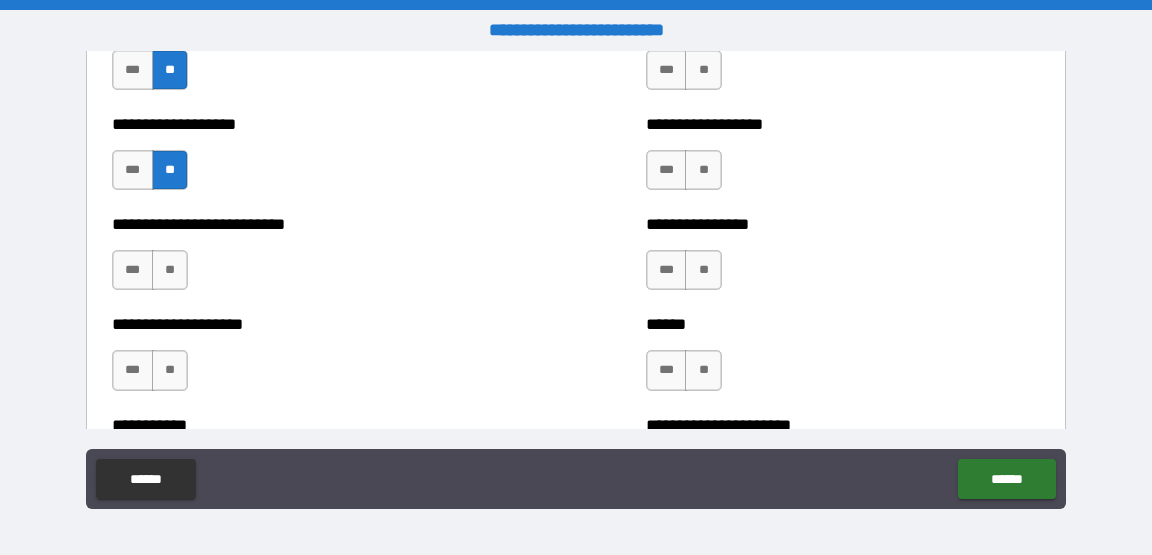 scroll, scrollTop: 5756, scrollLeft: 0, axis: vertical 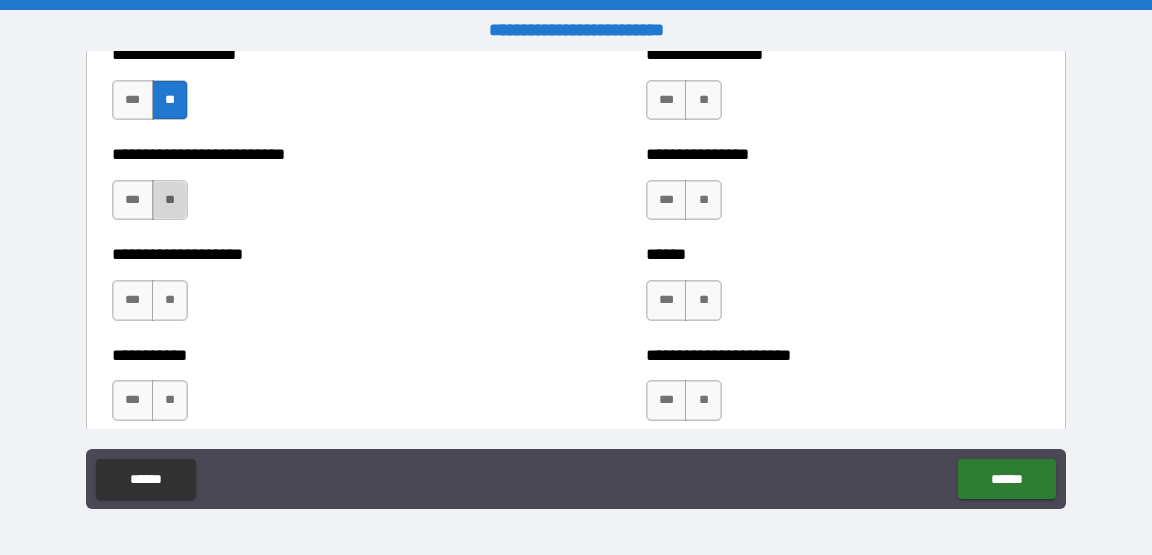 click on "**" at bounding box center (170, 200) 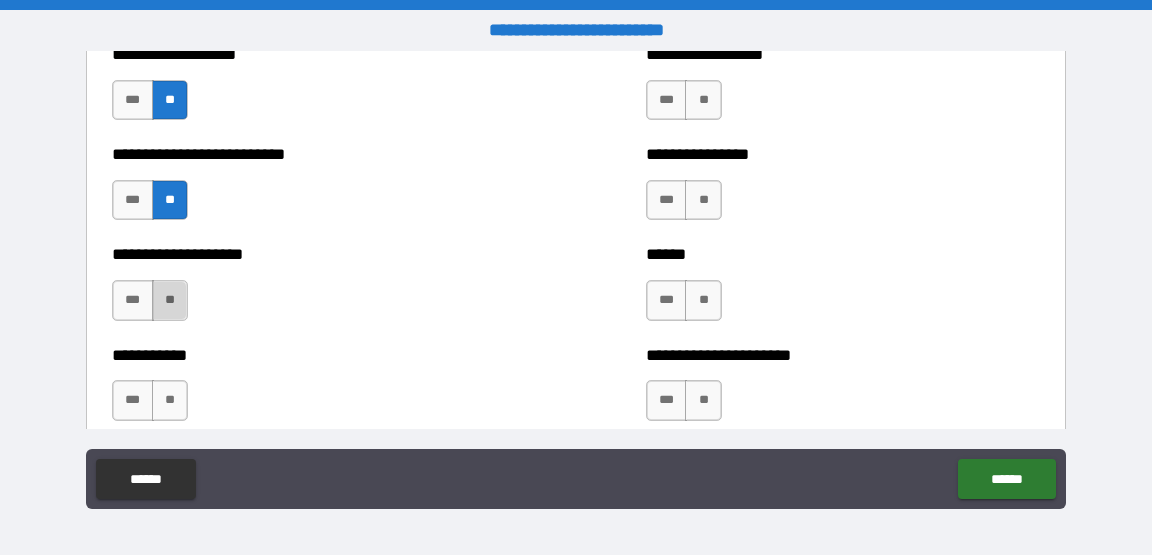 click on "**" at bounding box center [170, 300] 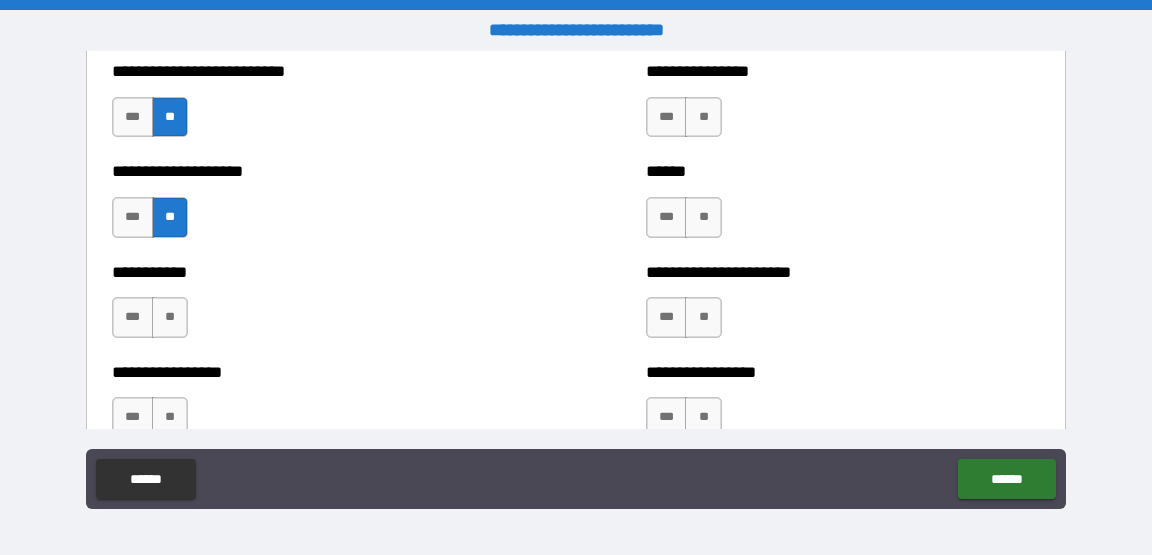 scroll, scrollTop: 5944, scrollLeft: 0, axis: vertical 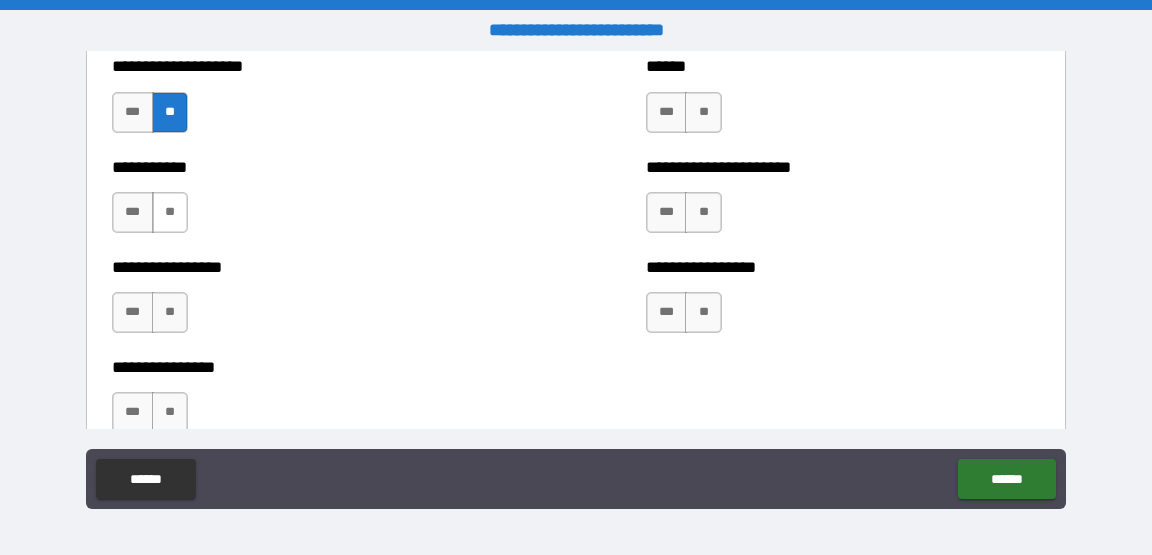 click on "**" at bounding box center [170, 212] 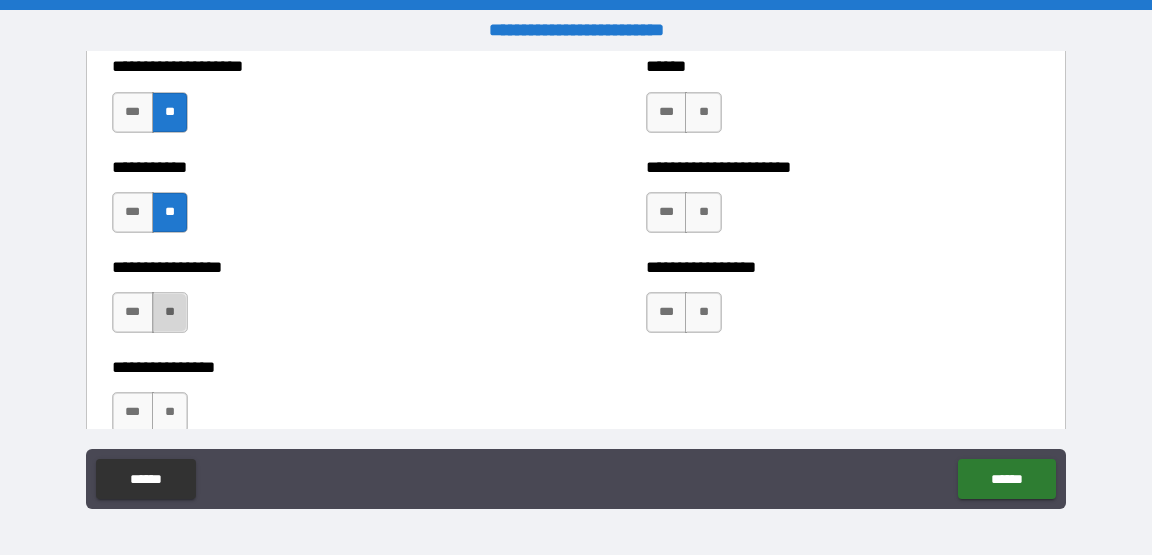 click on "**" at bounding box center (170, 312) 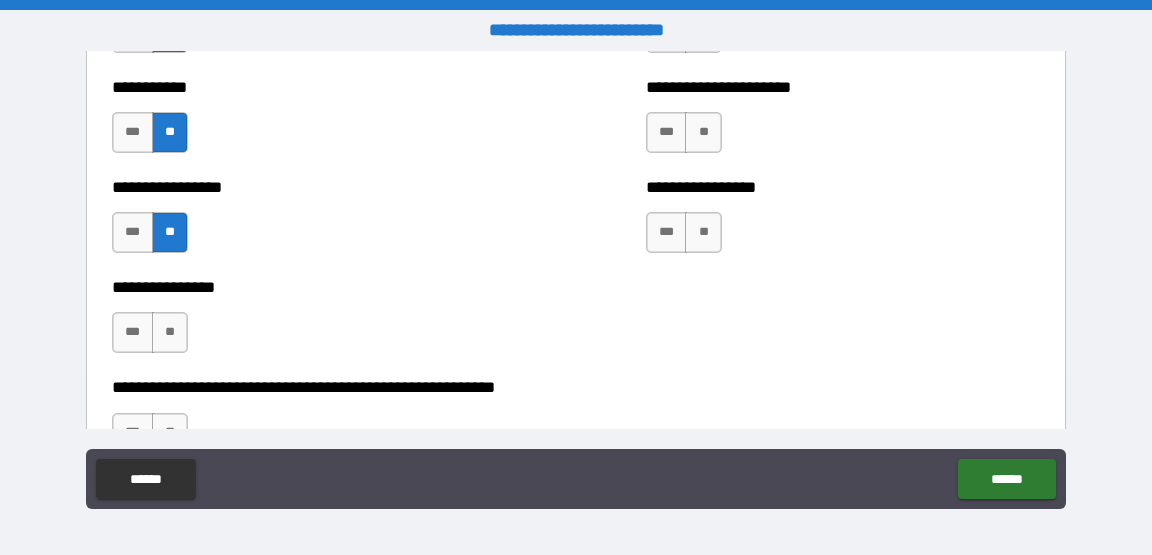 scroll, scrollTop: 6059, scrollLeft: 0, axis: vertical 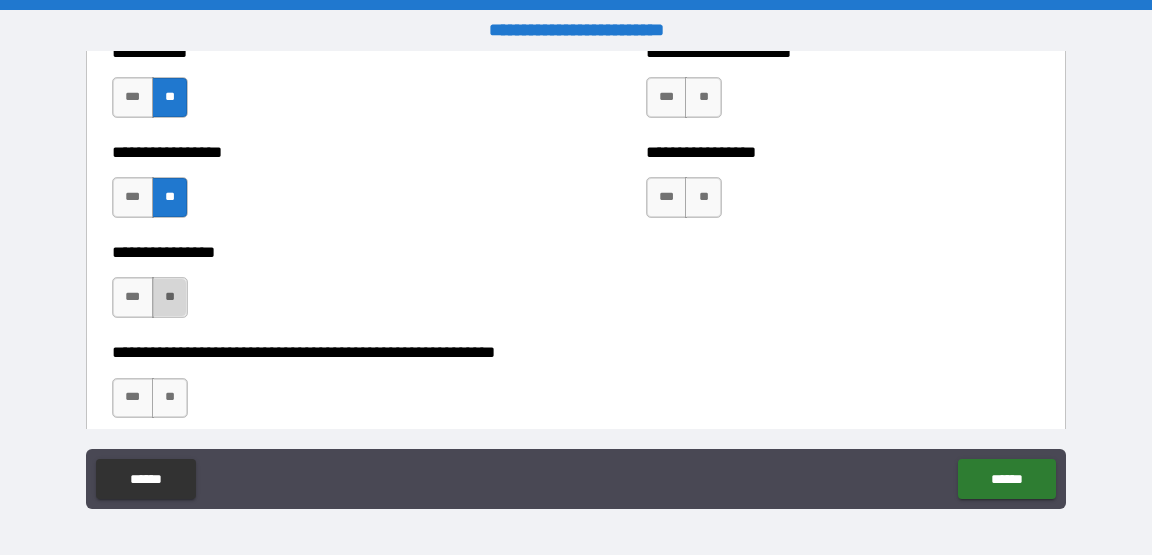click on "**" at bounding box center (170, 297) 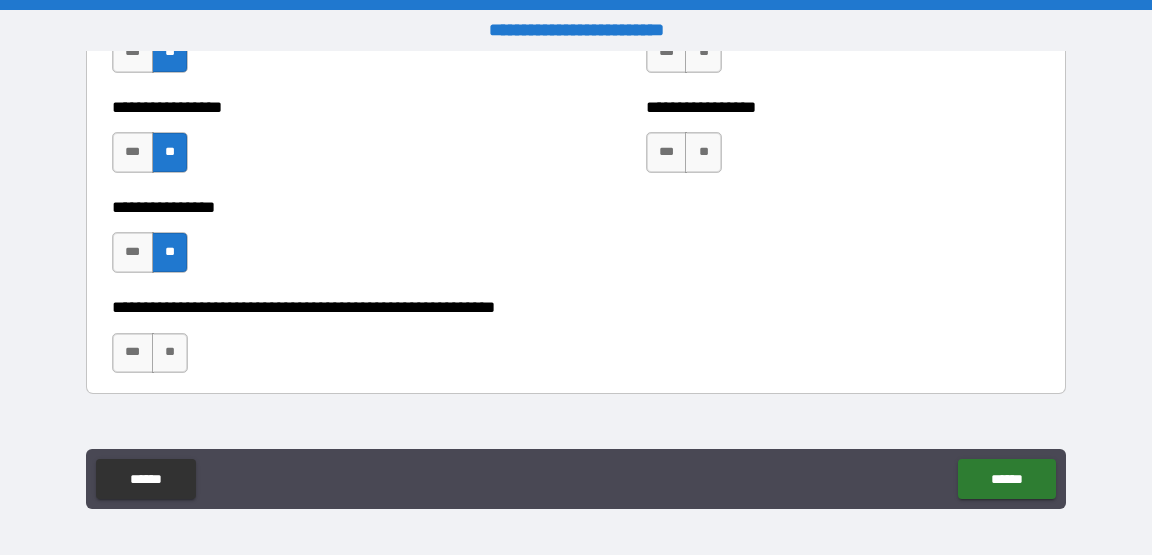 scroll, scrollTop: 6159, scrollLeft: 0, axis: vertical 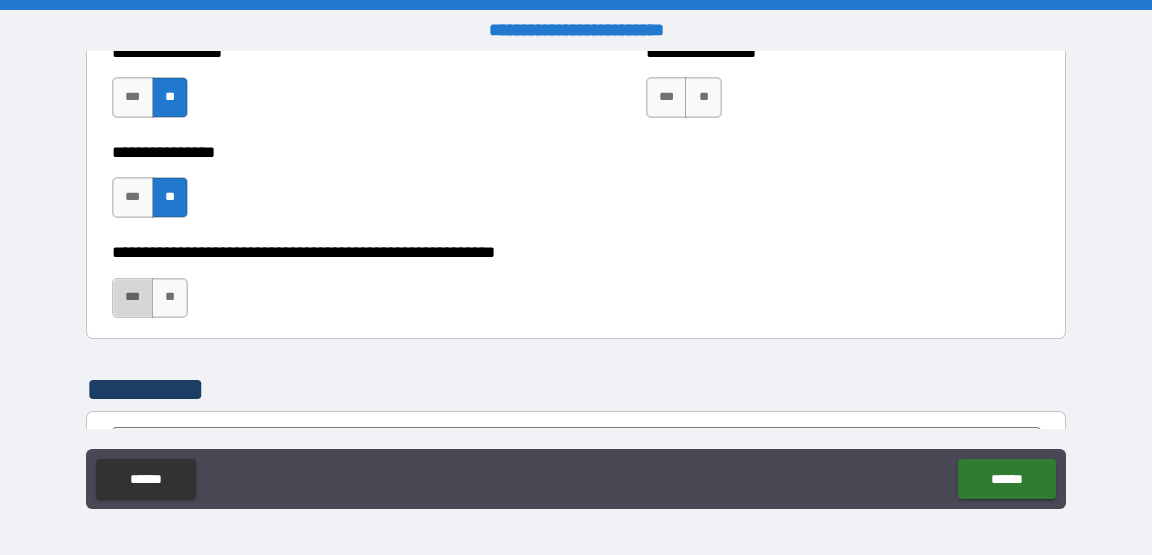 click on "***" at bounding box center (133, 298) 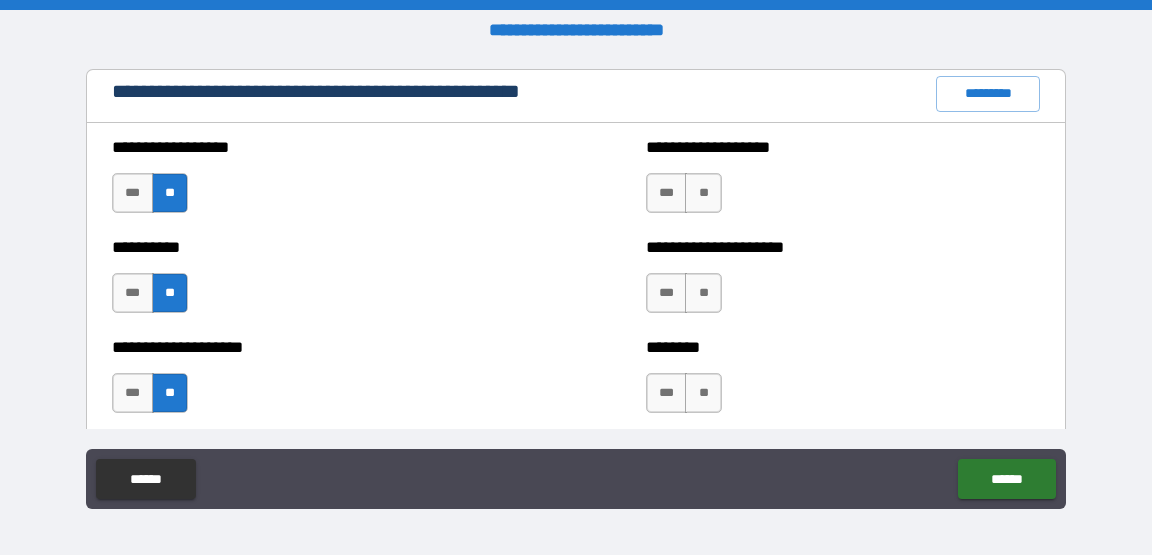 scroll, scrollTop: 2383, scrollLeft: 0, axis: vertical 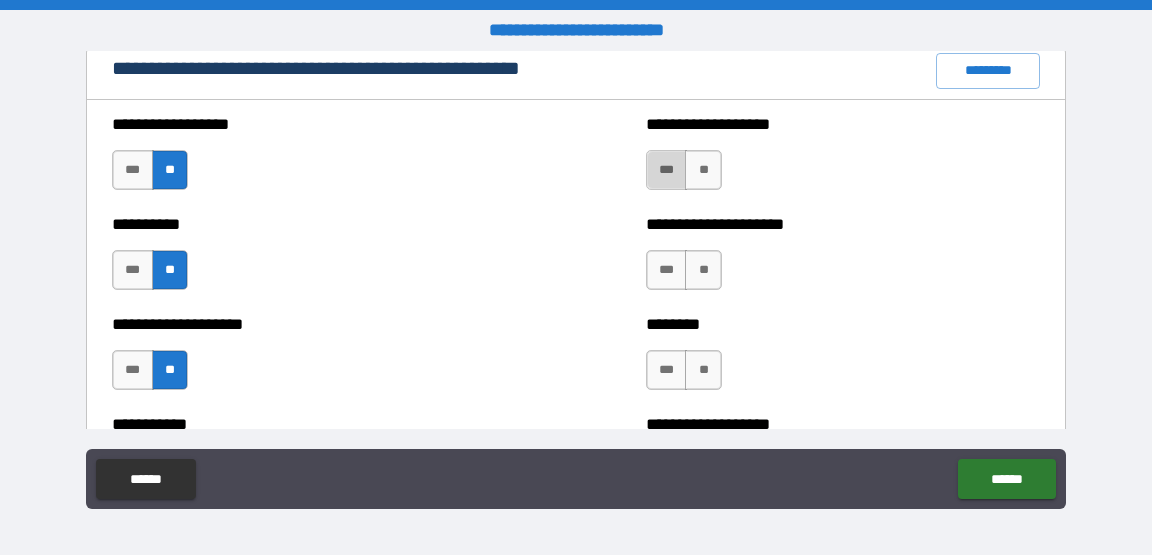 click on "***" at bounding box center (667, 170) 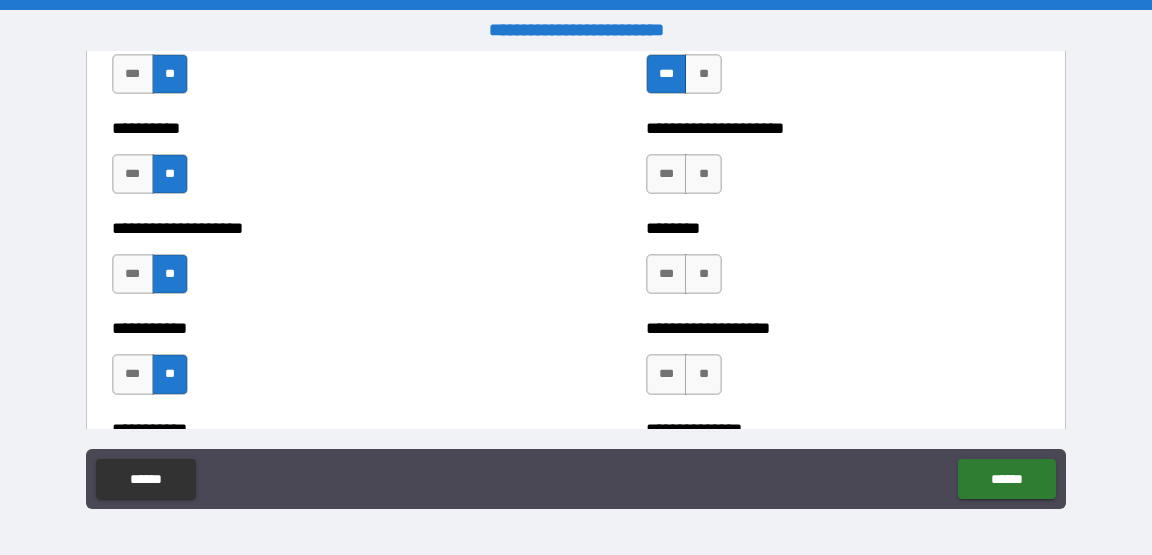 scroll, scrollTop: 2552, scrollLeft: 0, axis: vertical 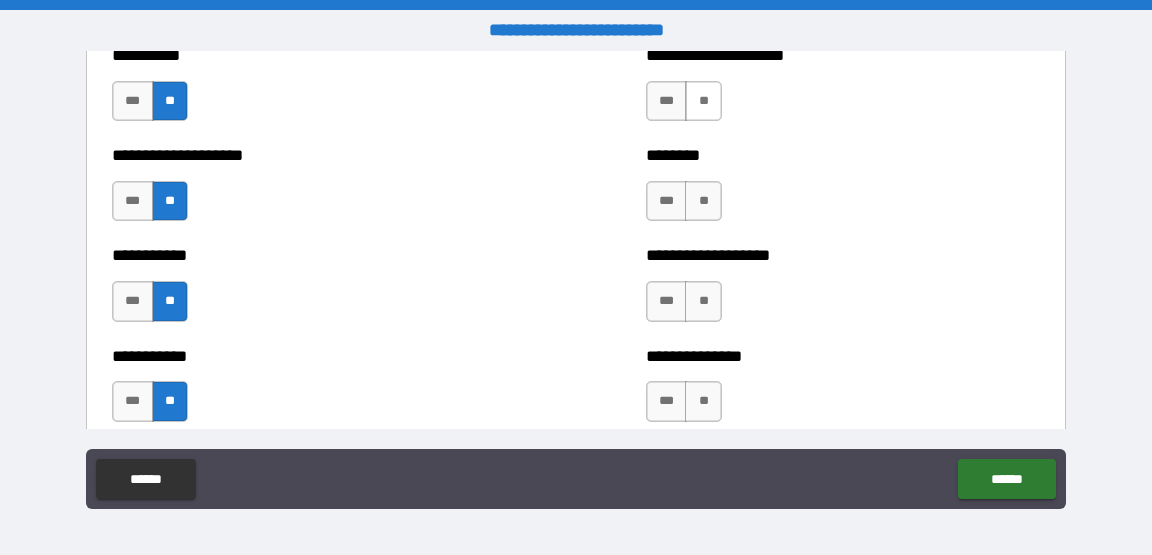 click on "**" at bounding box center [703, 101] 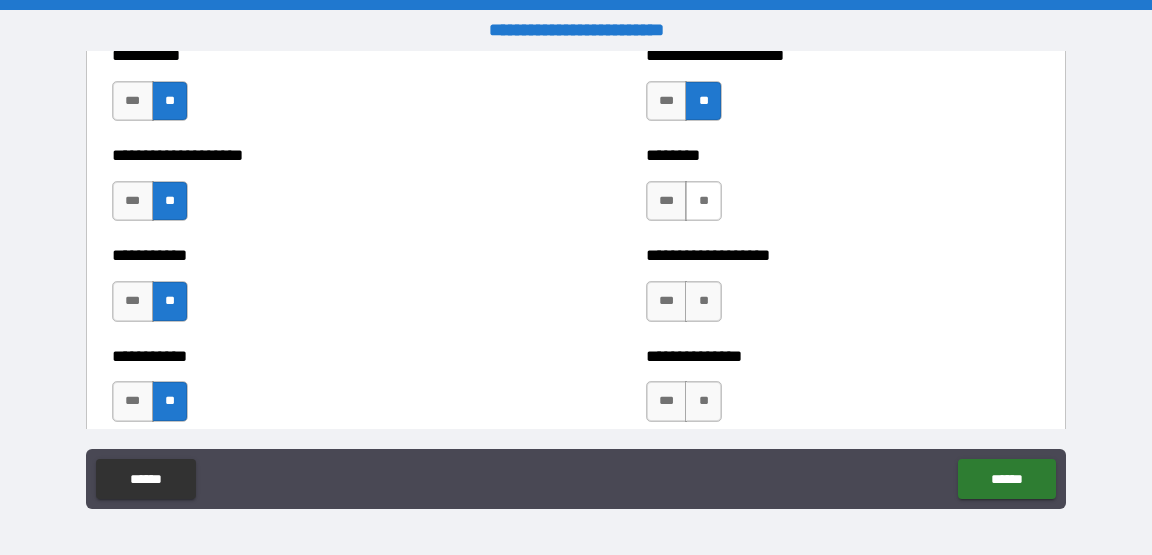 click on "**" at bounding box center (703, 201) 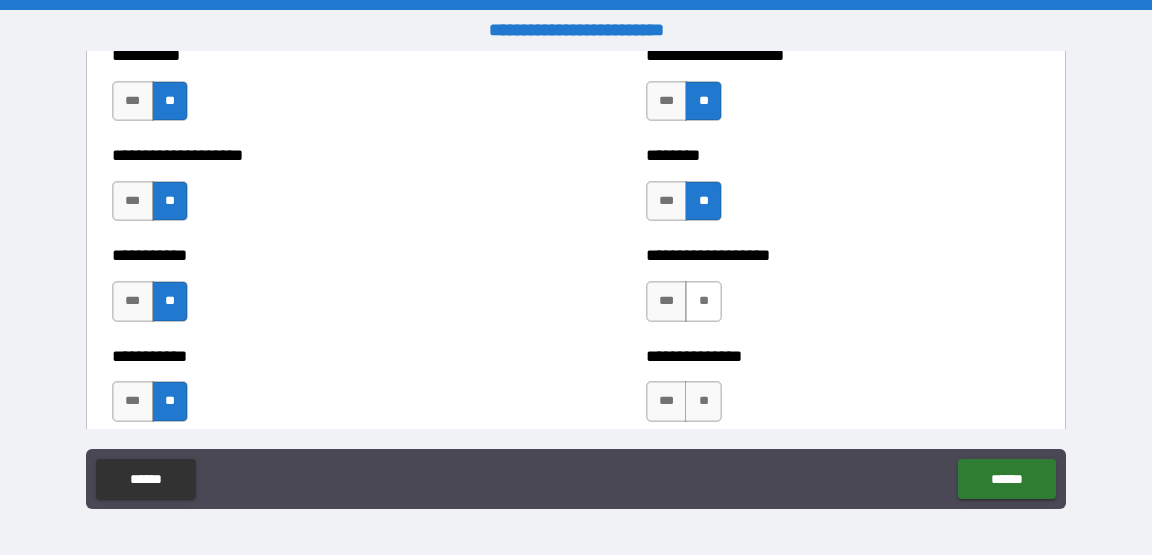 click on "**" at bounding box center (703, 301) 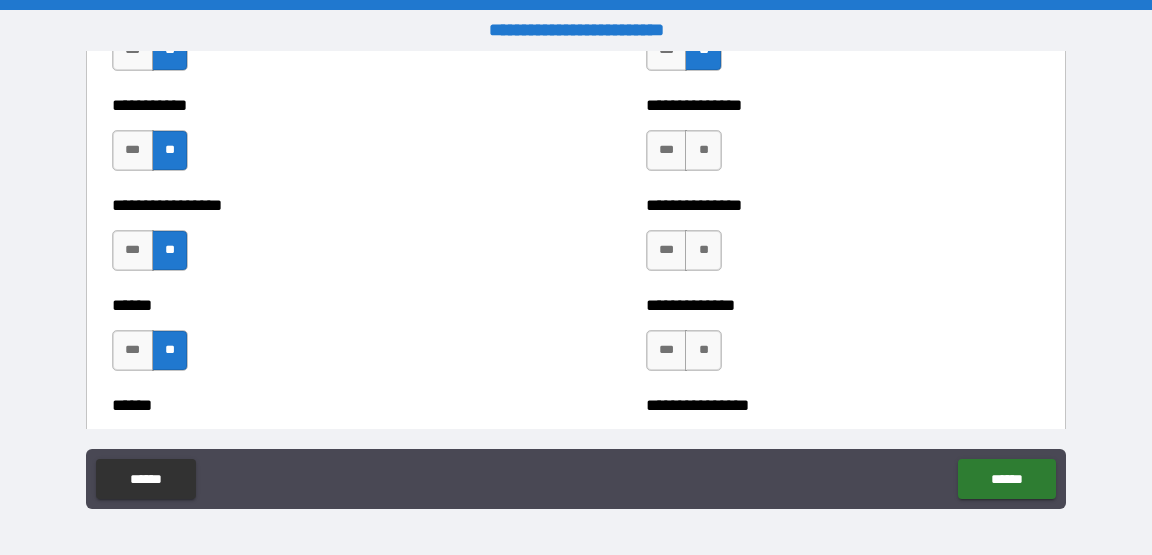 scroll, scrollTop: 2849, scrollLeft: 0, axis: vertical 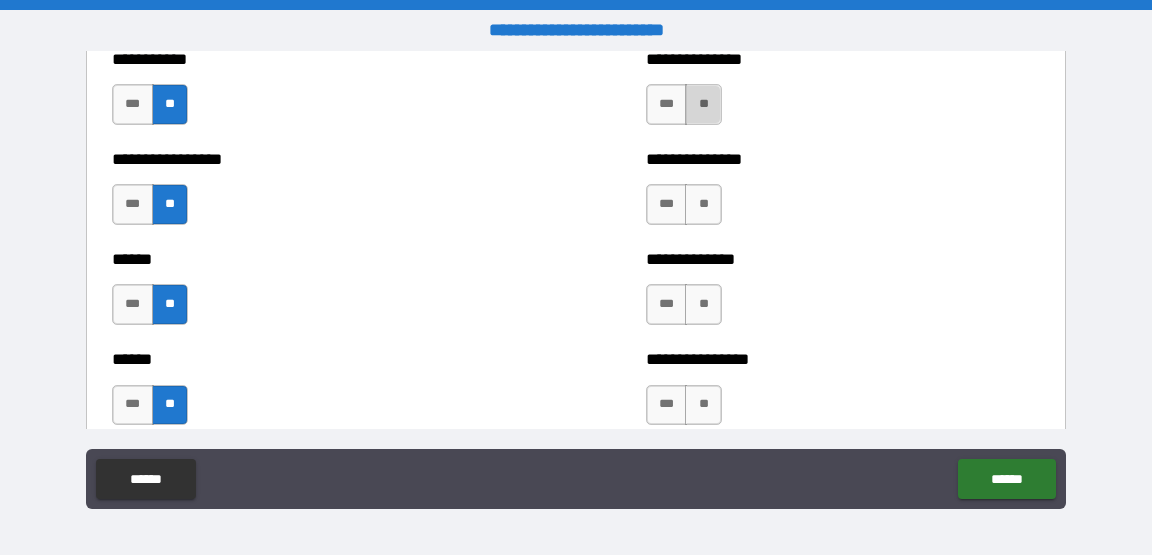 click on "**" at bounding box center (703, 104) 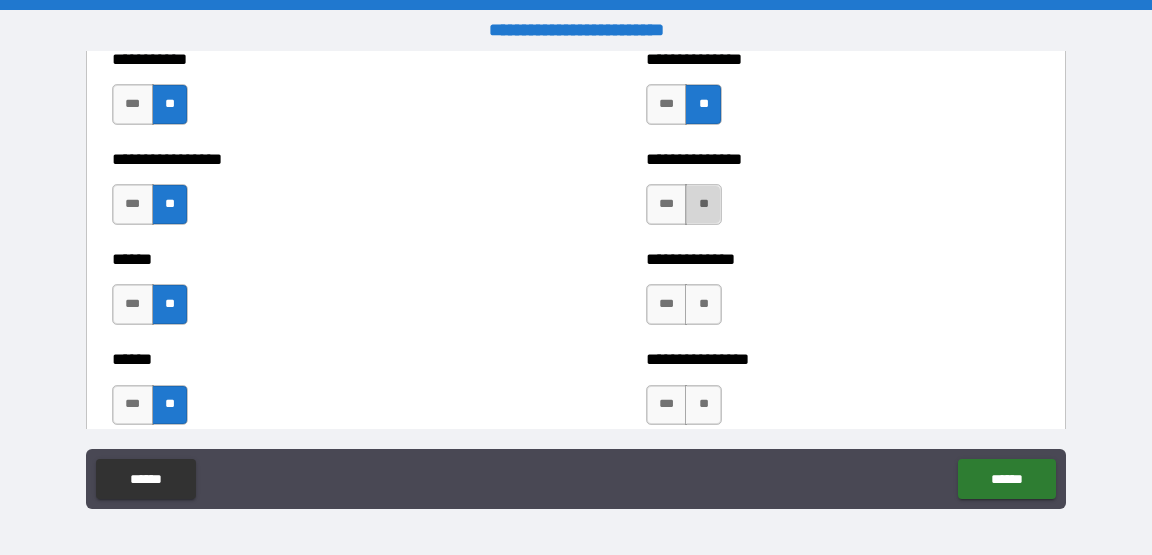 click on "**" at bounding box center (703, 204) 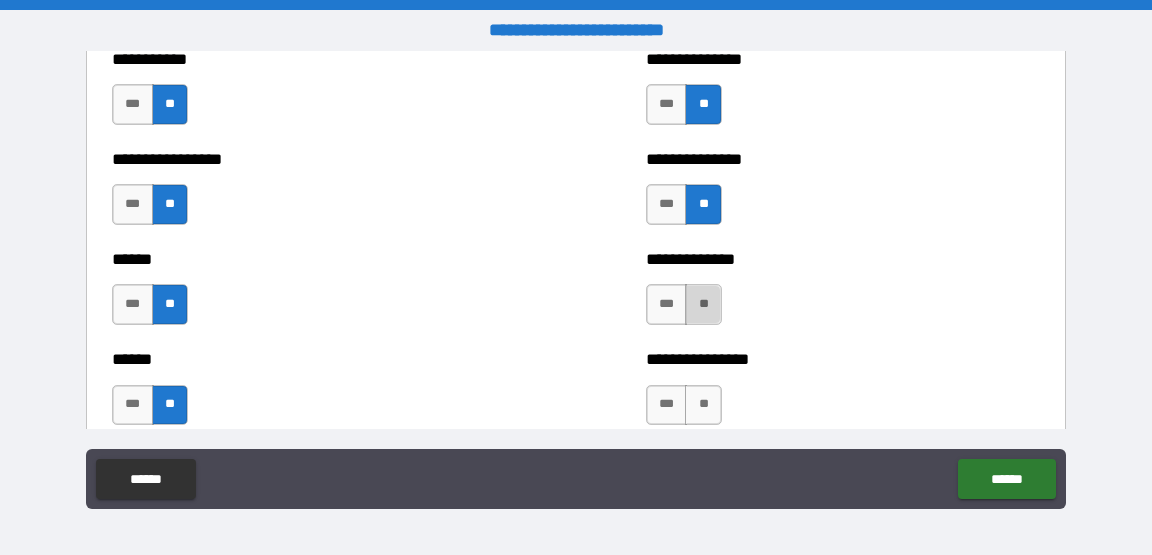 click on "**" at bounding box center [703, 304] 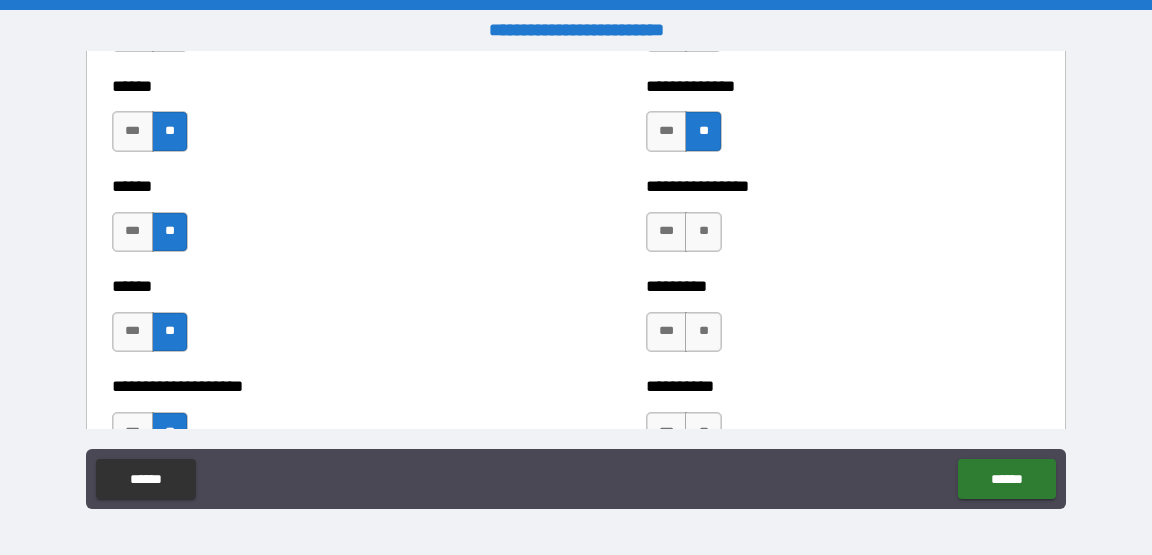 scroll, scrollTop: 3028, scrollLeft: 0, axis: vertical 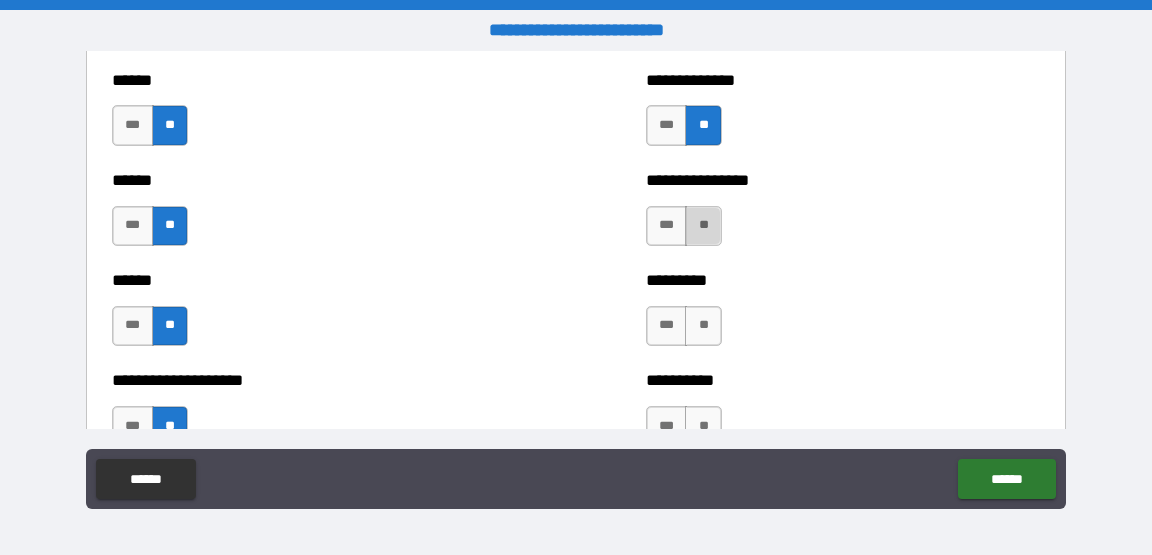 click on "**" at bounding box center [703, 226] 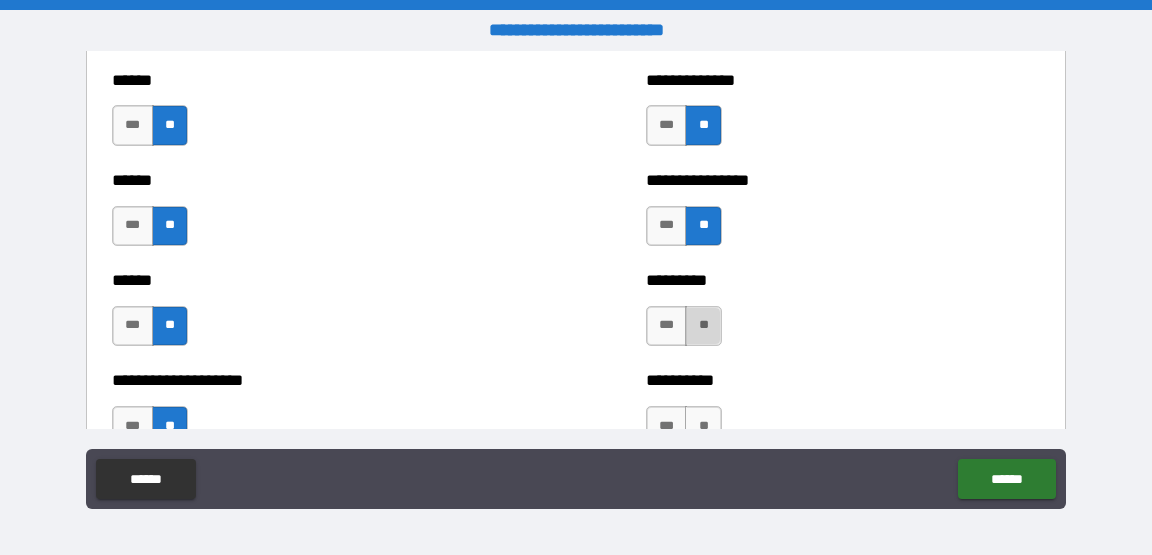 click on "**" at bounding box center [703, 326] 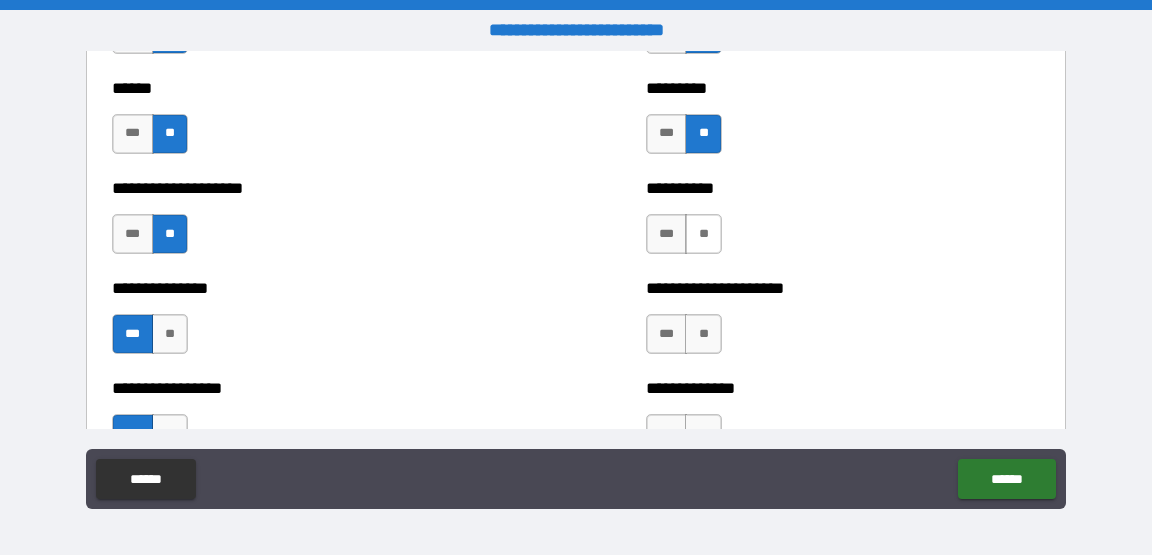 scroll, scrollTop: 3232, scrollLeft: 0, axis: vertical 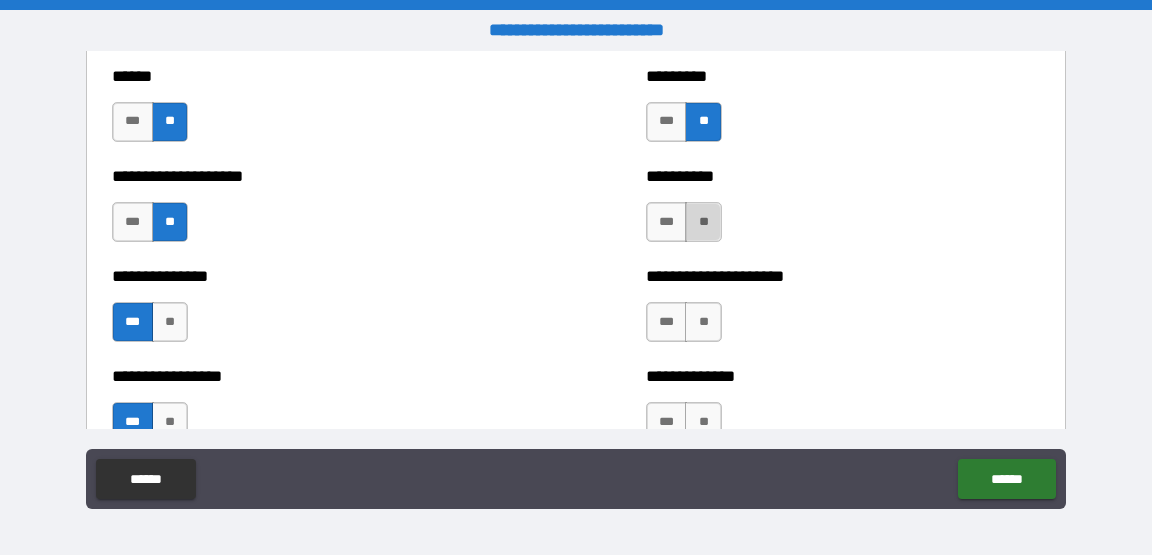 click on "**" at bounding box center [703, 222] 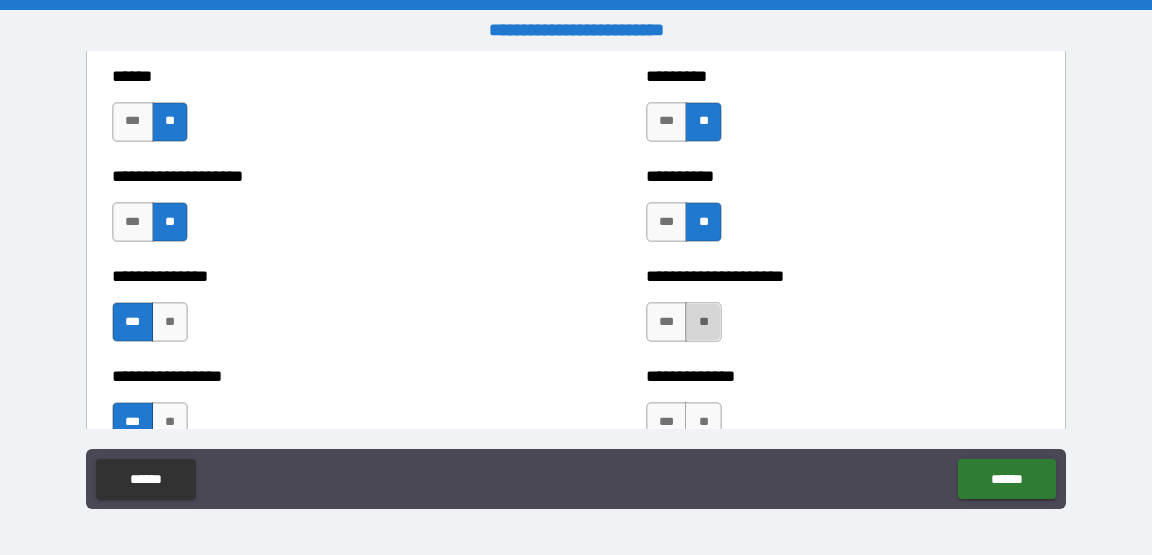 click on "**" at bounding box center [703, 322] 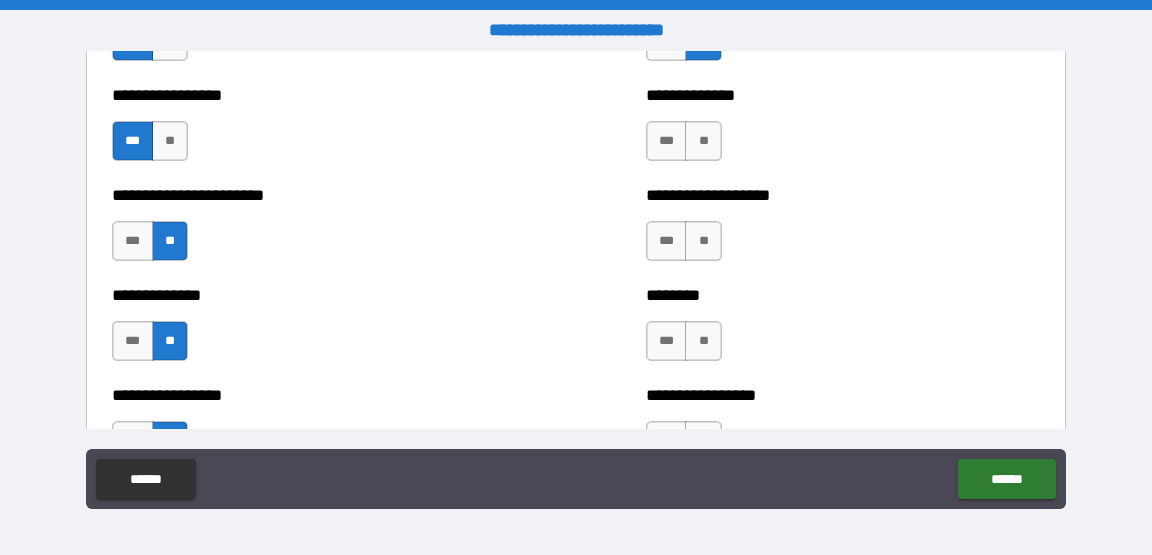 scroll, scrollTop: 3515, scrollLeft: 0, axis: vertical 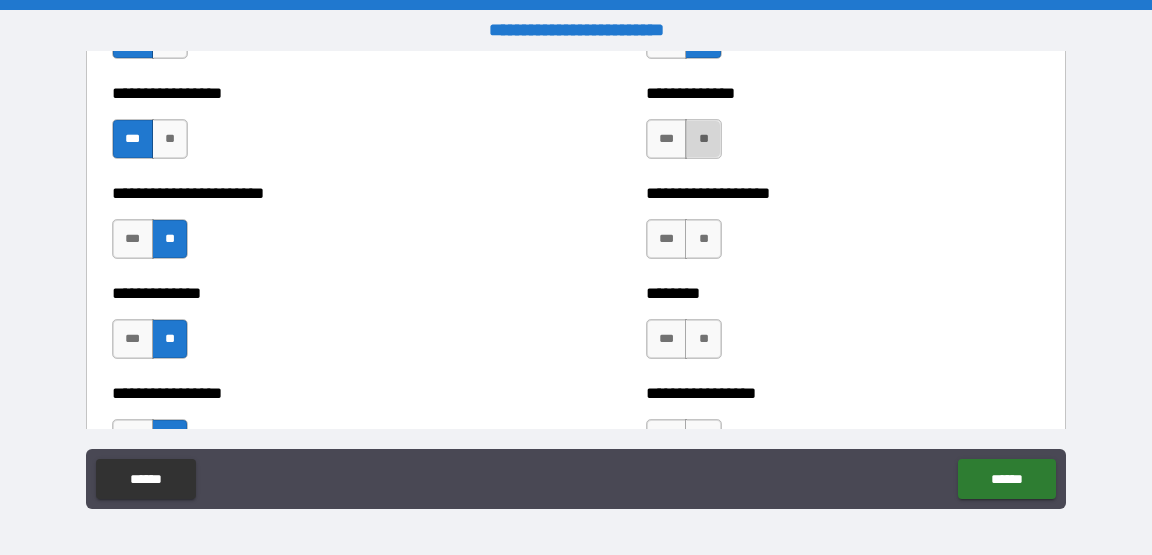 click on "**" at bounding box center [703, 139] 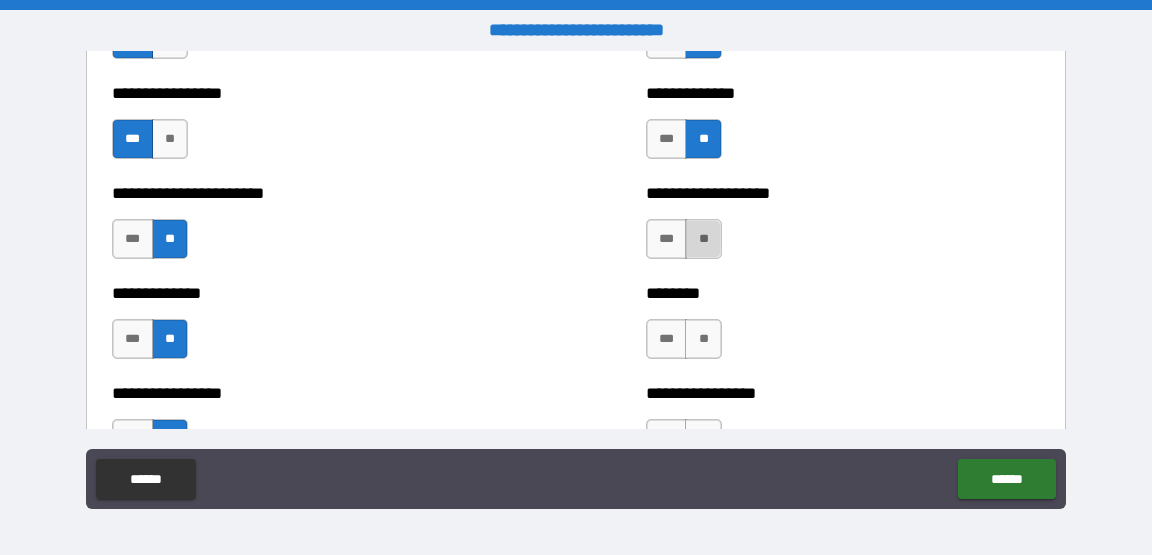 click on "**" at bounding box center (703, 239) 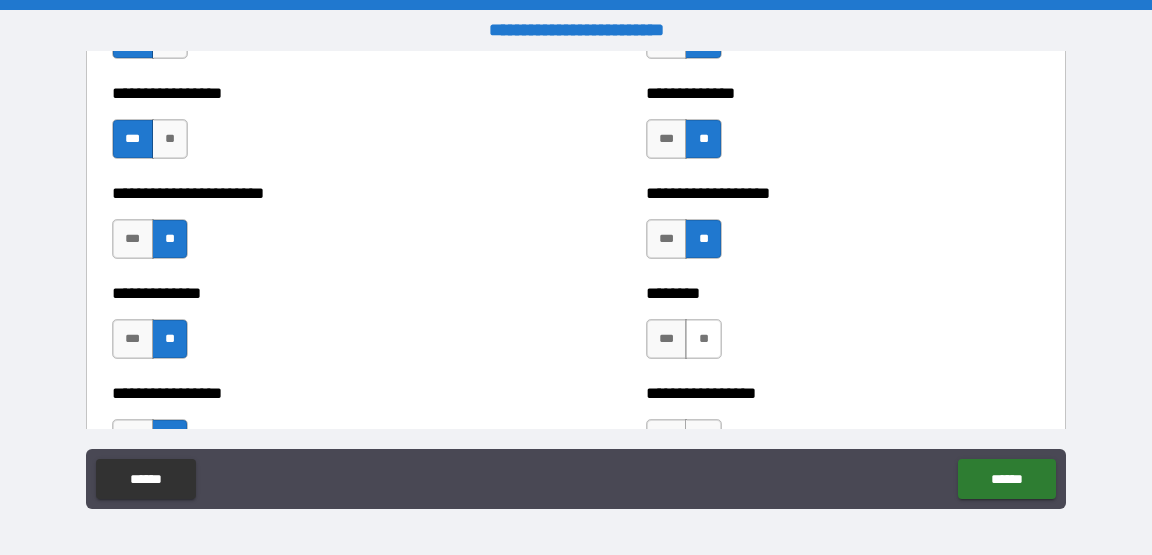click on "**" at bounding box center (703, 339) 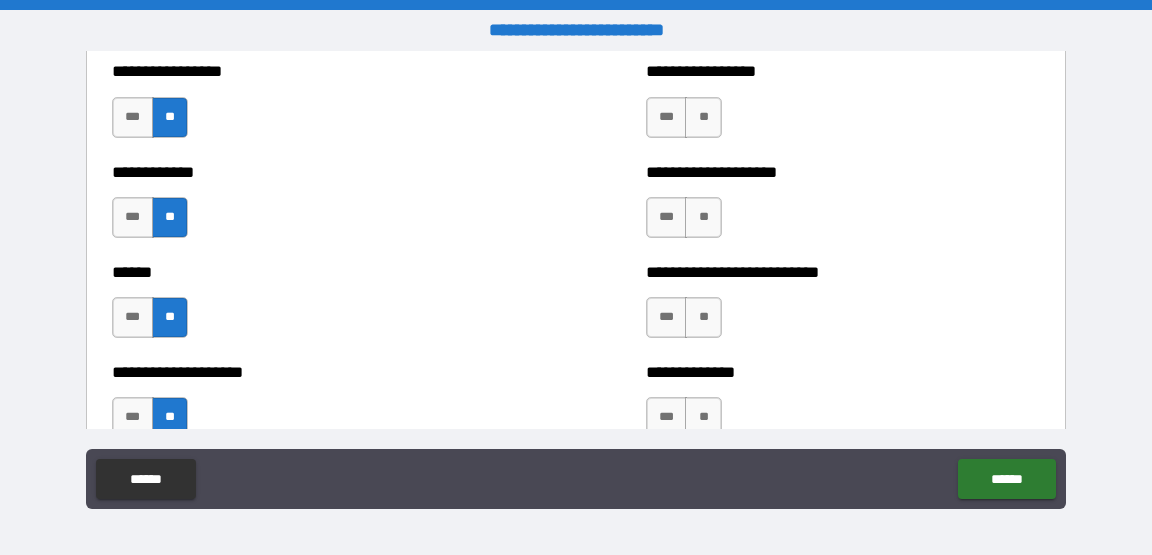 scroll, scrollTop: 3831, scrollLeft: 0, axis: vertical 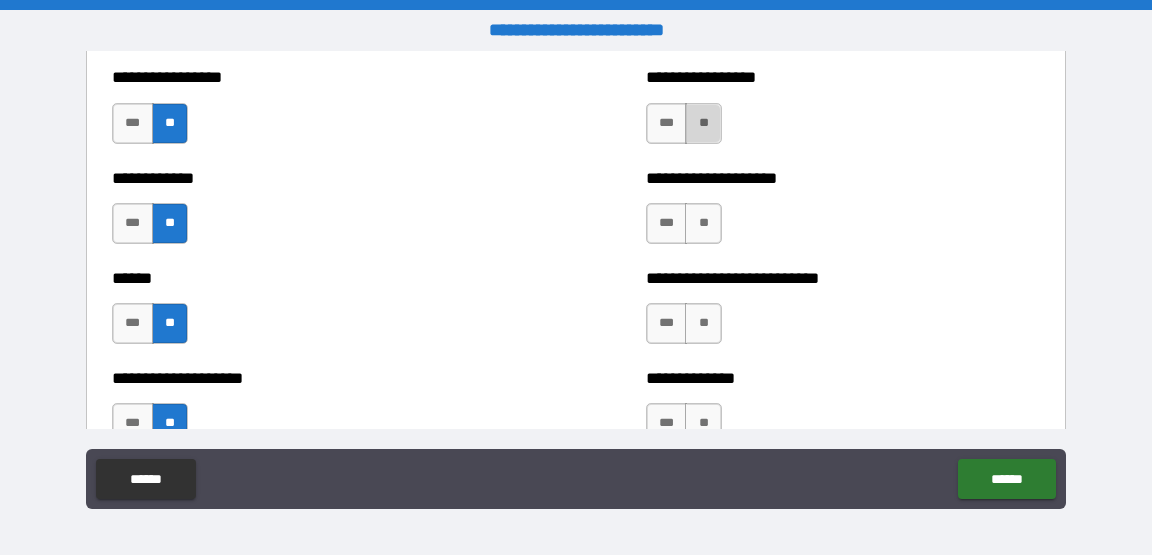 click on "**" at bounding box center [703, 123] 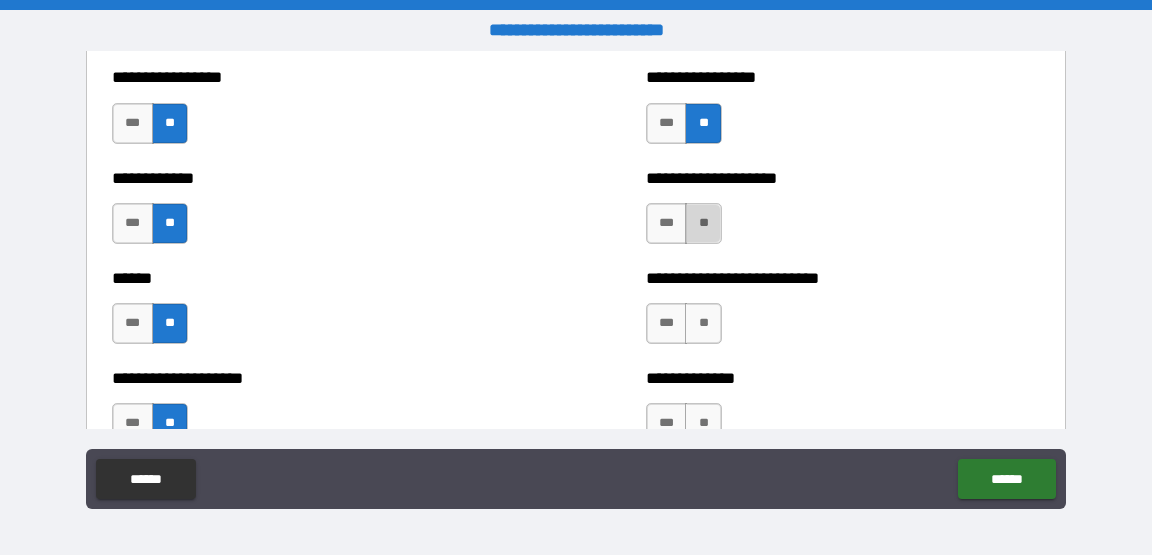 click on "**" at bounding box center (703, 223) 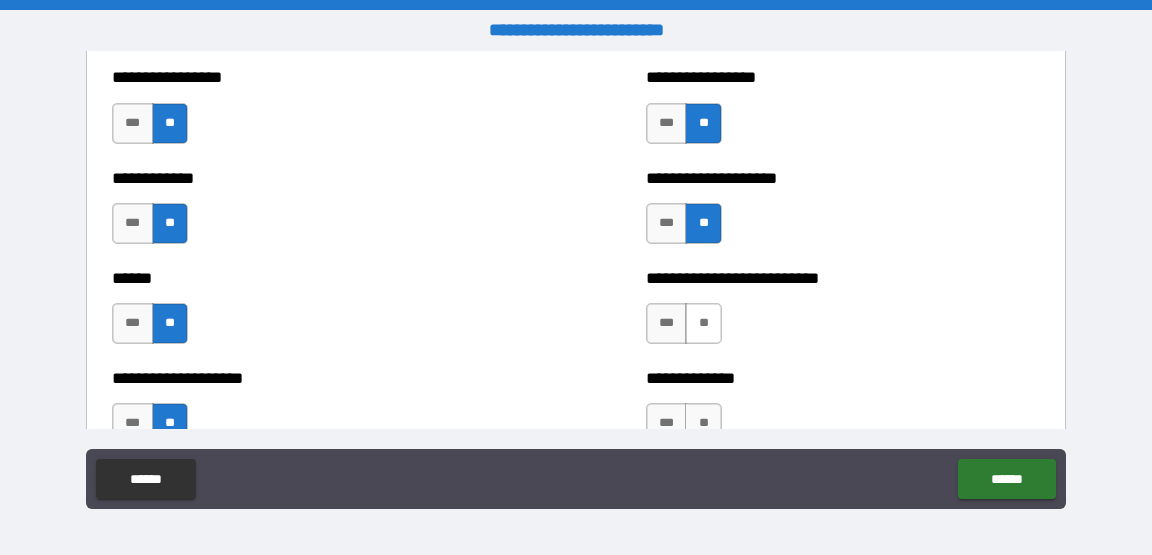 click on "**" at bounding box center [703, 323] 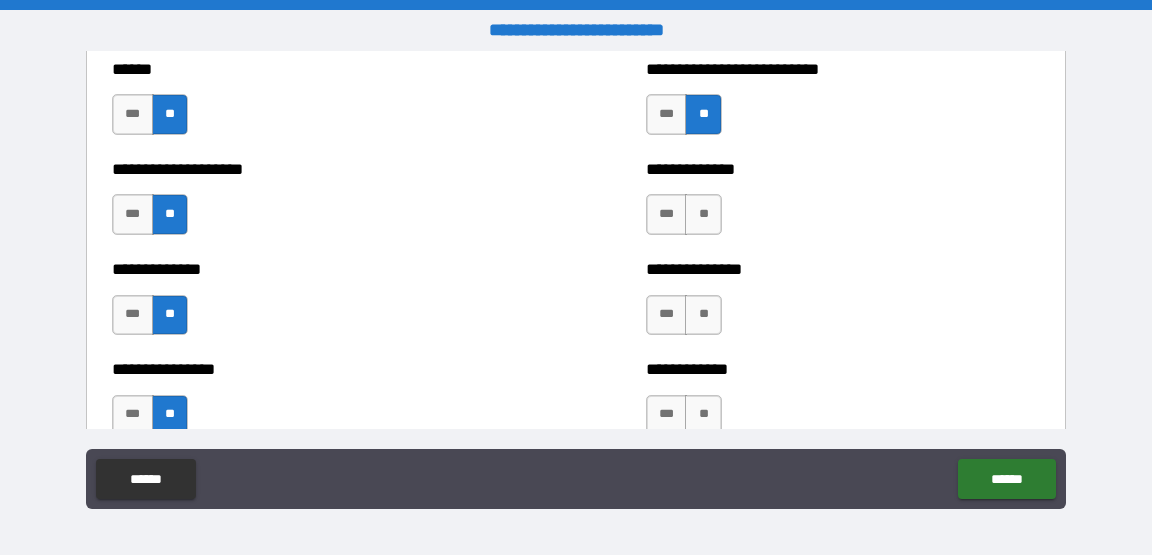 scroll, scrollTop: 4058, scrollLeft: 0, axis: vertical 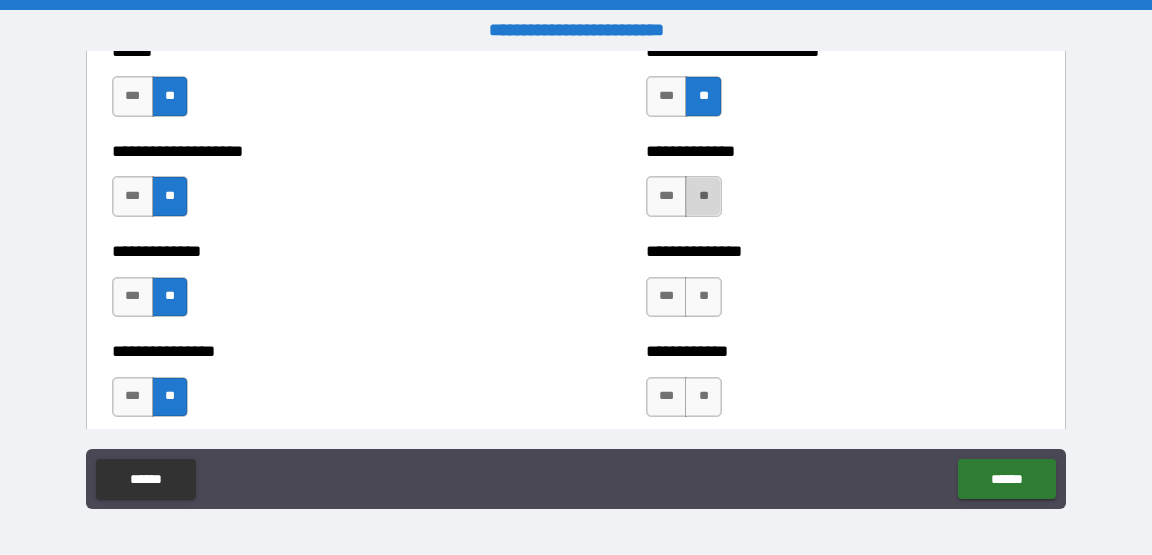 click on "**" at bounding box center (703, 196) 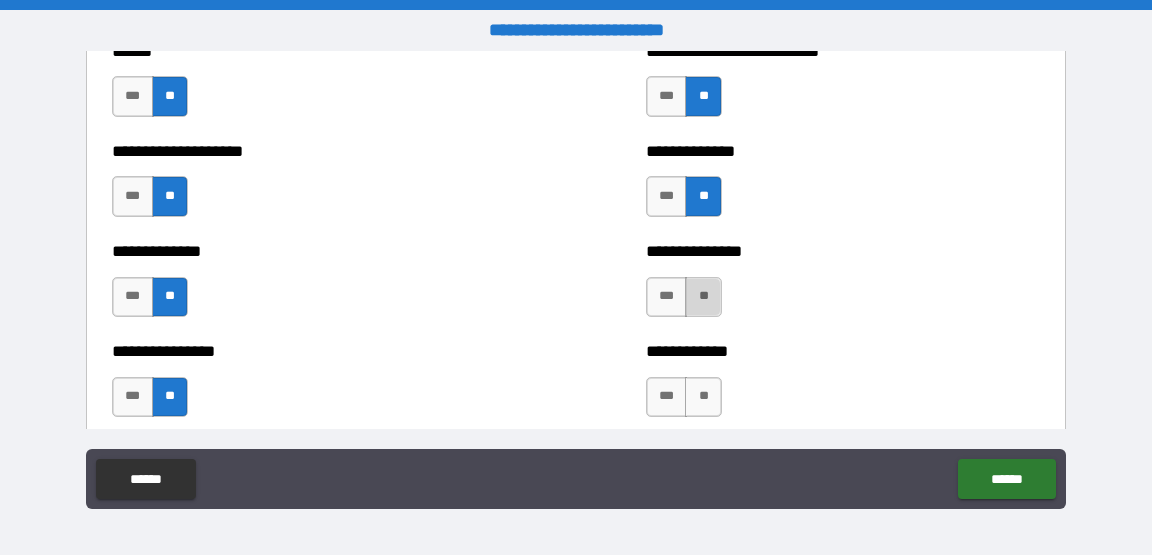 click on "**" at bounding box center [703, 297] 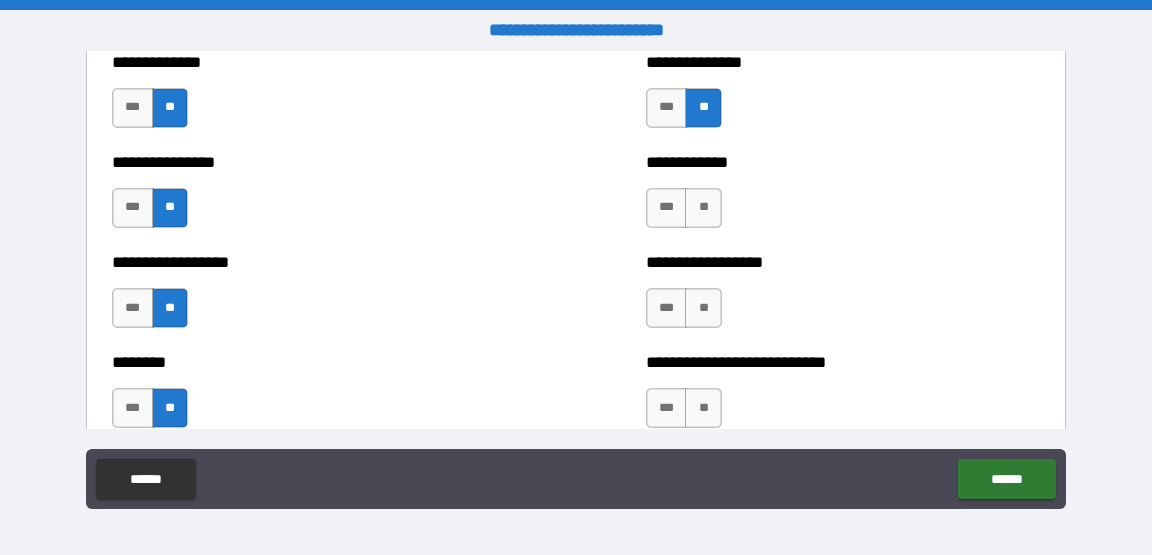 scroll, scrollTop: 4264, scrollLeft: 0, axis: vertical 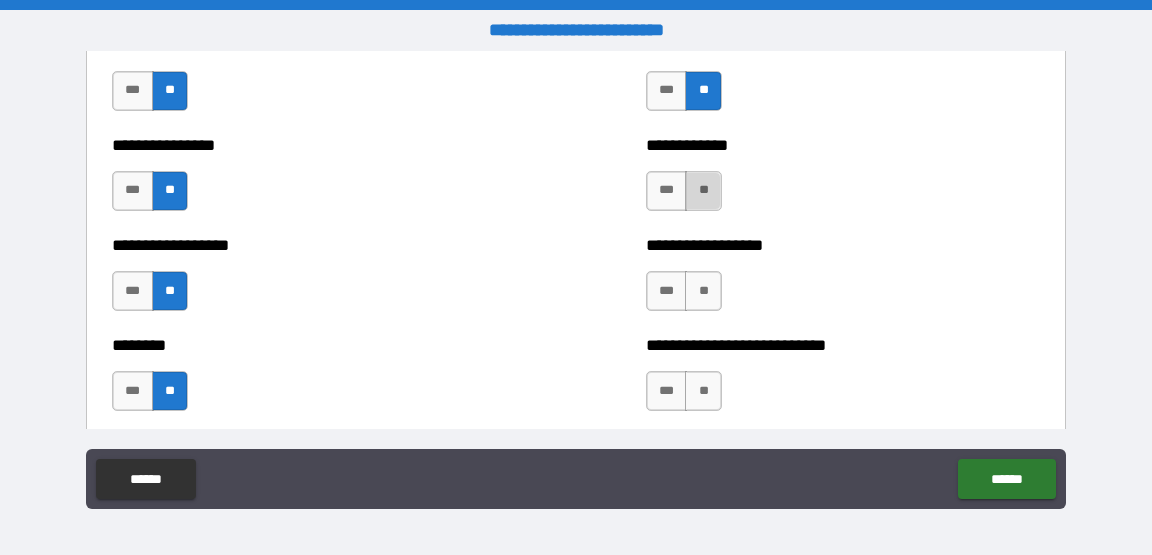 click on "**" at bounding box center (703, 191) 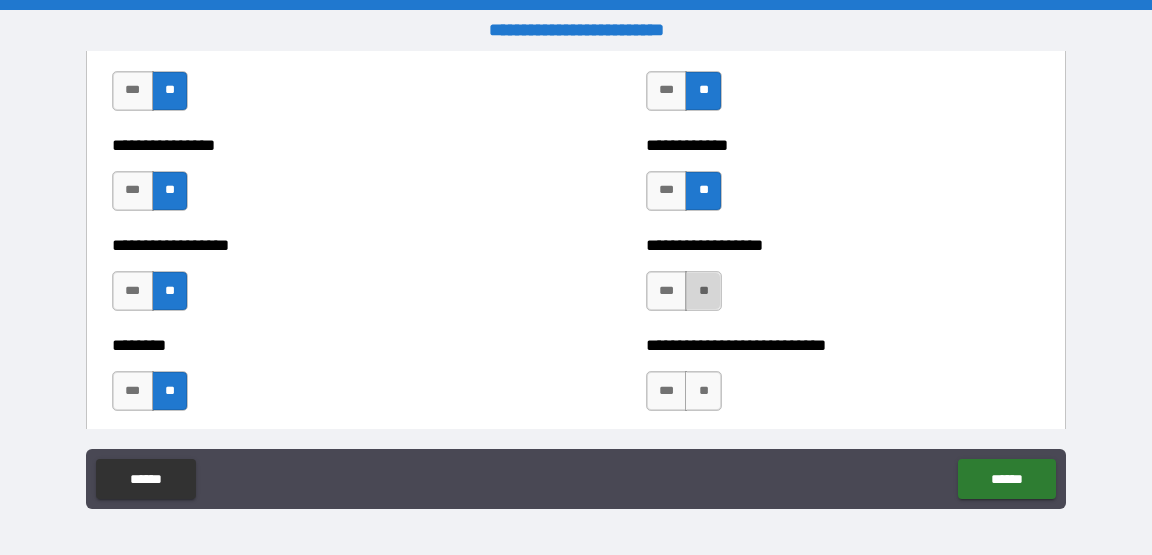 click on "**" at bounding box center (703, 291) 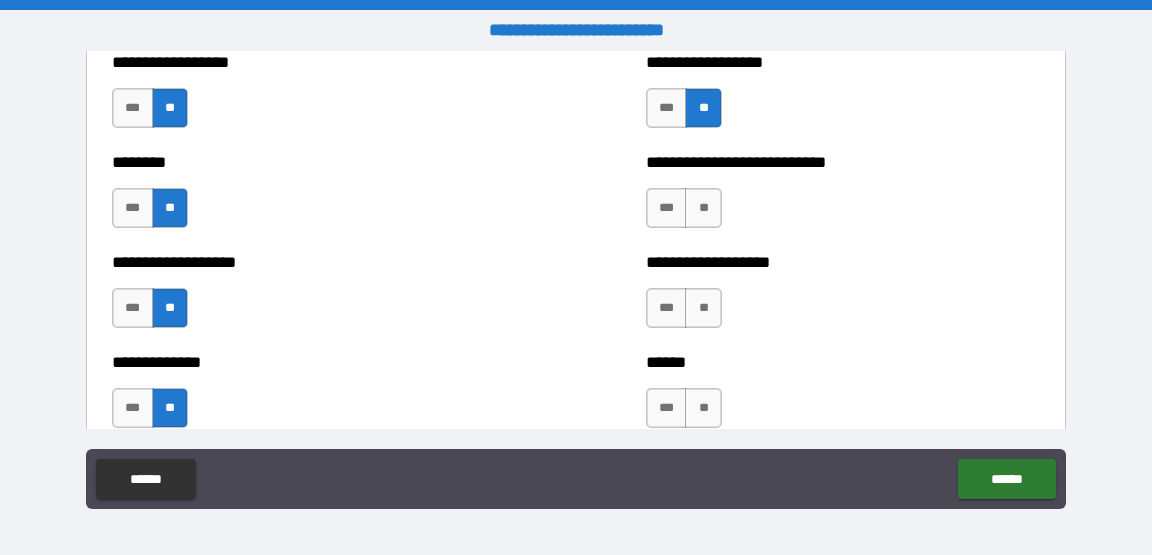 scroll, scrollTop: 4469, scrollLeft: 0, axis: vertical 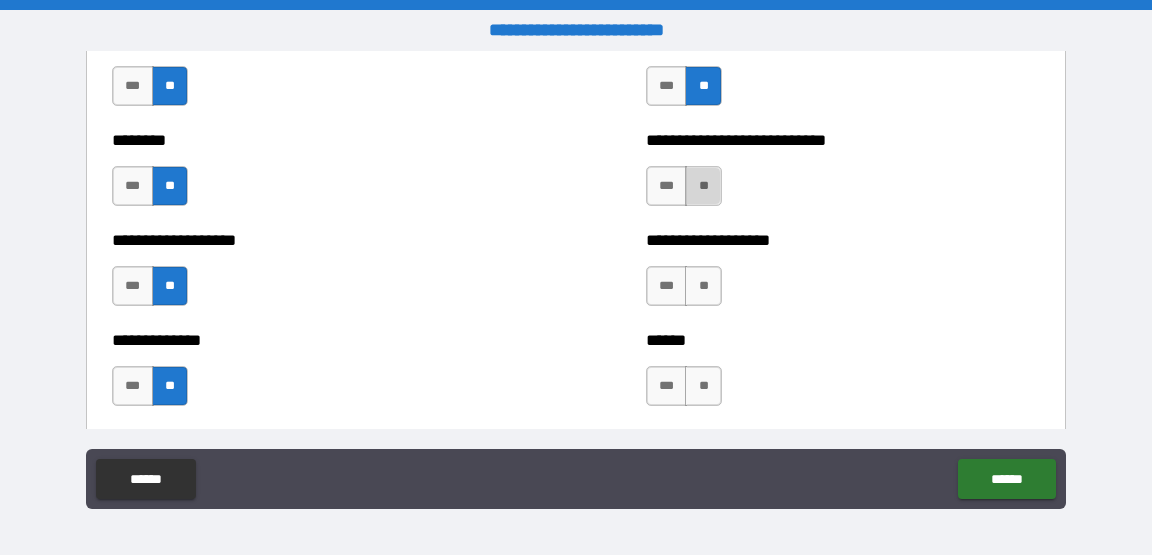 click on "**" at bounding box center [703, 186] 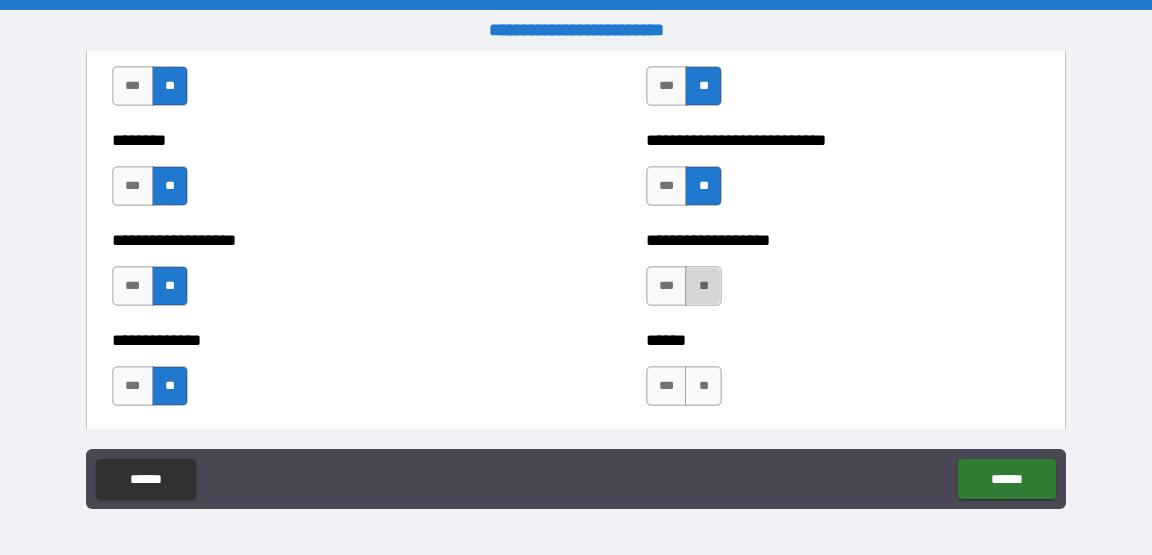 click on "**" at bounding box center (703, 286) 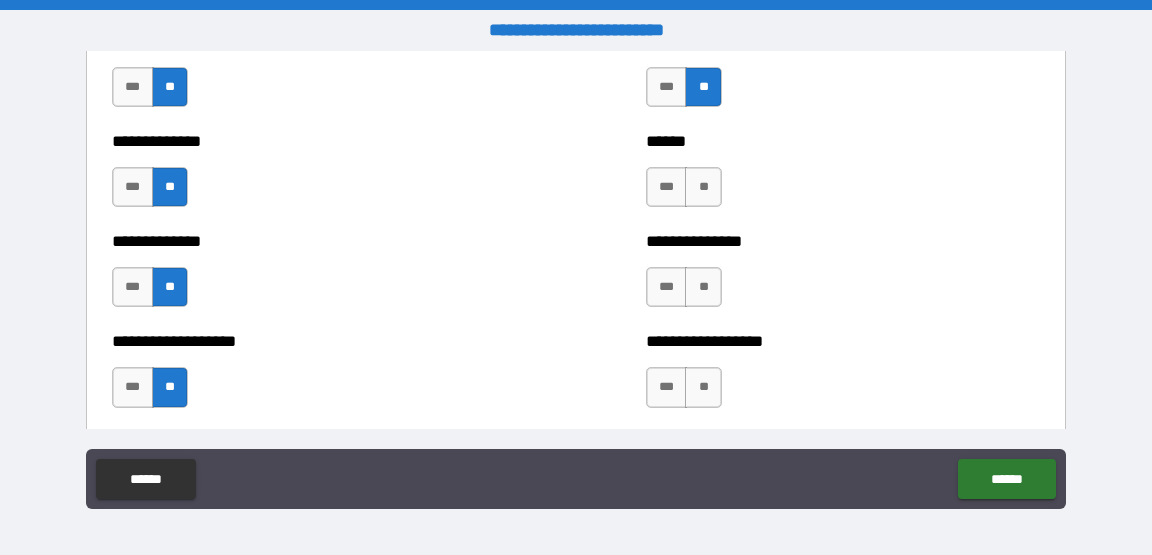 scroll, scrollTop: 4695, scrollLeft: 0, axis: vertical 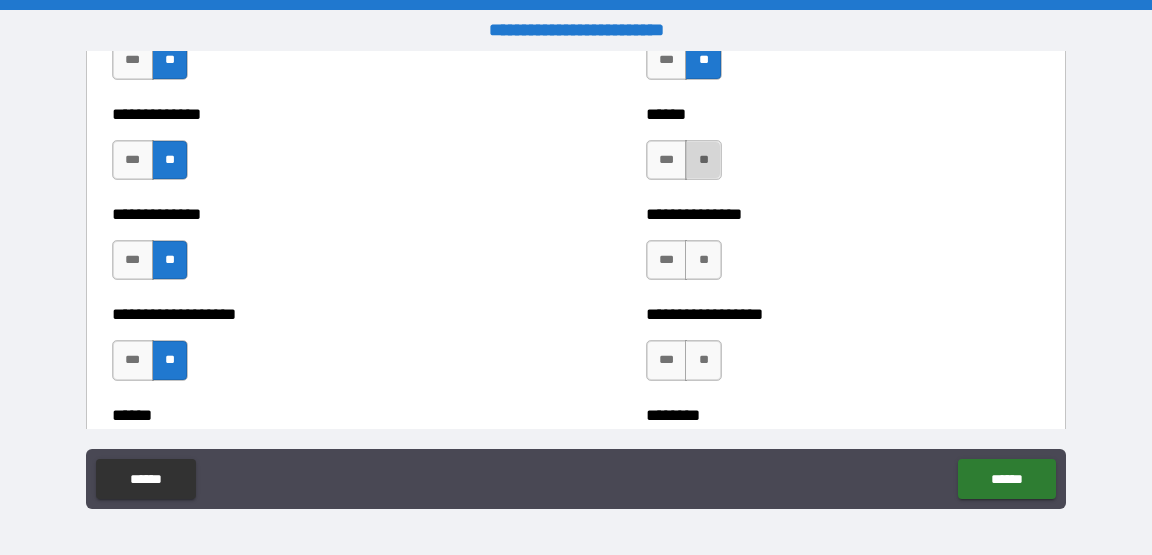 click on "**" at bounding box center [703, 160] 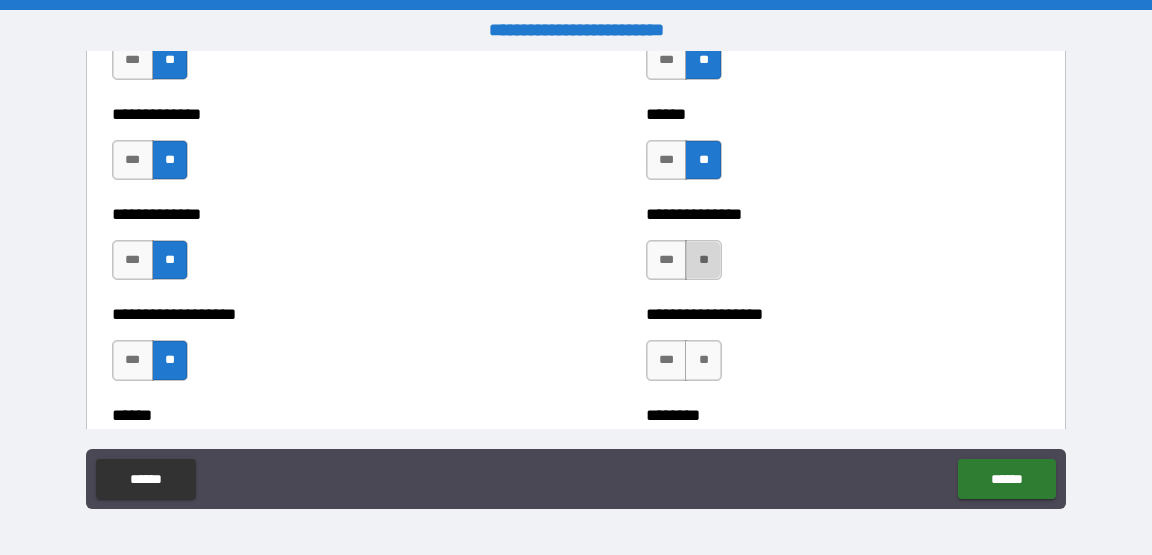 click on "**" at bounding box center [703, 260] 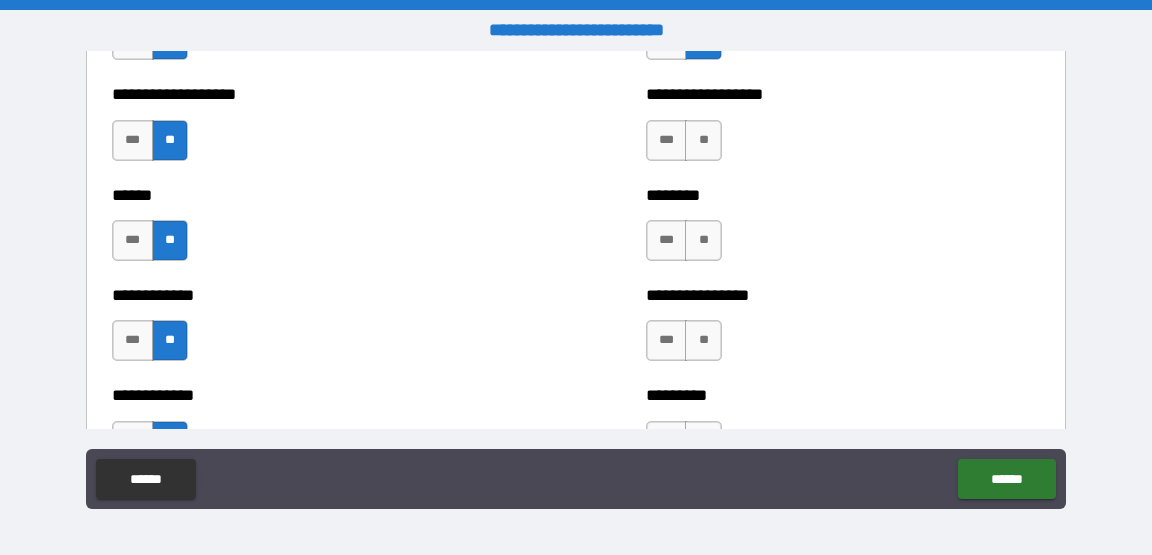 scroll, scrollTop: 4927, scrollLeft: 0, axis: vertical 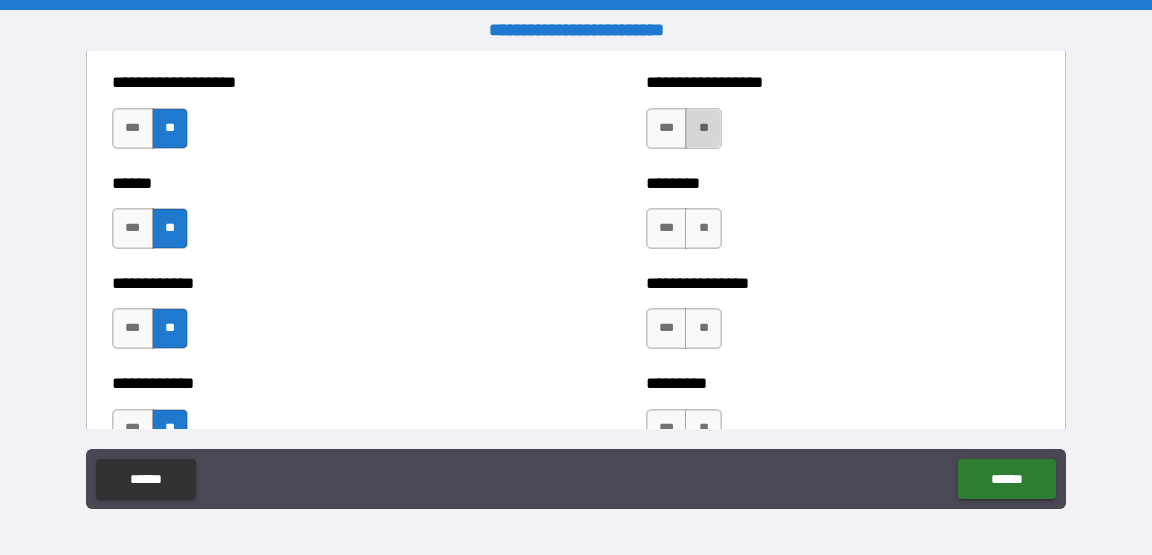 click on "**" at bounding box center [703, 128] 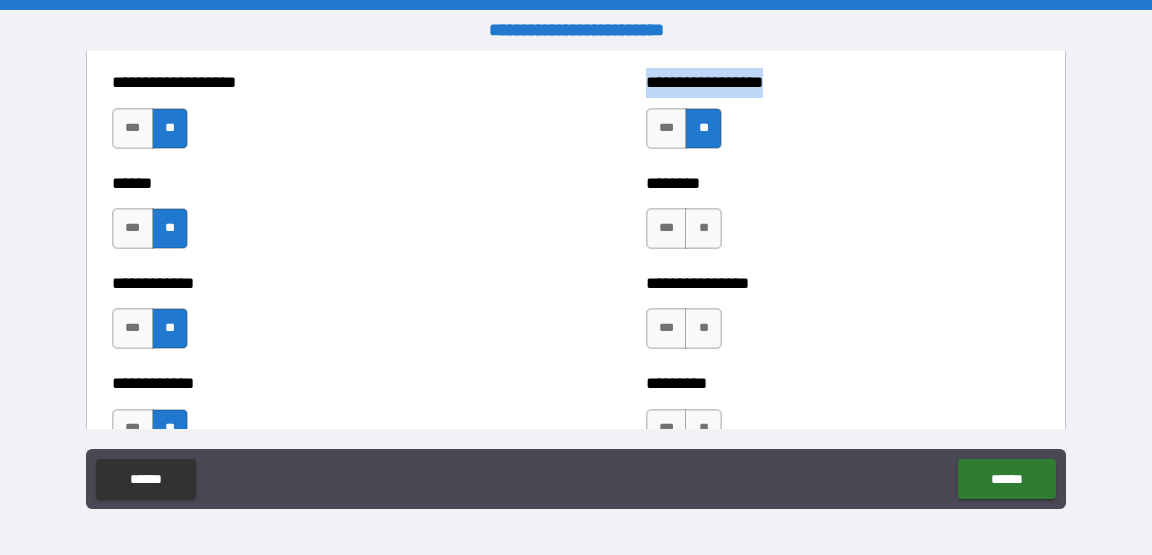 drag, startPoint x: 637, startPoint y: 78, endPoint x: 779, endPoint y: 90, distance: 142.50613 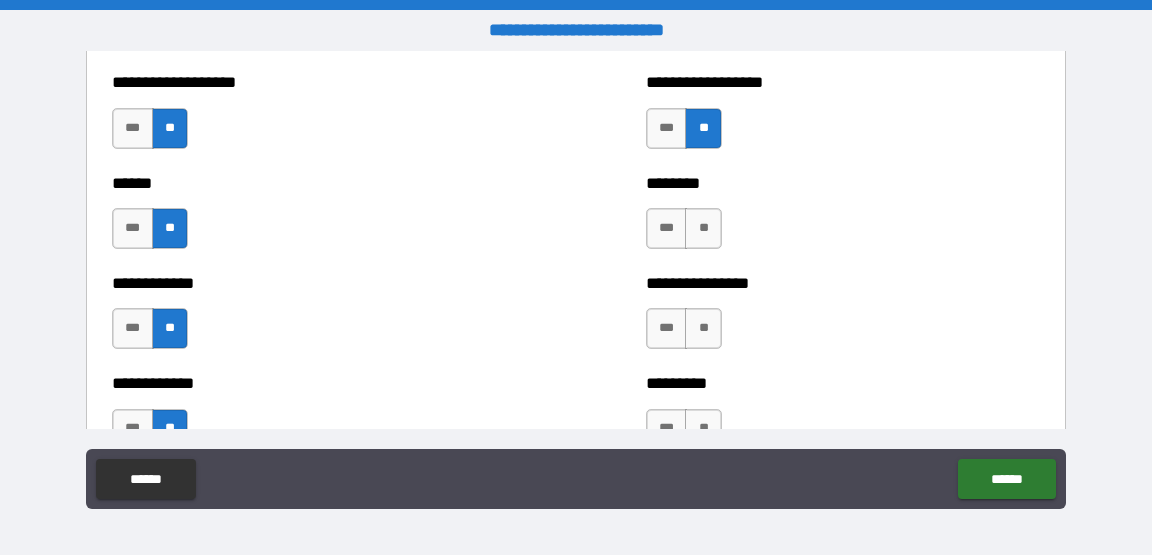 click on "********" at bounding box center [841, 184] 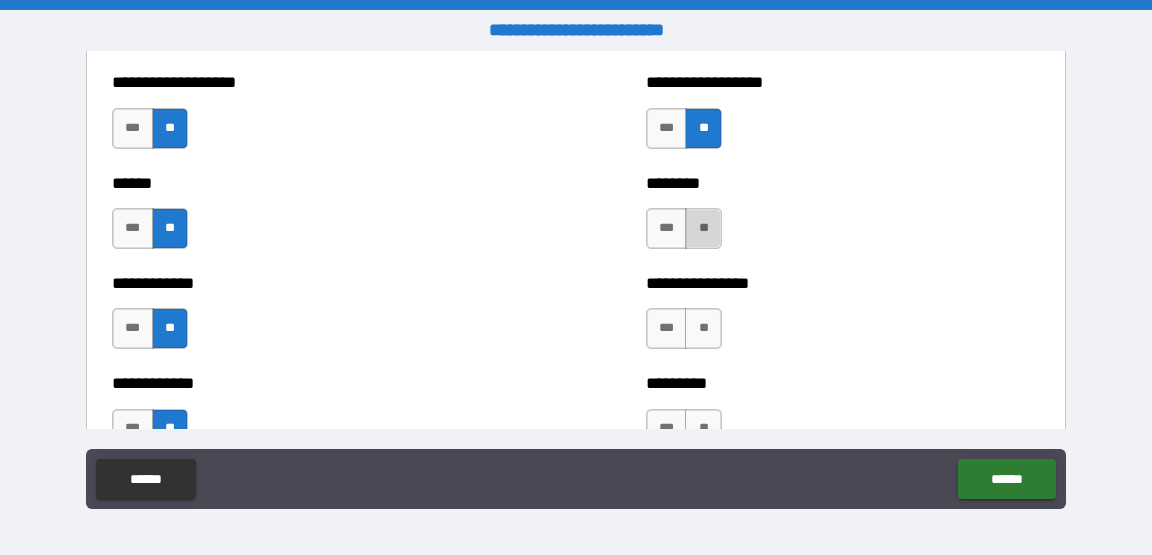 click on "**" at bounding box center [703, 228] 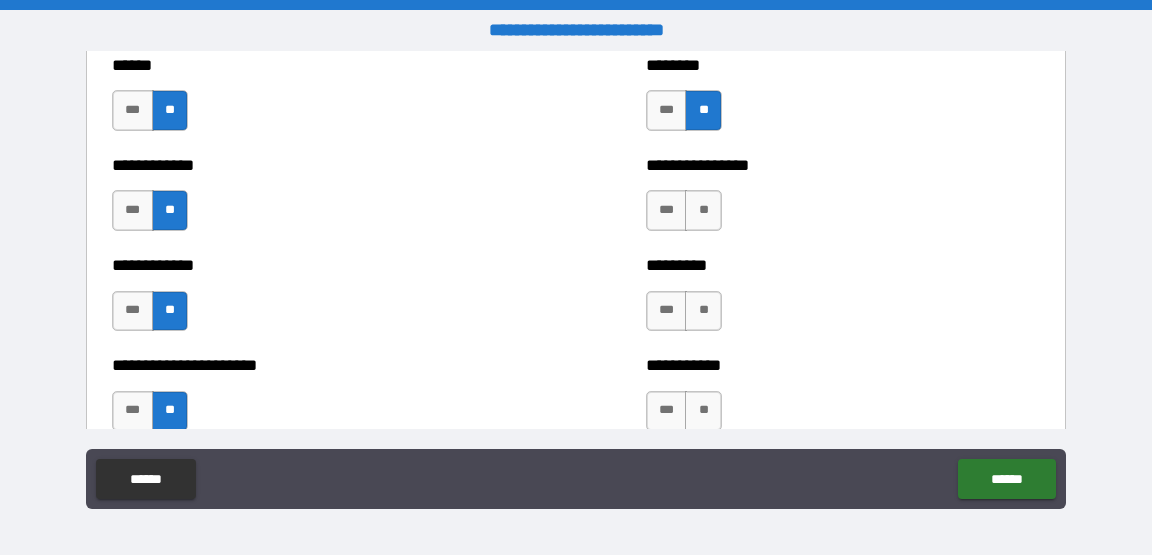 scroll, scrollTop: 5046, scrollLeft: 0, axis: vertical 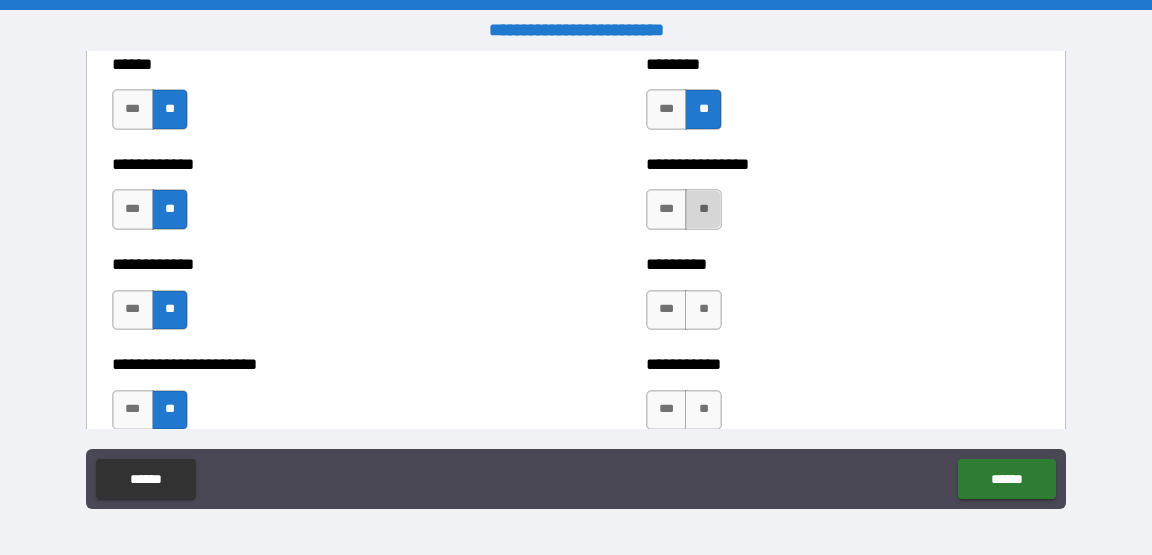 click on "**" at bounding box center [703, 209] 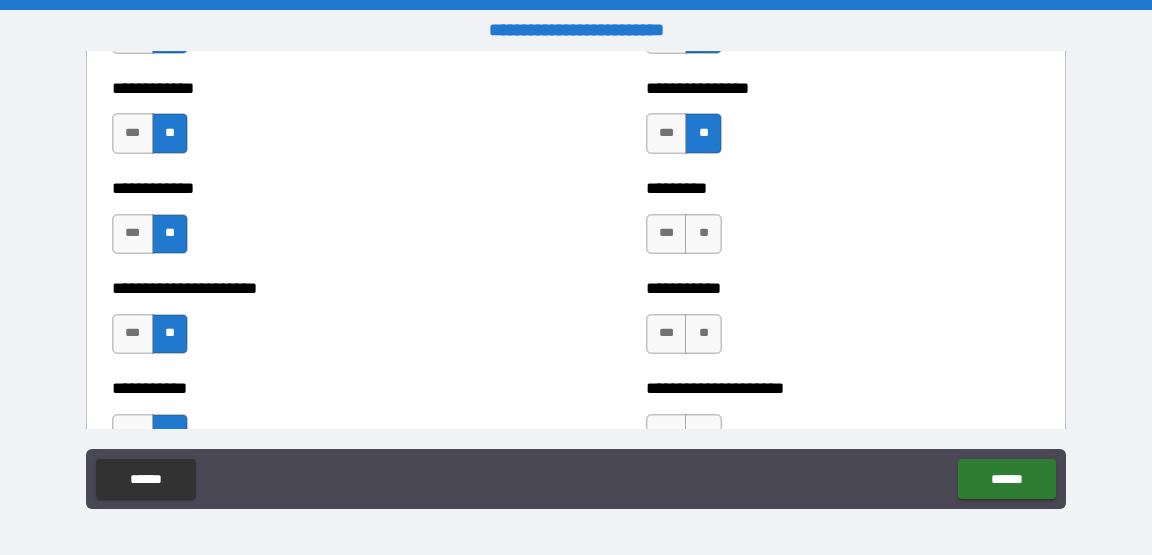 scroll, scrollTop: 5170, scrollLeft: 0, axis: vertical 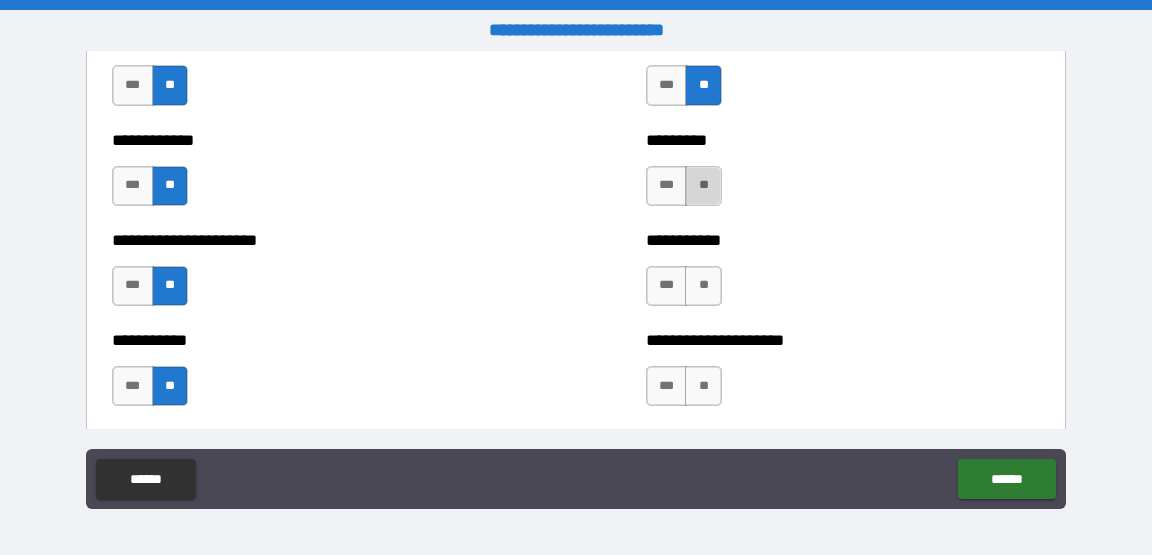 click on "**" at bounding box center [703, 186] 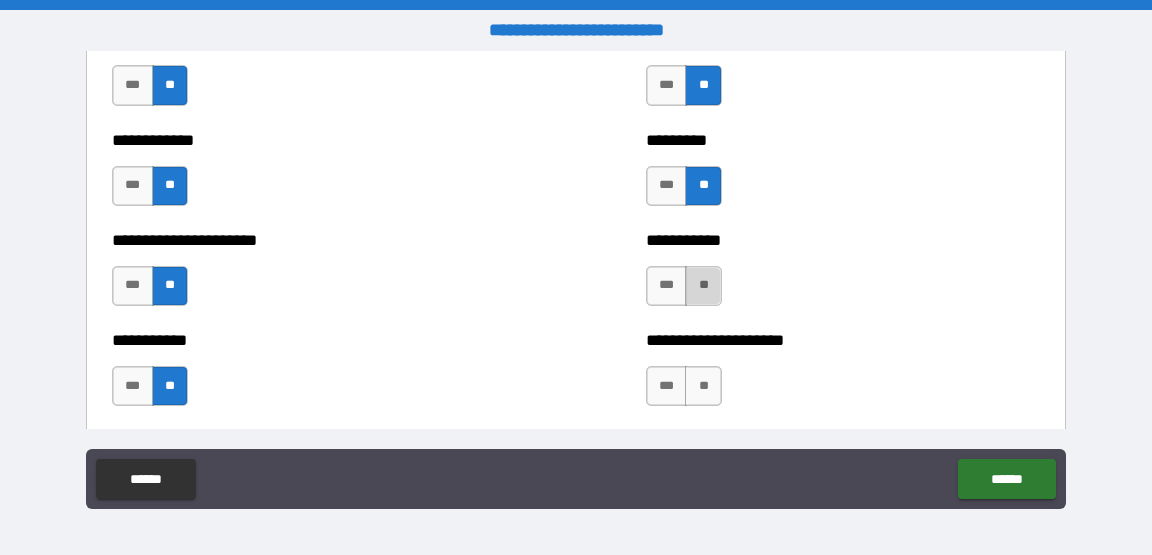 click on "**" at bounding box center [703, 286] 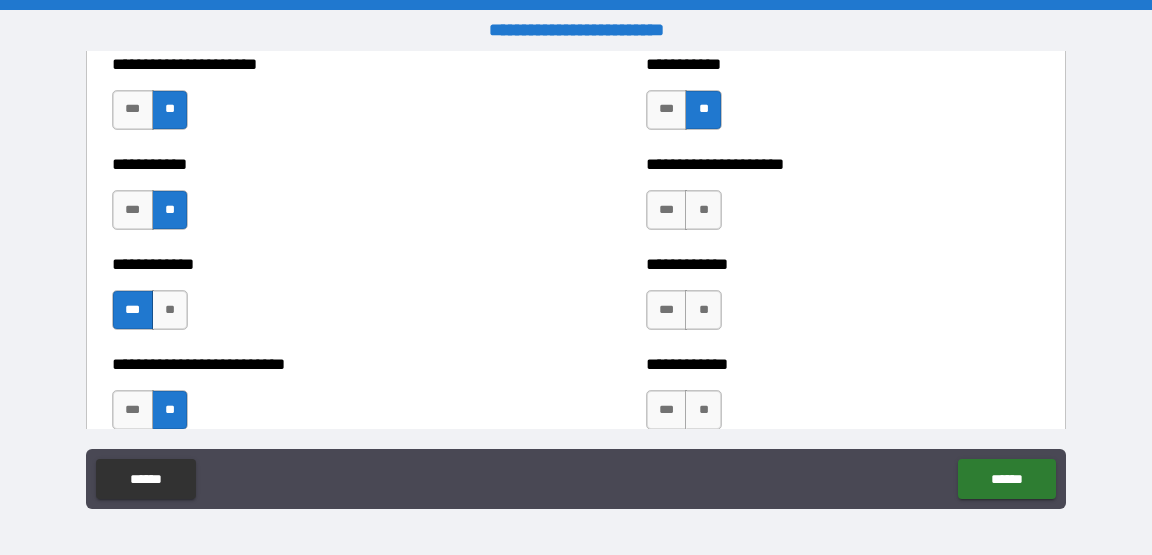 scroll, scrollTop: 5364, scrollLeft: 0, axis: vertical 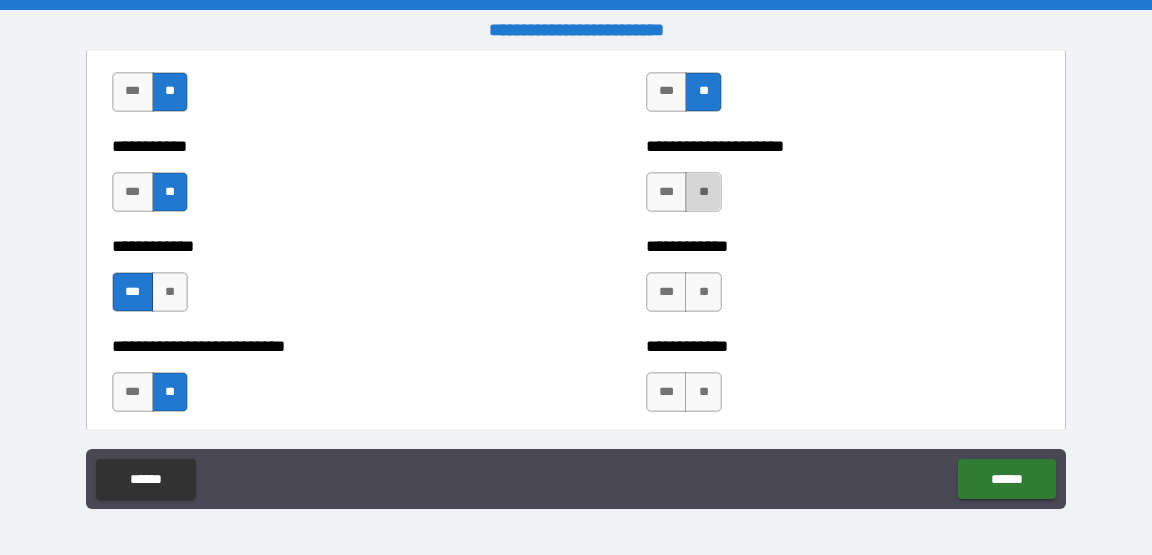 click on "**" at bounding box center (703, 192) 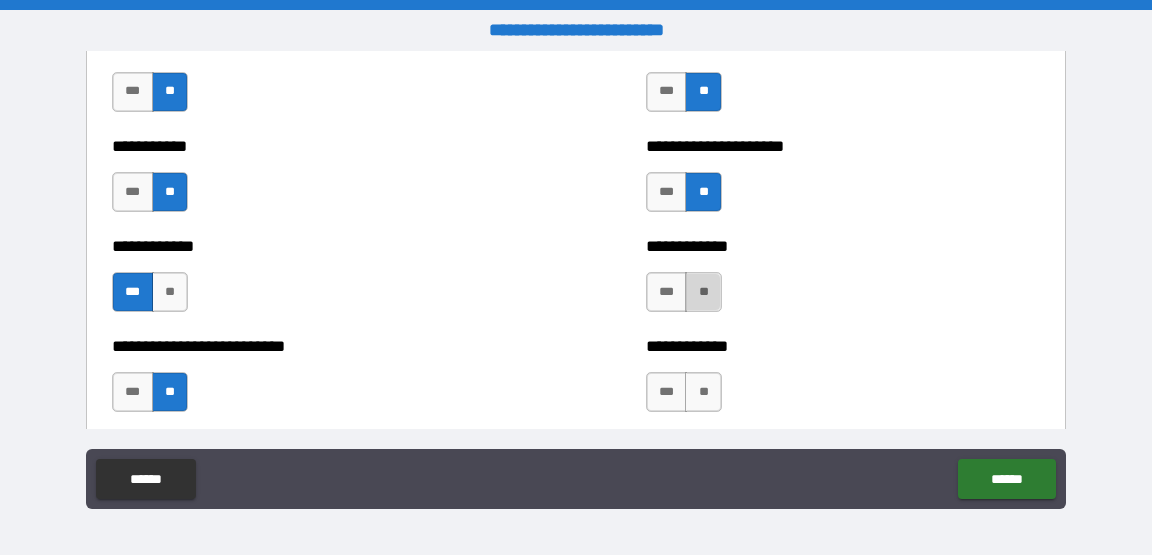 click on "**" at bounding box center [703, 292] 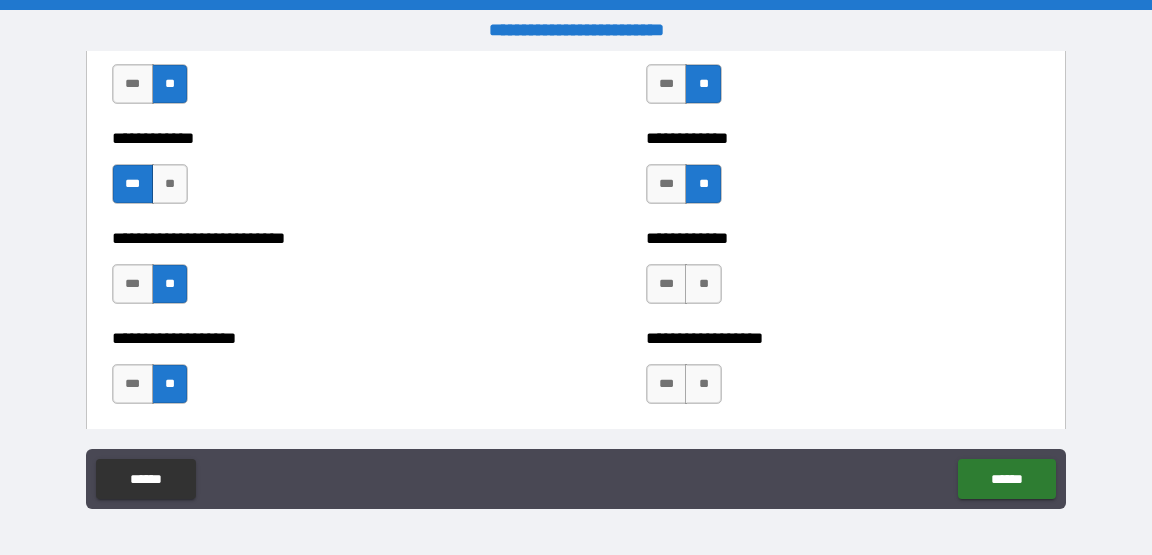 scroll, scrollTop: 5568, scrollLeft: 0, axis: vertical 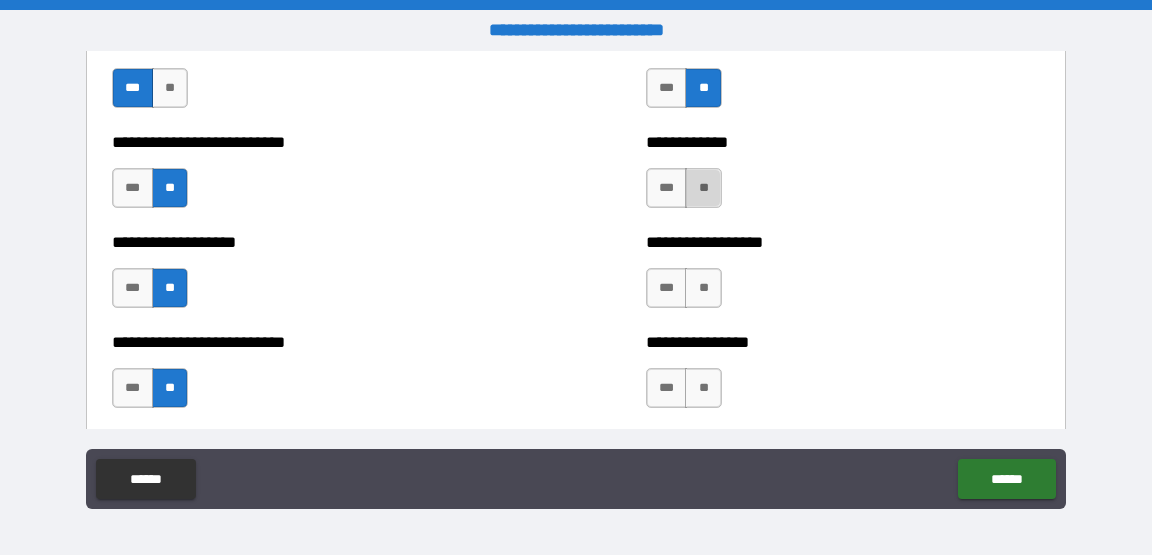 click on "**" at bounding box center [703, 188] 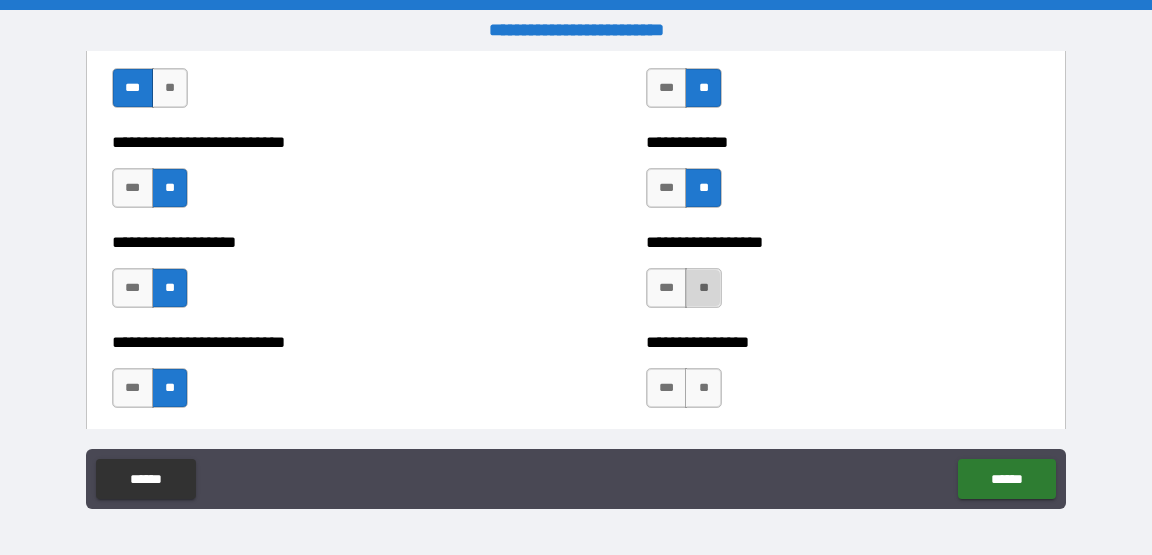 click on "**" at bounding box center (703, 288) 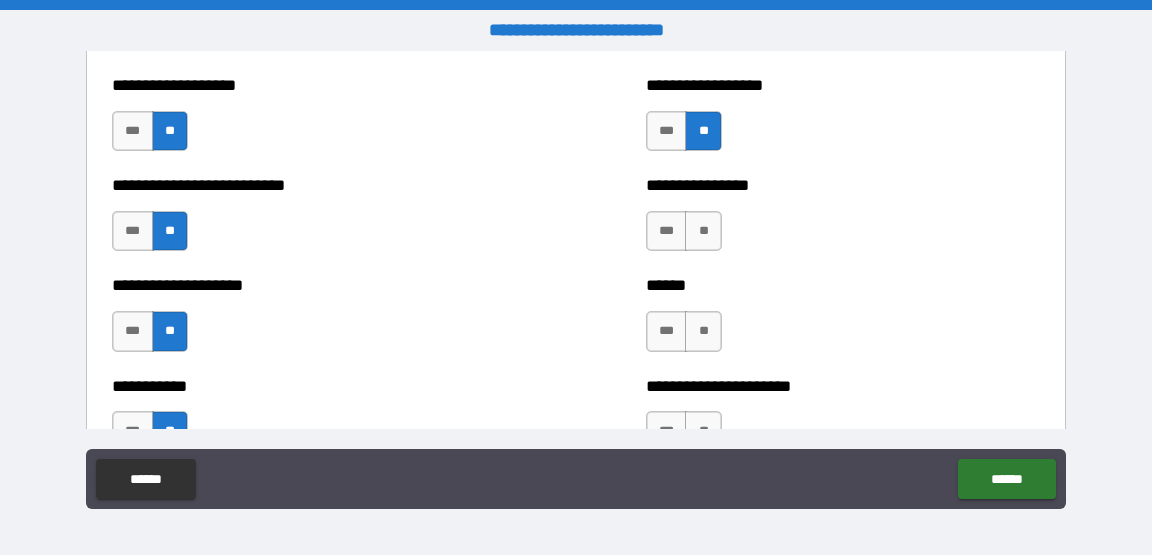 scroll, scrollTop: 5724, scrollLeft: 0, axis: vertical 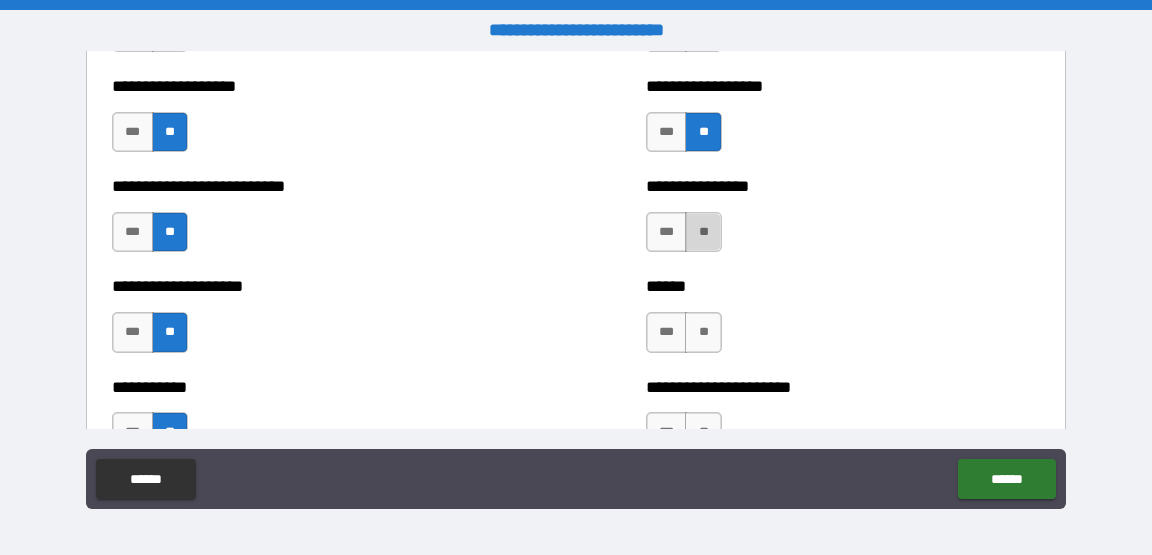 click on "**" at bounding box center [703, 232] 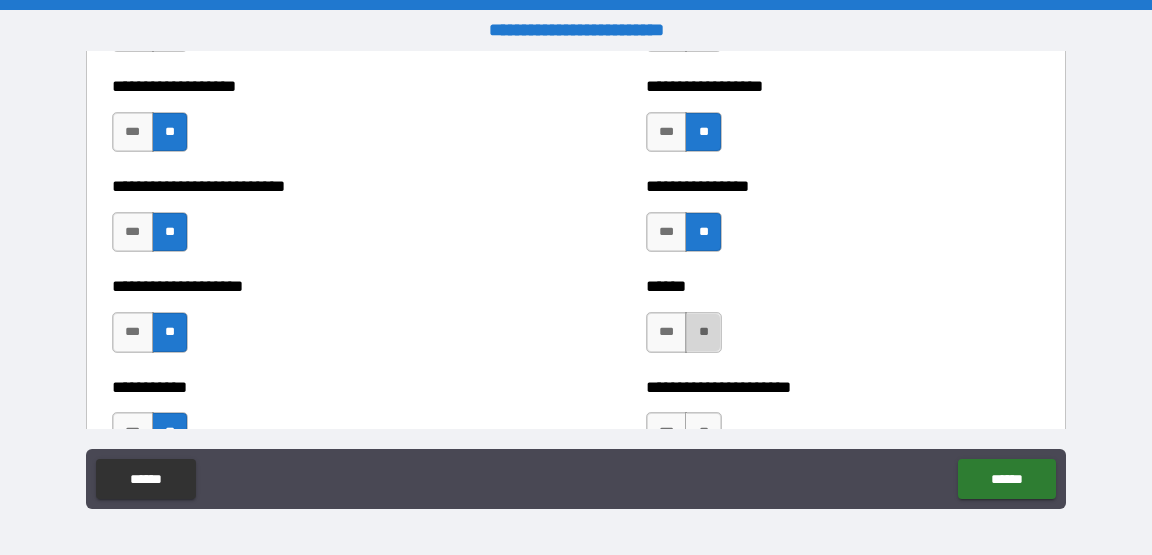 click on "**" at bounding box center [703, 332] 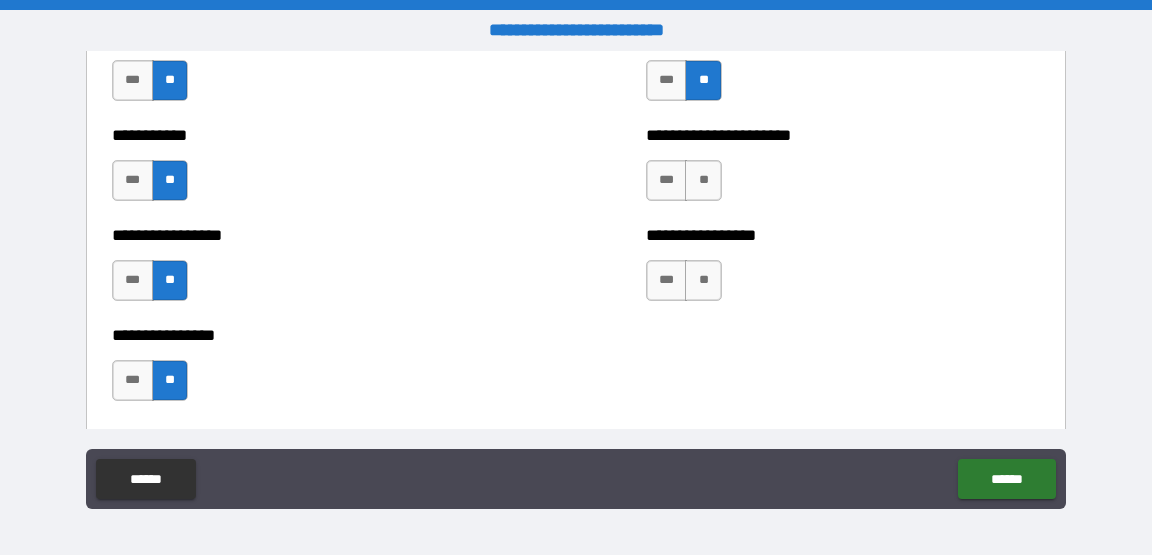 scroll, scrollTop: 5984, scrollLeft: 0, axis: vertical 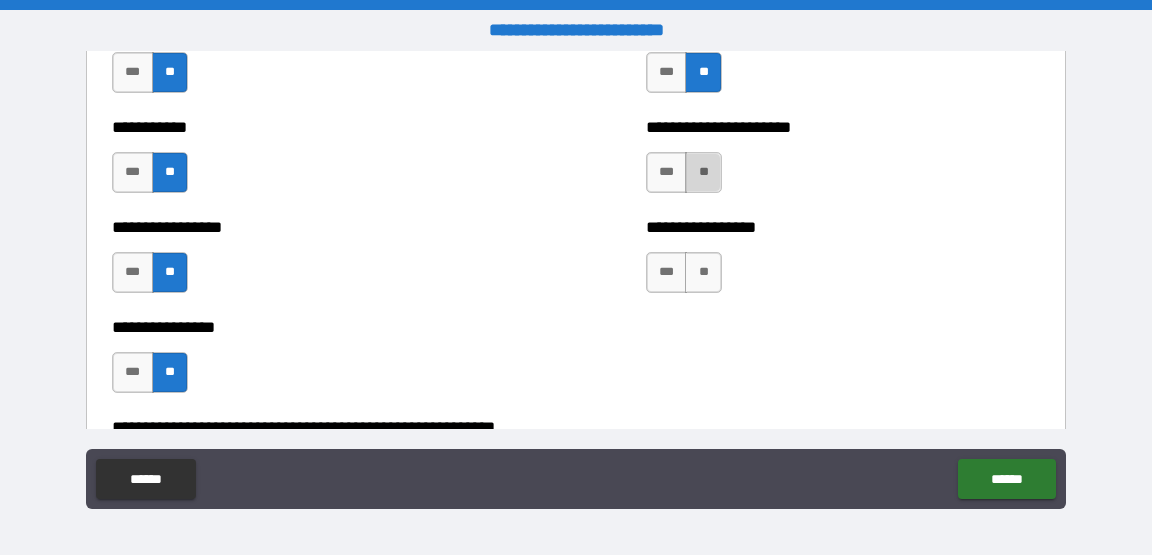 click on "**" at bounding box center [703, 172] 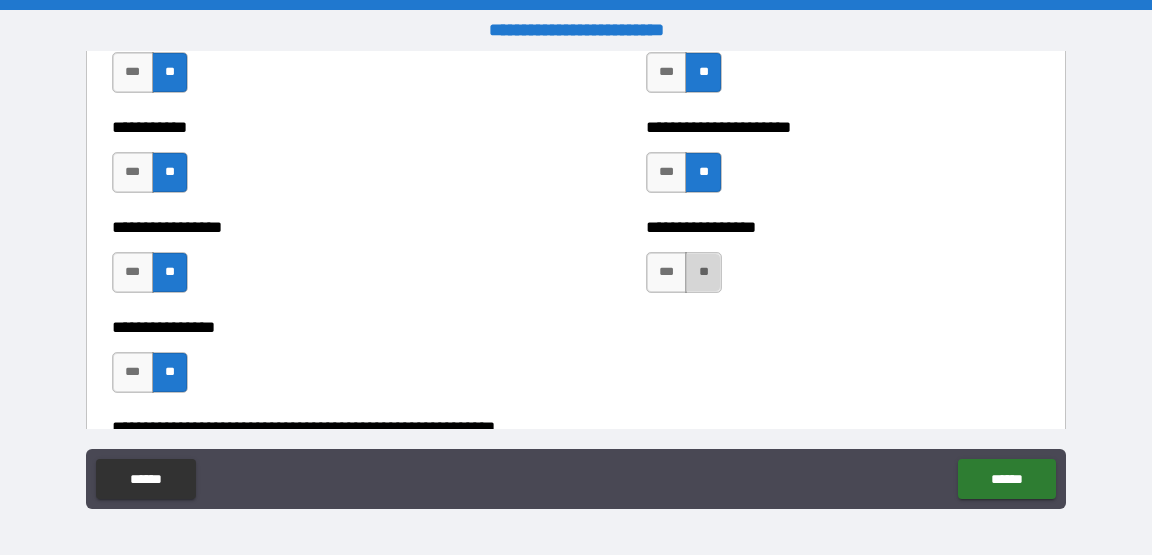 click on "**" at bounding box center (703, 272) 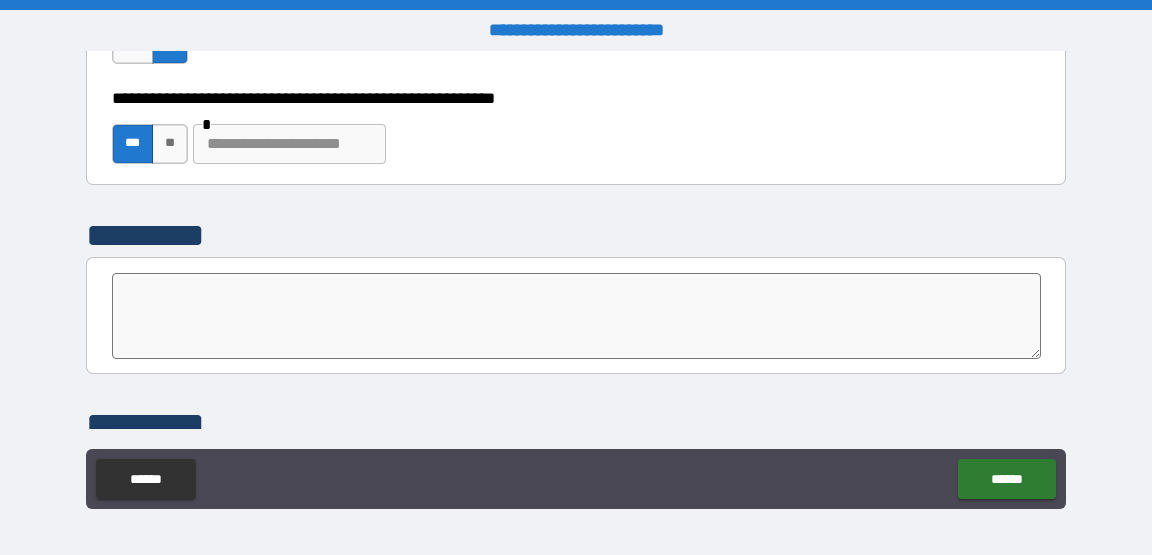 scroll, scrollTop: 6321, scrollLeft: 0, axis: vertical 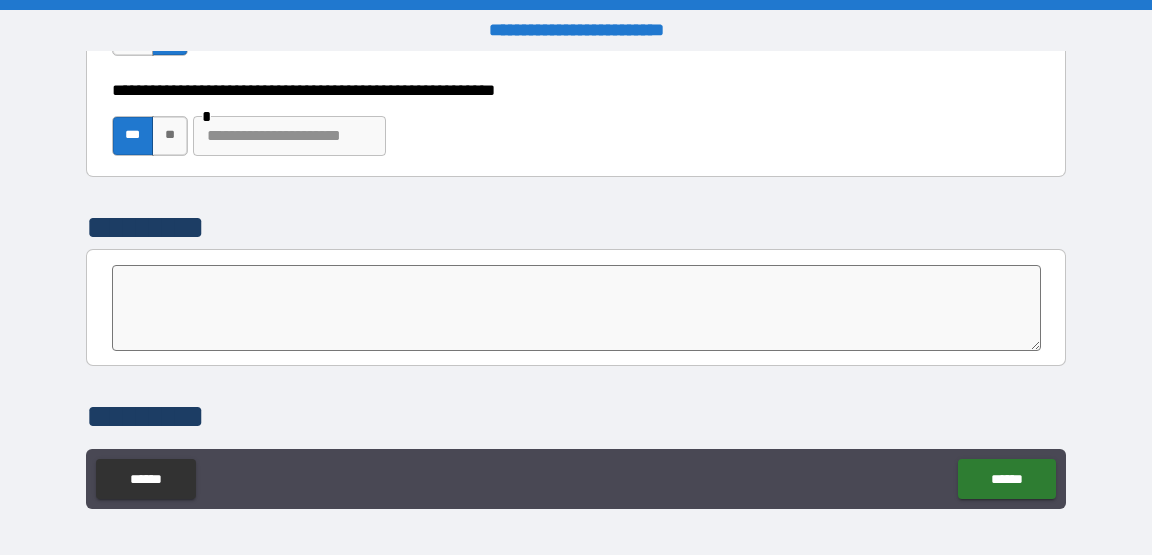 click at bounding box center (576, 308) 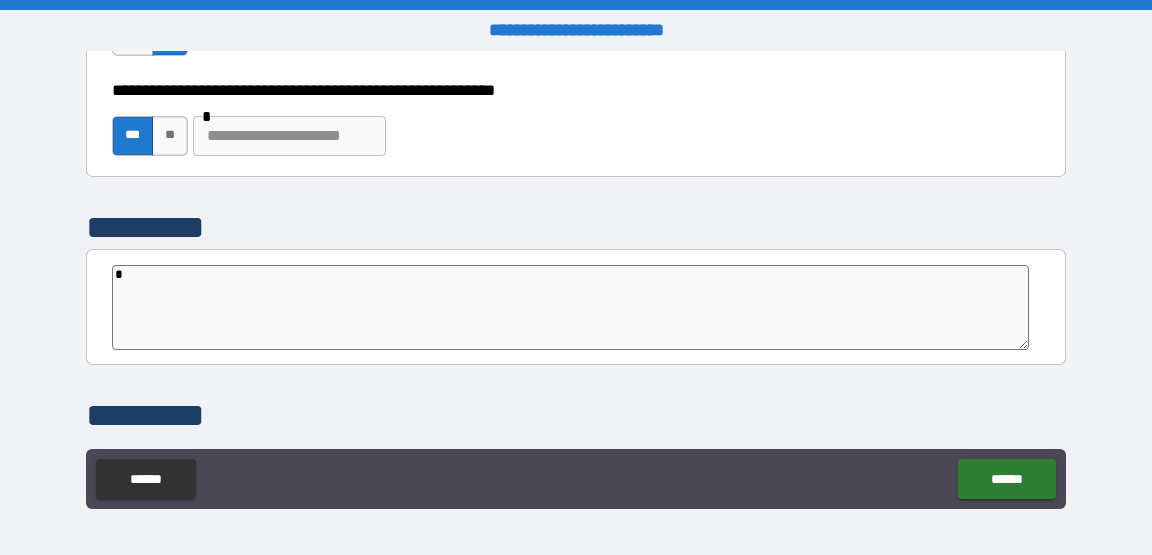 type on "*" 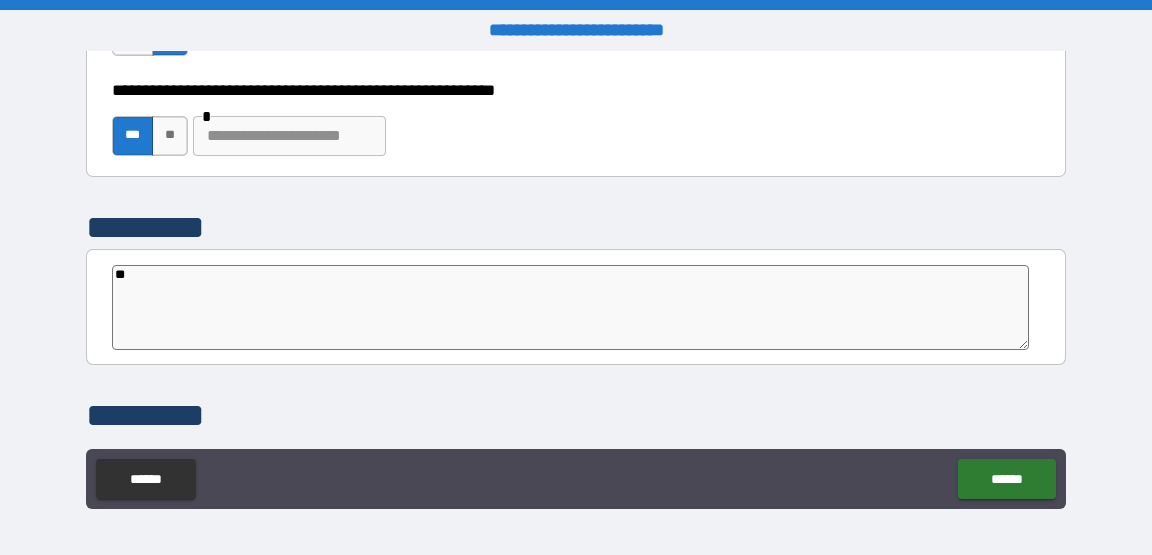 type on "*" 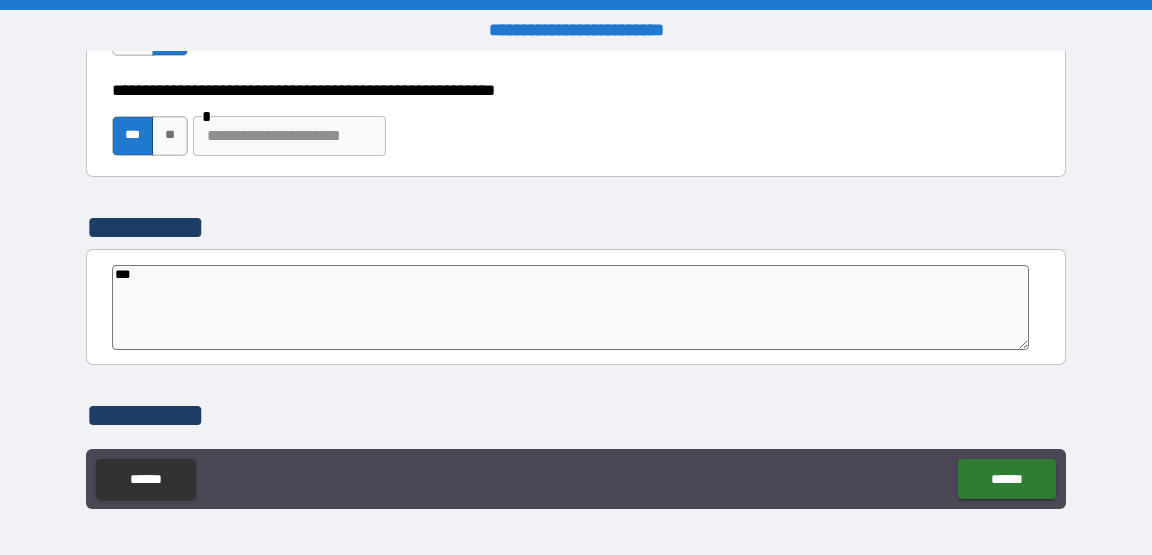 type on "*" 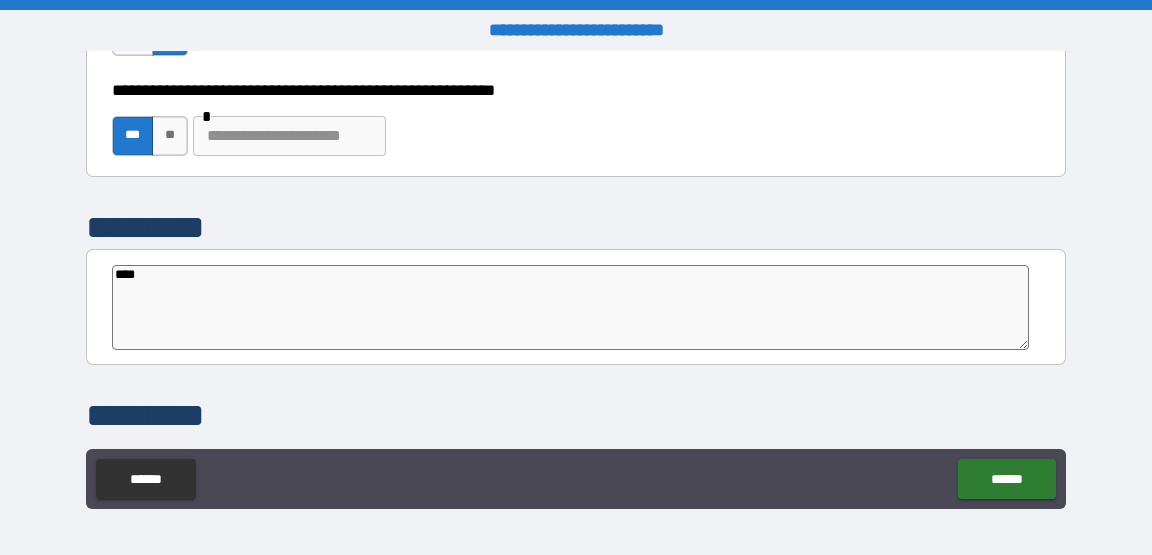 type on "*" 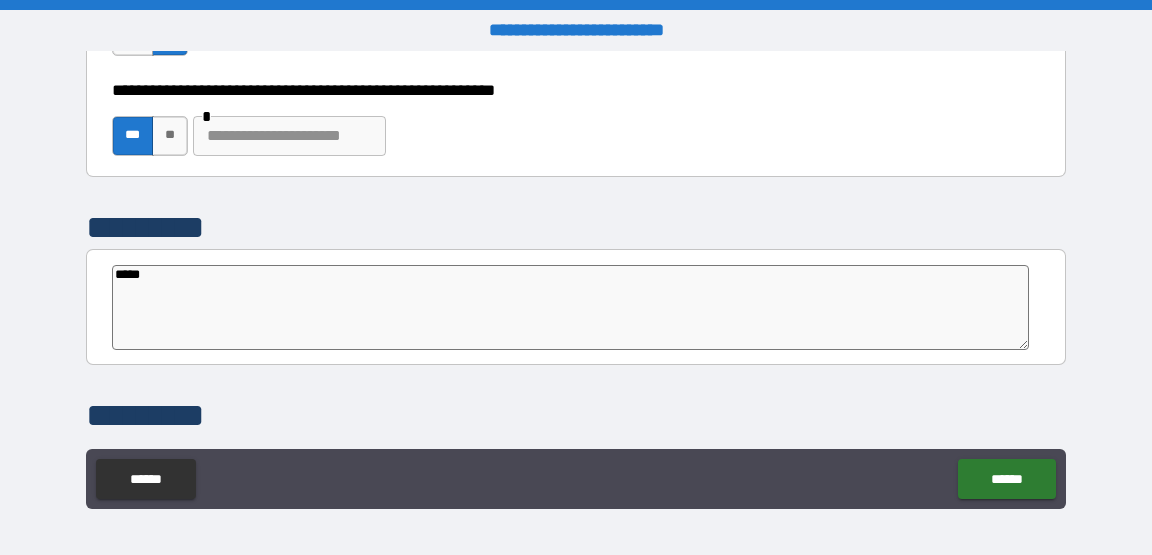 type on "*" 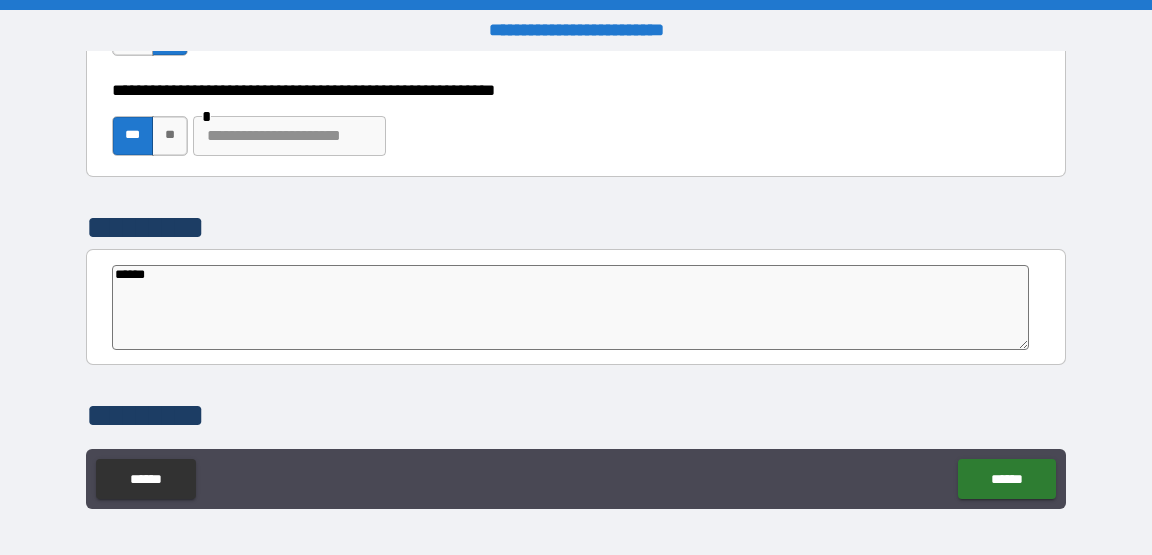 type on "*" 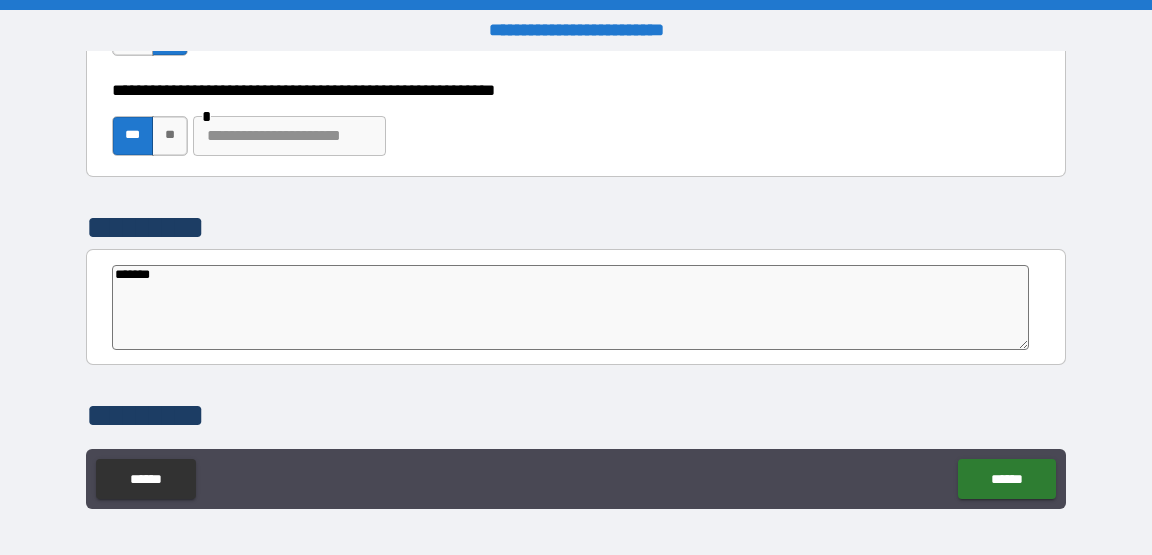 type on "*" 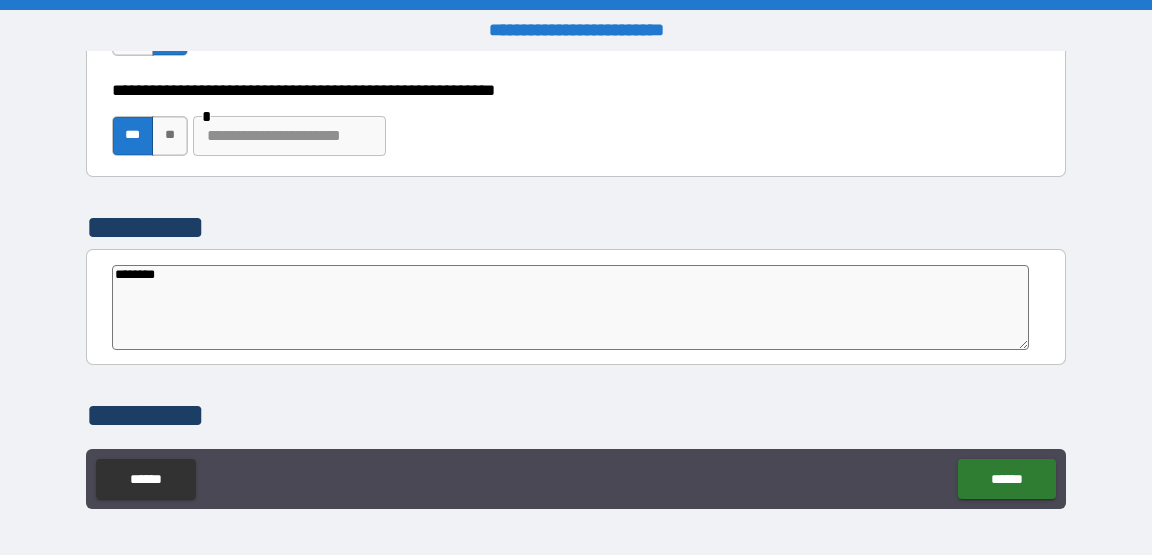 type on "*" 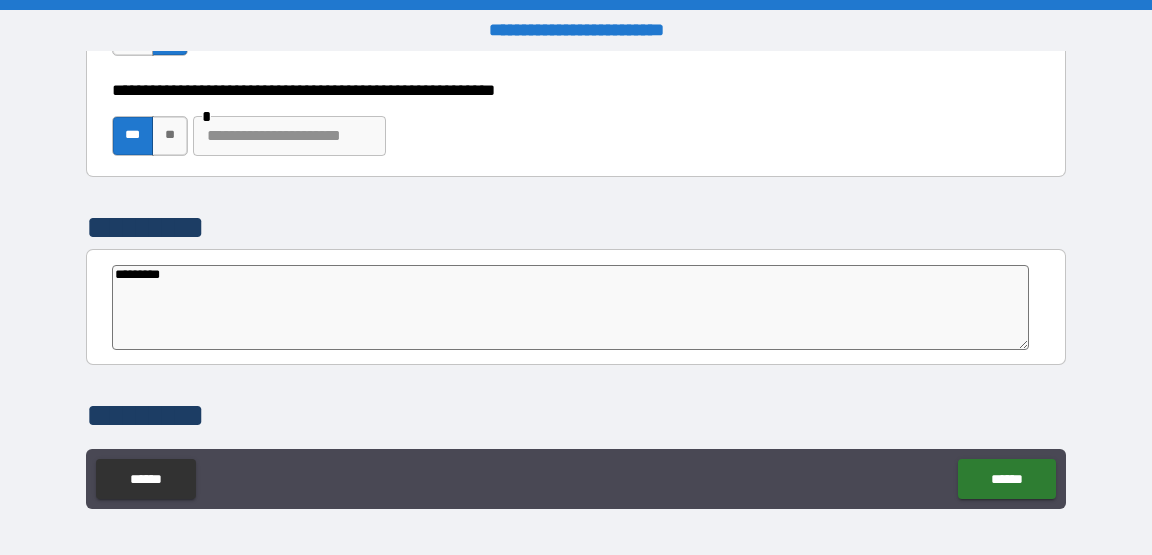 type on "*" 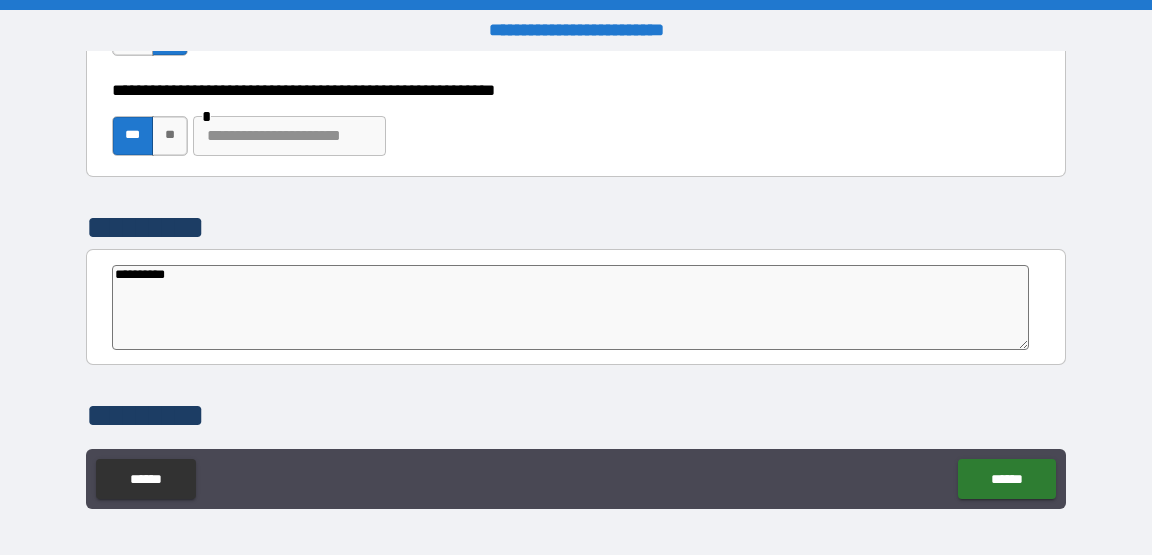 type on "*" 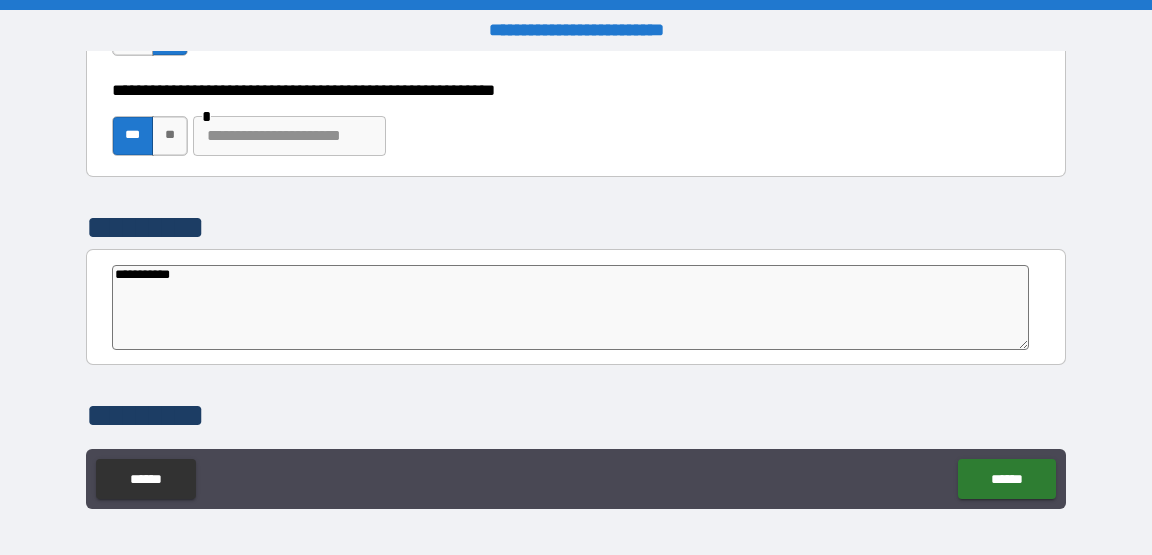 type on "*" 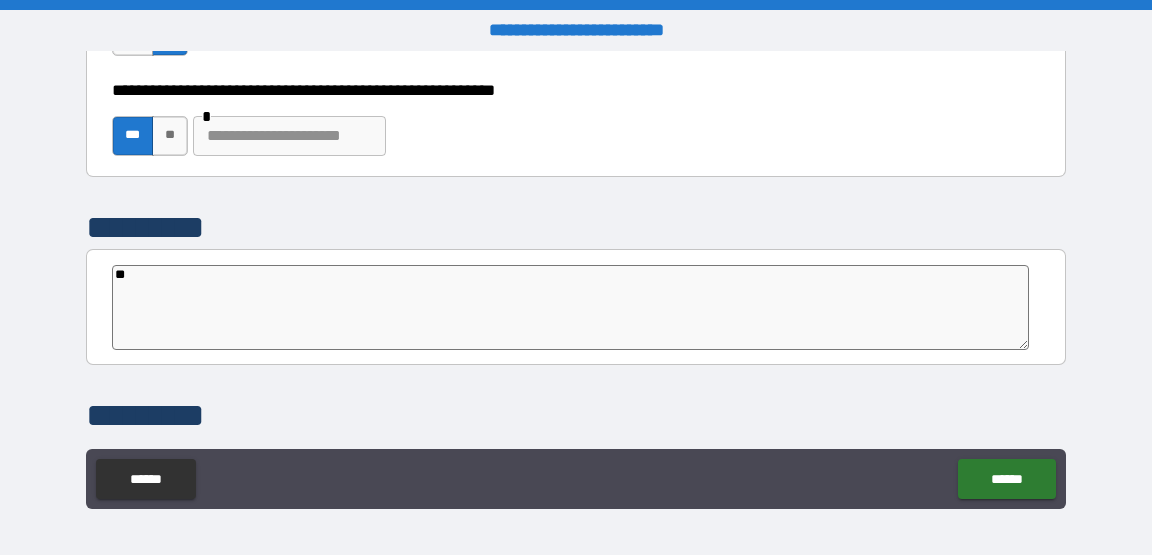 type on "*" 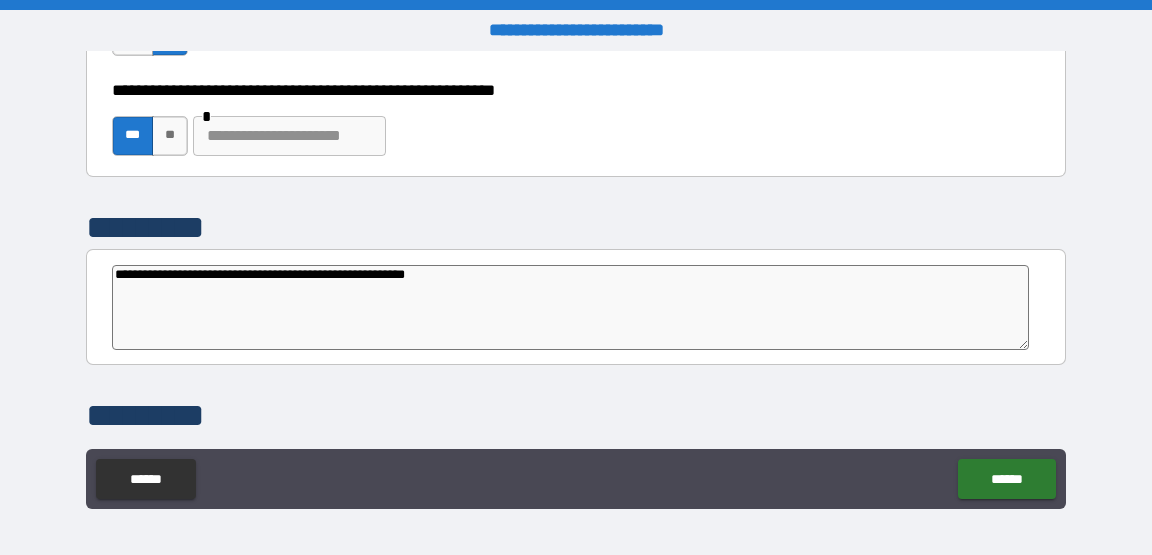 type on "*" 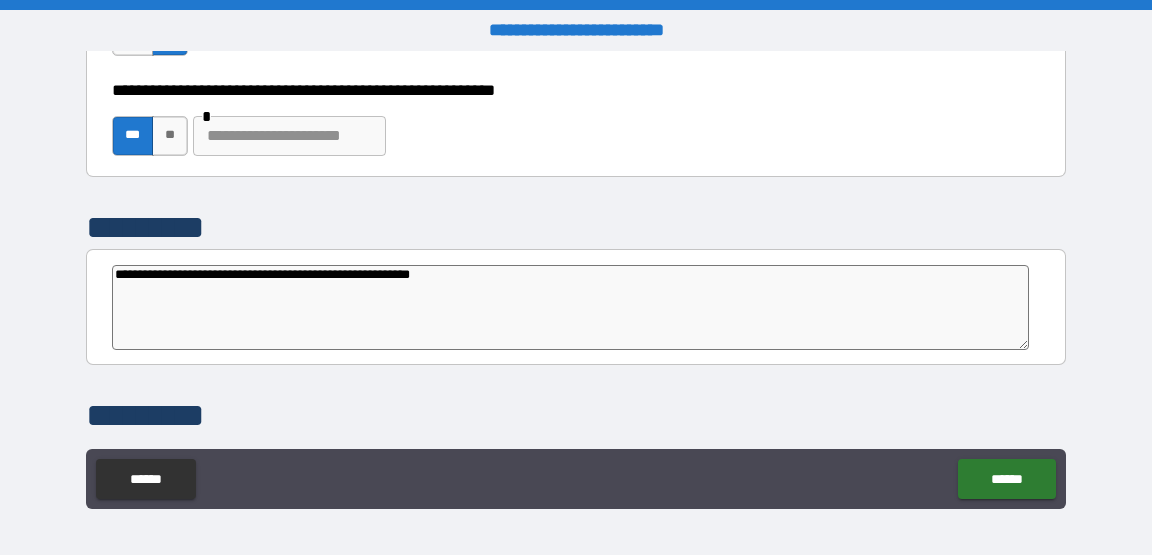 type on "*" 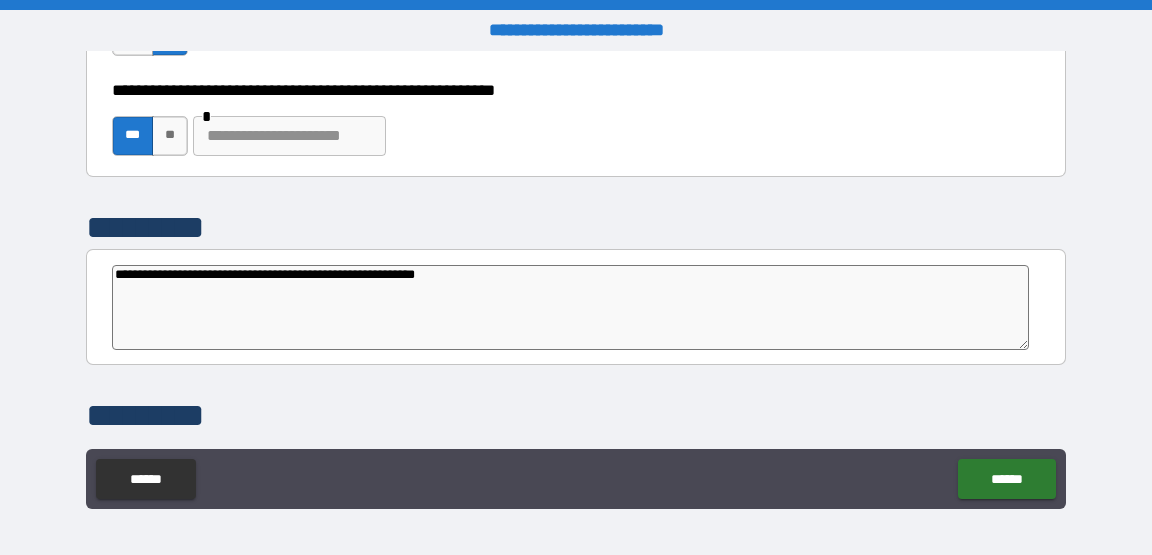 type on "*" 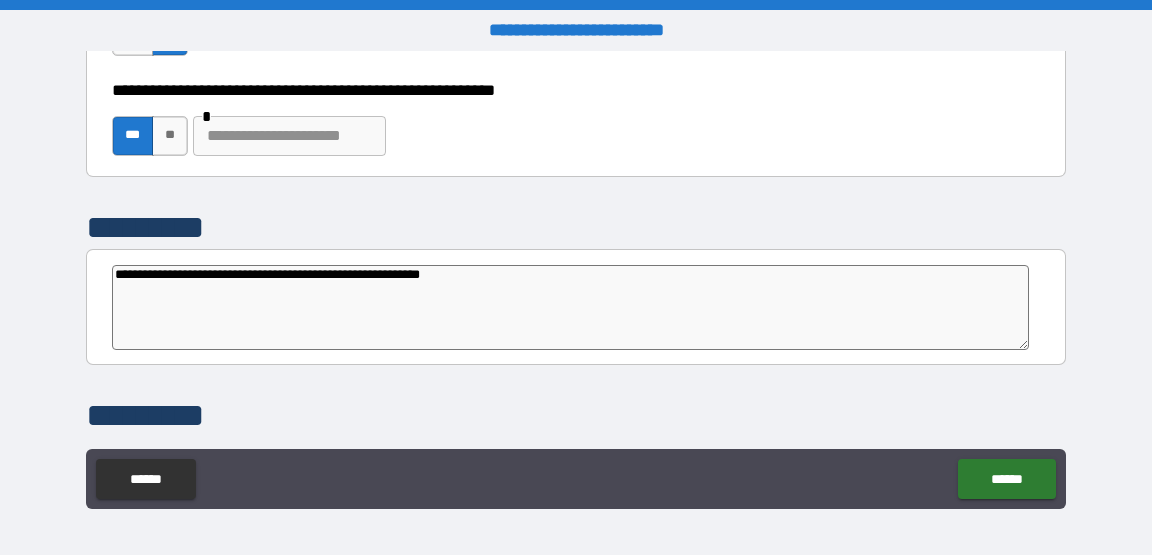 type on "*" 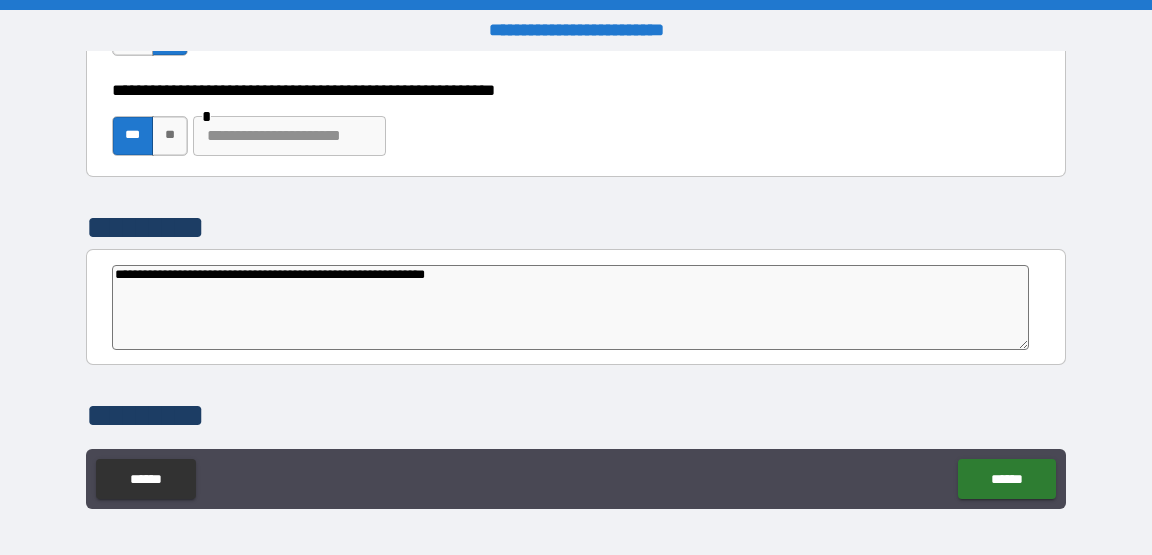 type on "*" 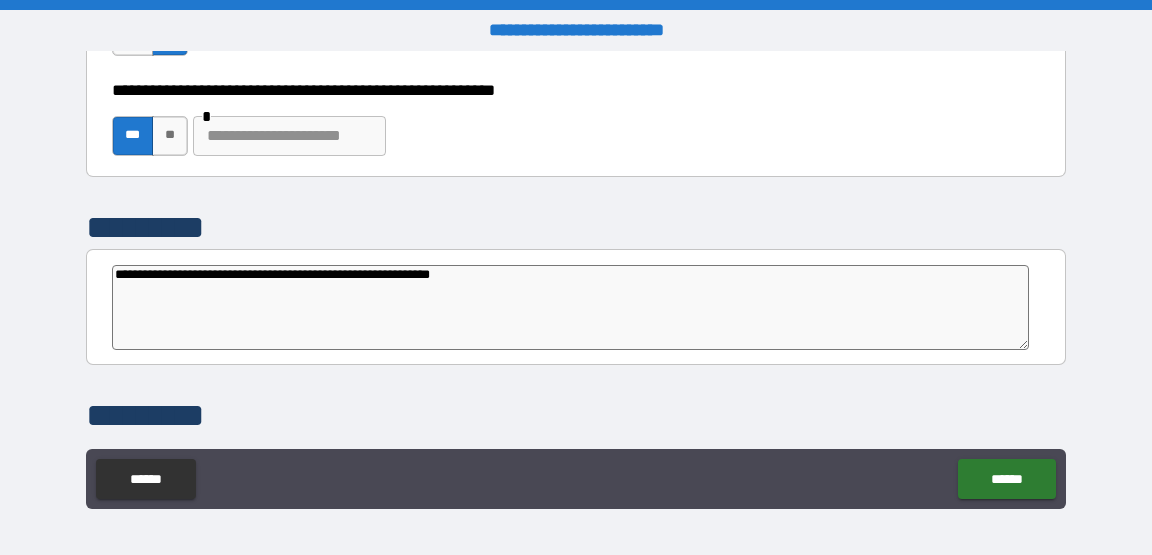 type on "**********" 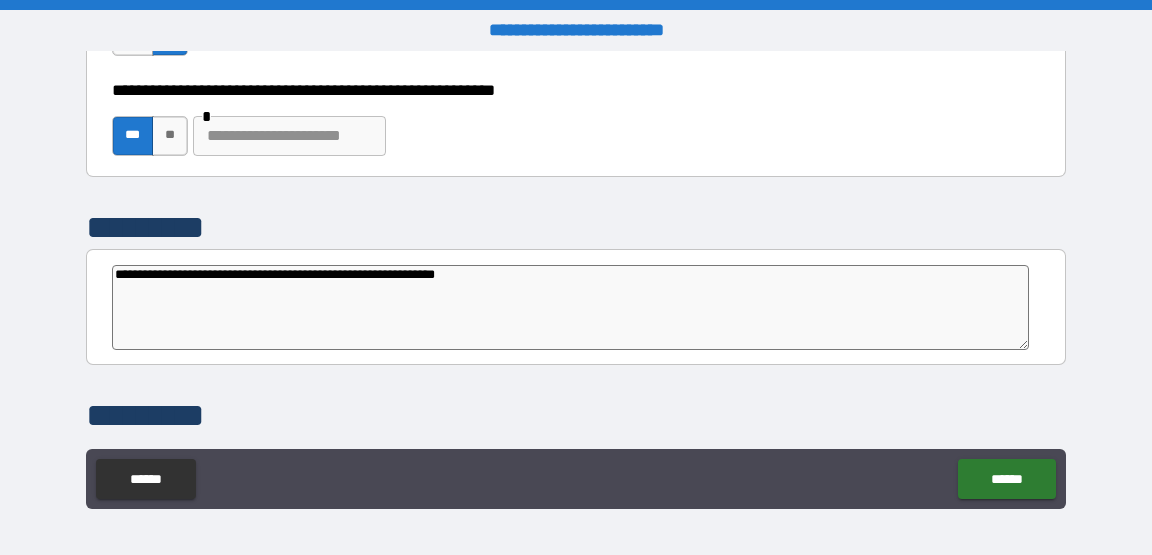 type on "*" 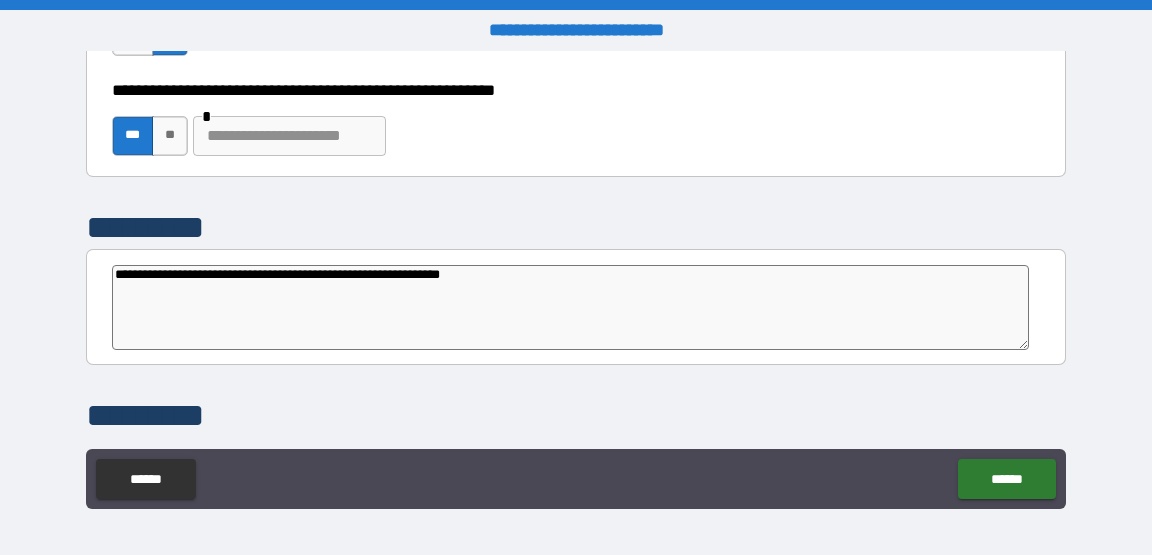 type on "*" 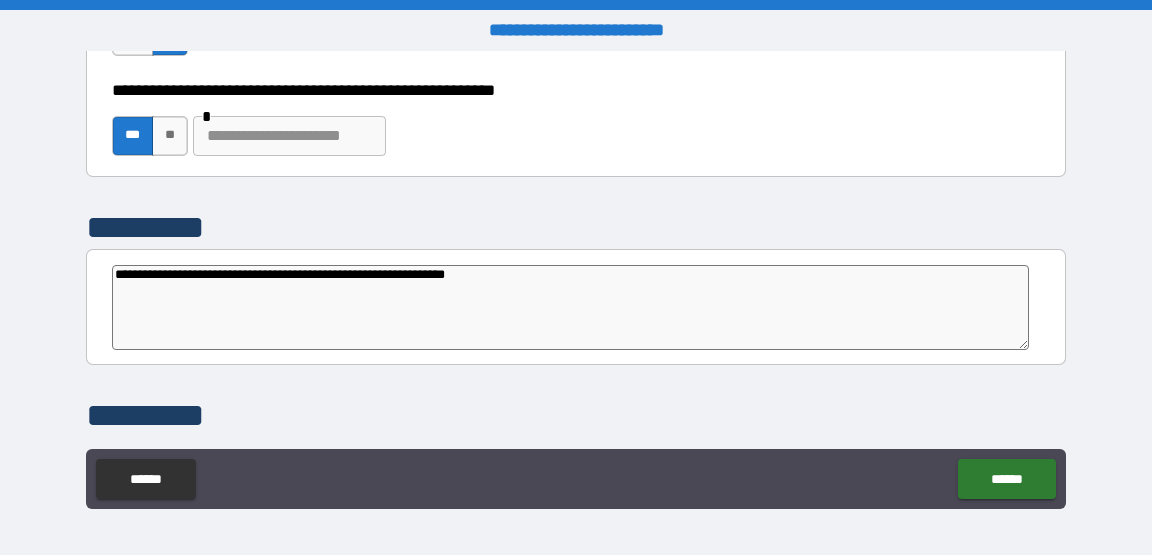 type on "*" 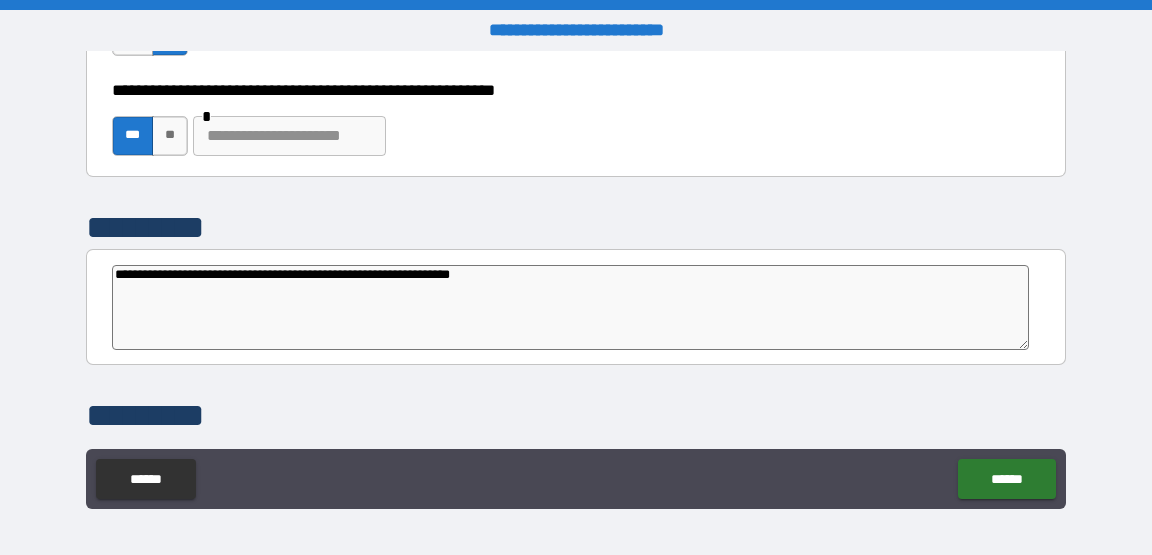 type on "*" 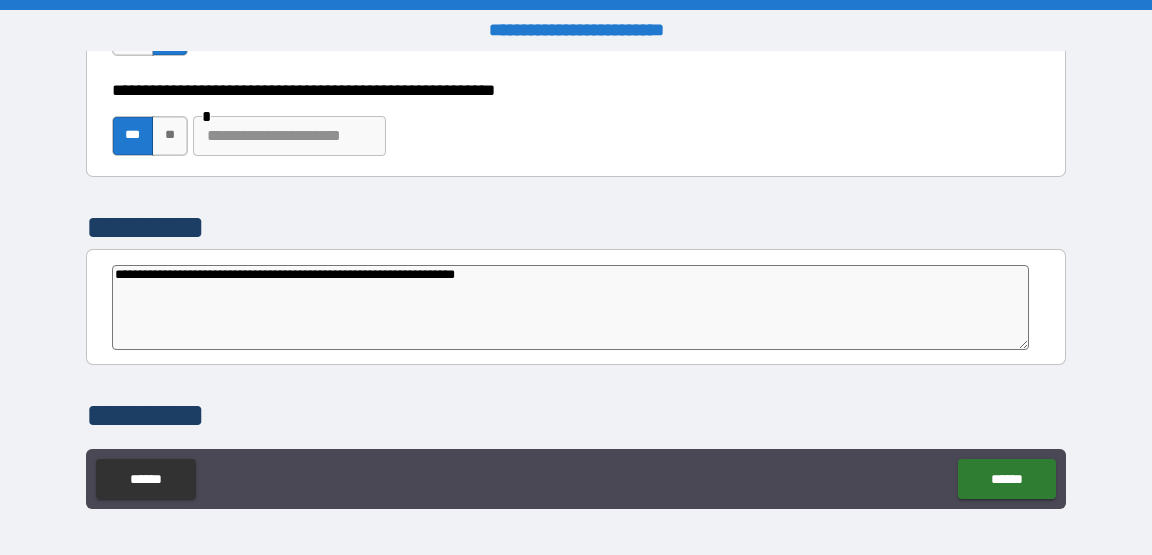 type on "*" 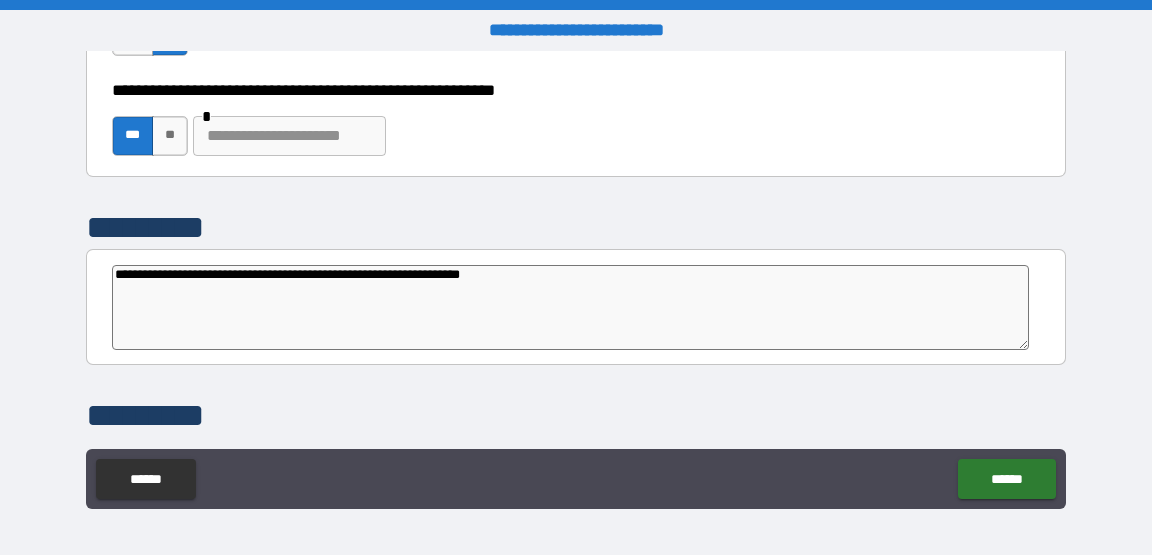 type on "*" 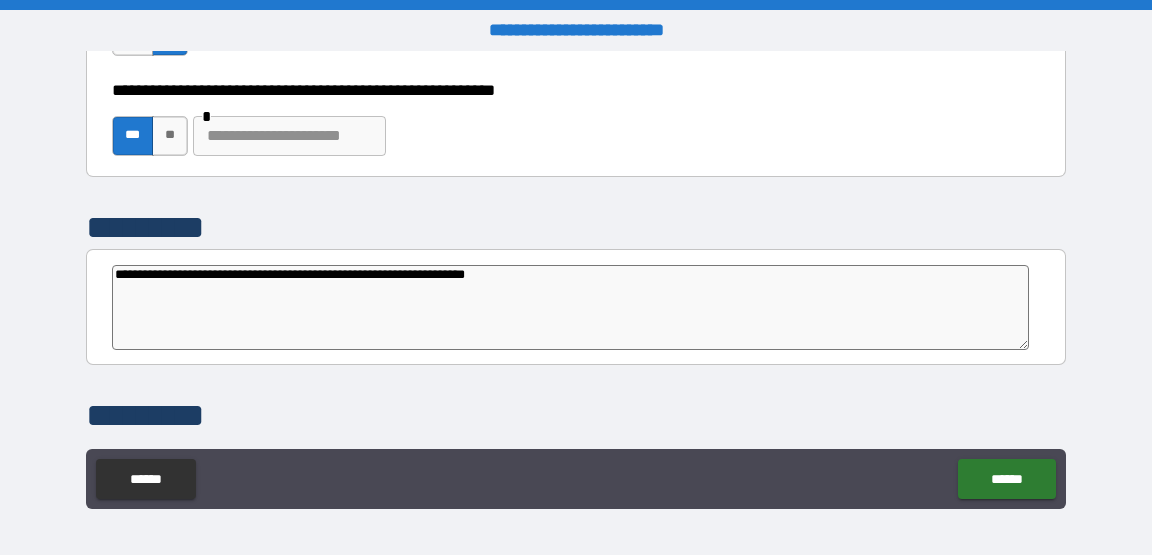 type on "*" 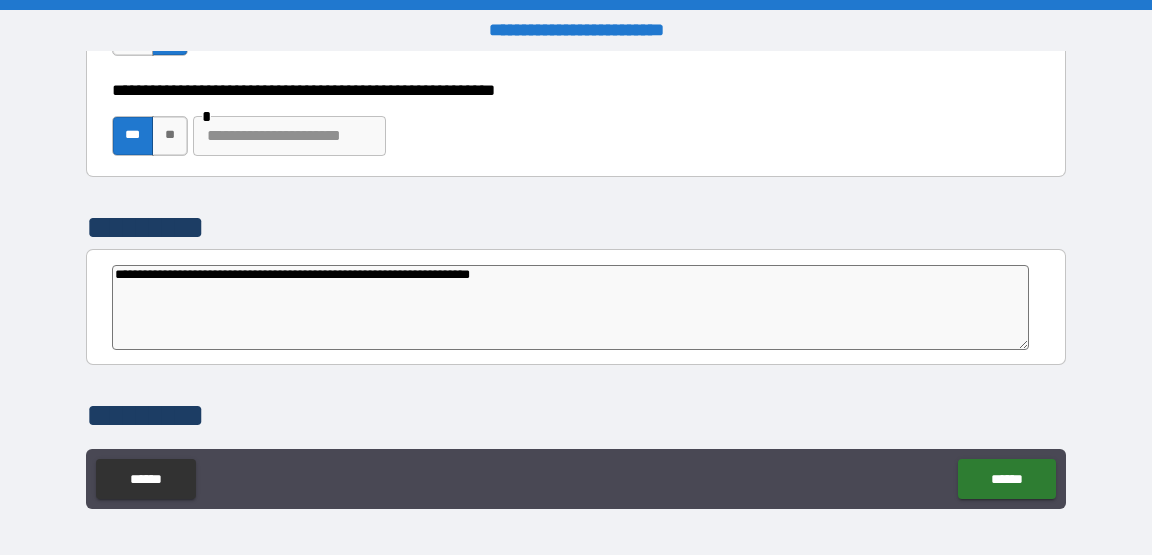 type on "*" 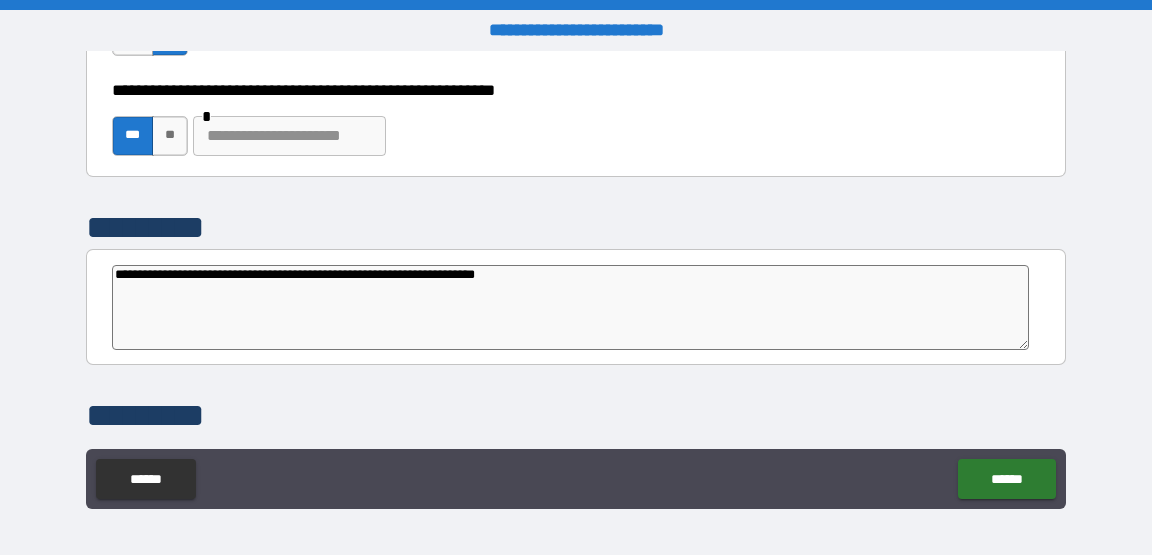 type on "*" 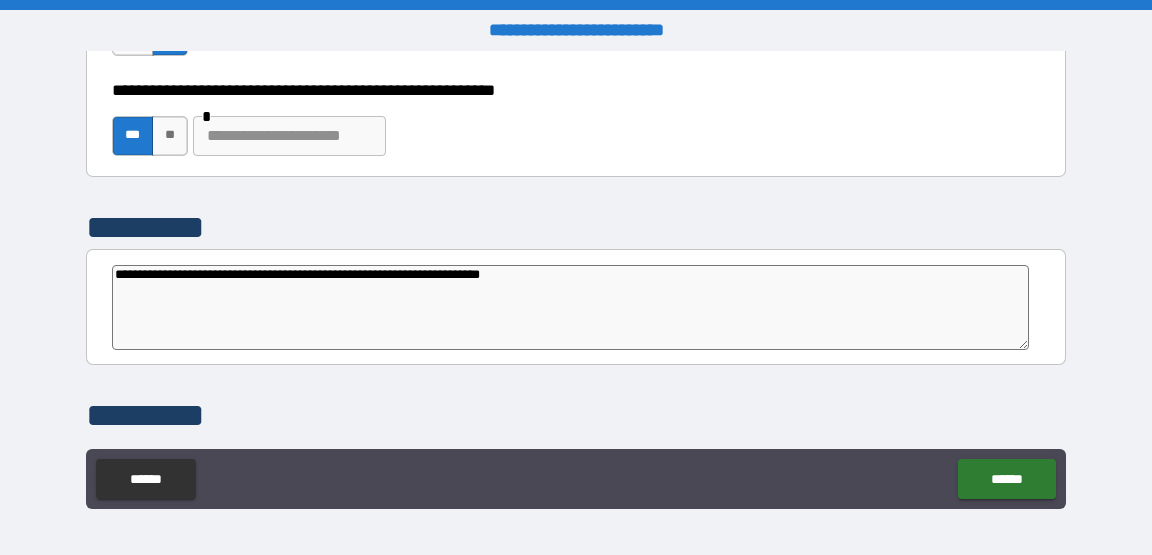 type on "*" 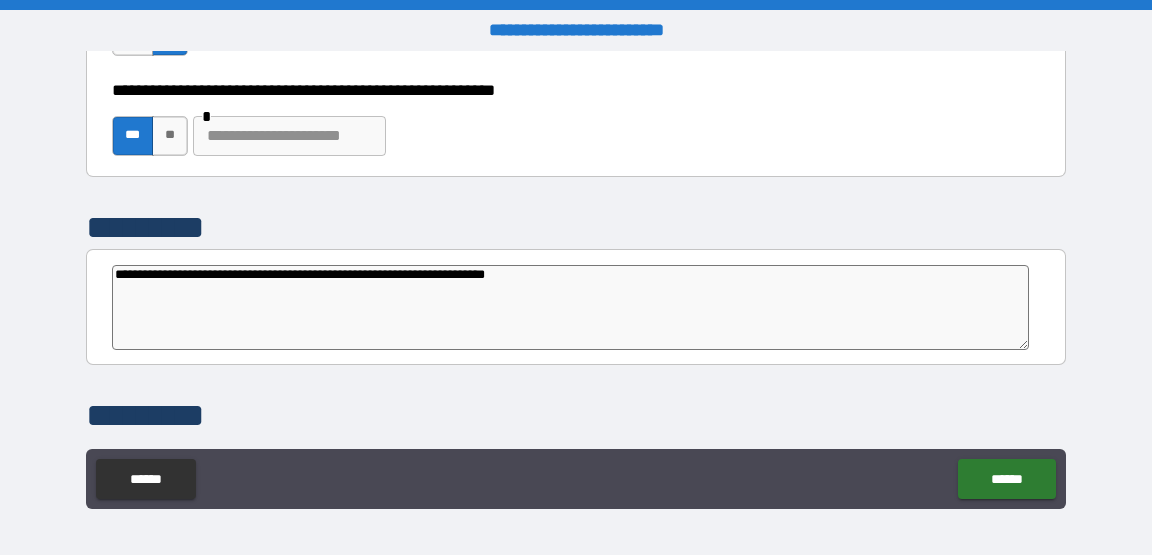 type on "*" 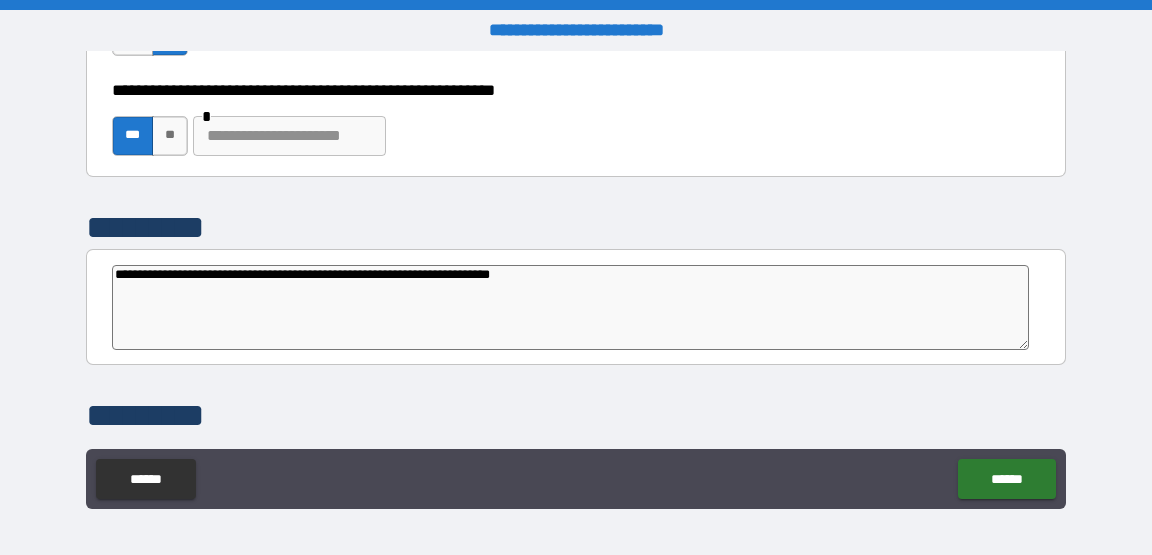 type on "*" 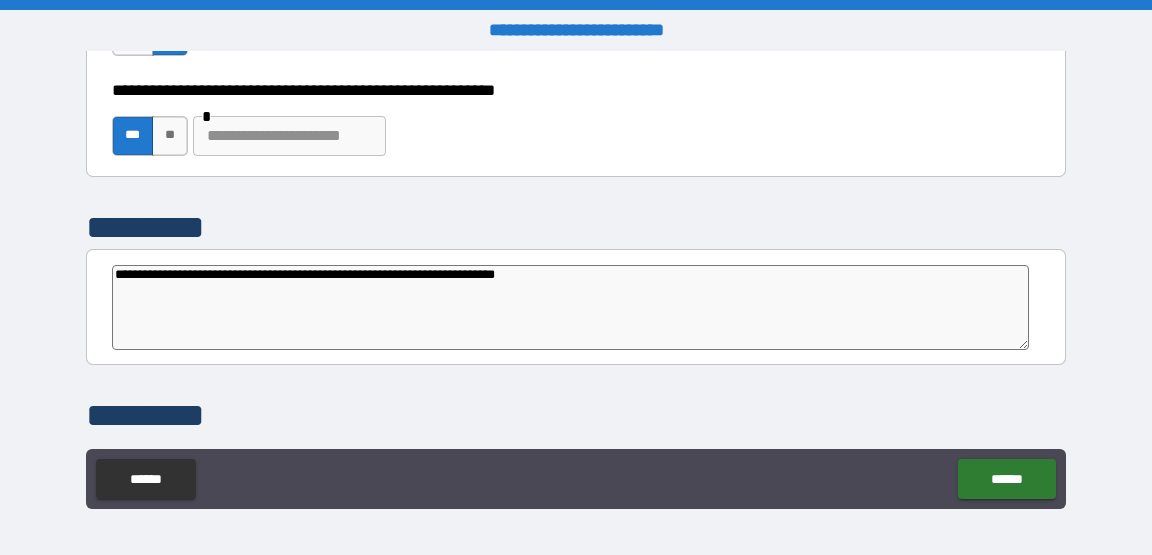 type on "*" 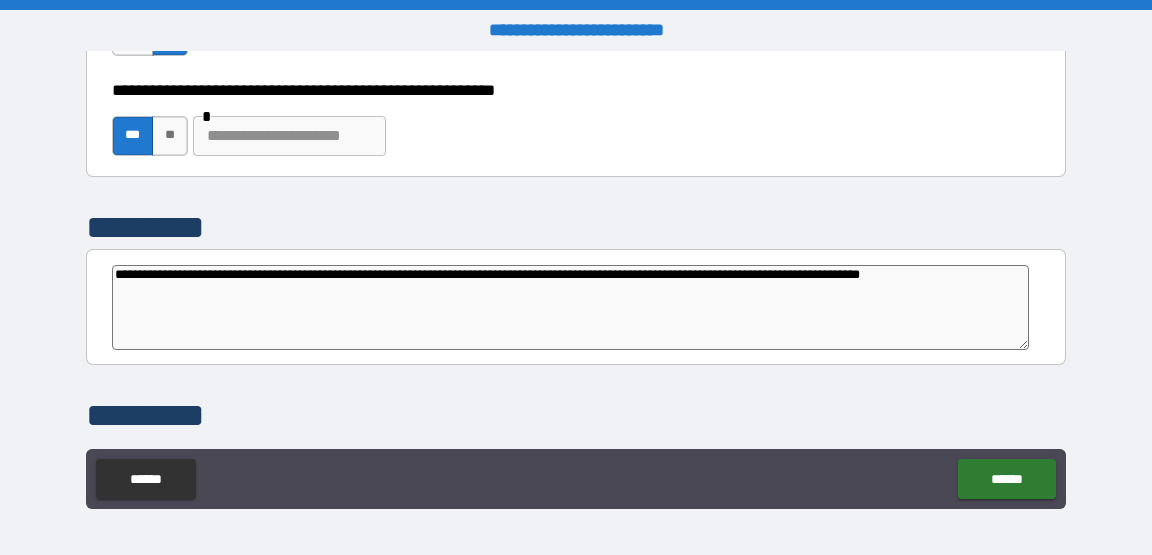 type on "*" 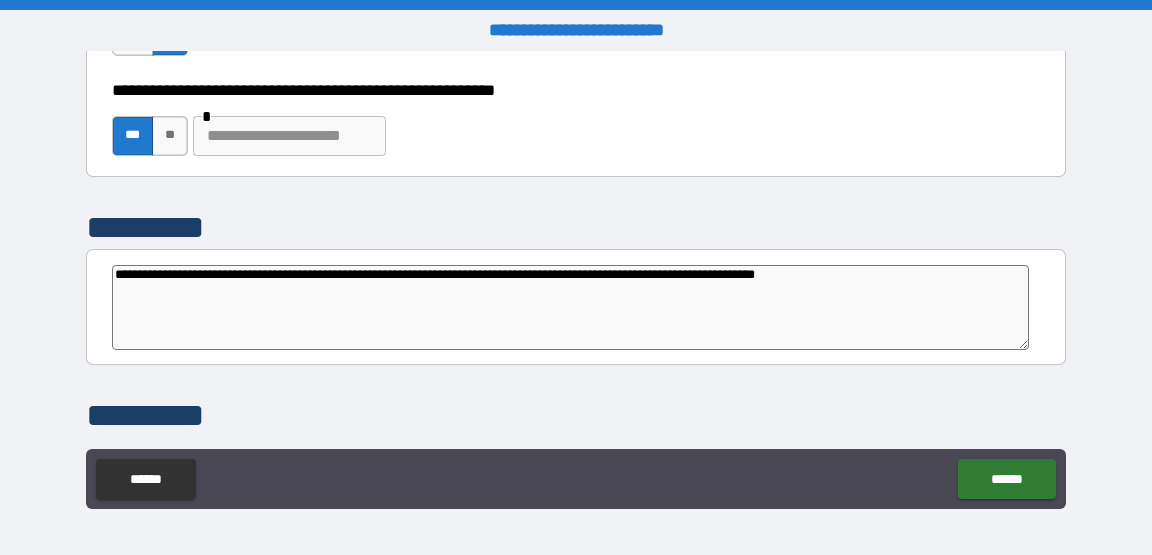 type on "*" 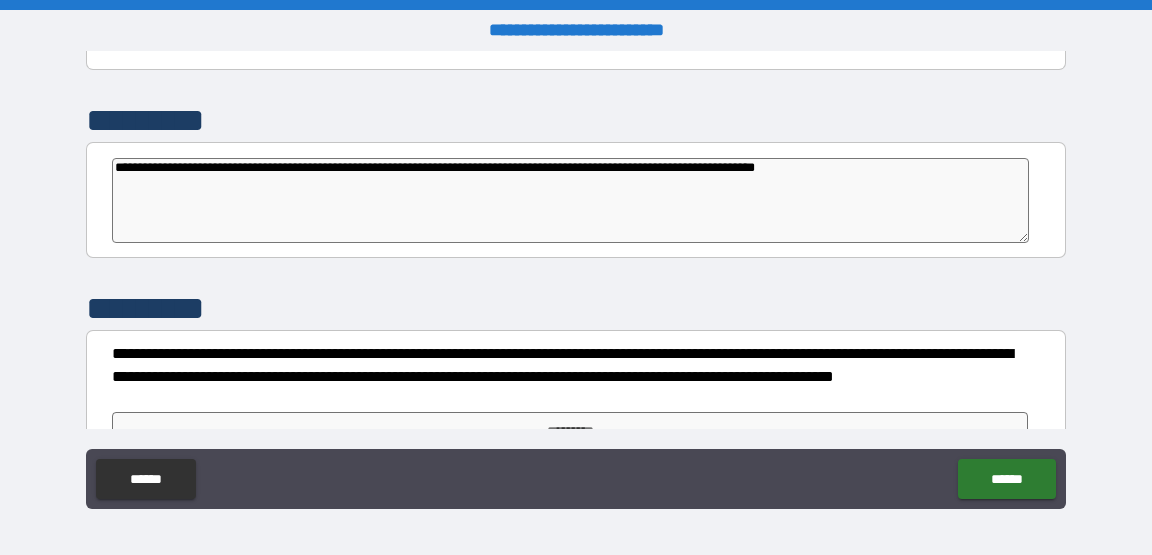 scroll, scrollTop: 6468, scrollLeft: 0, axis: vertical 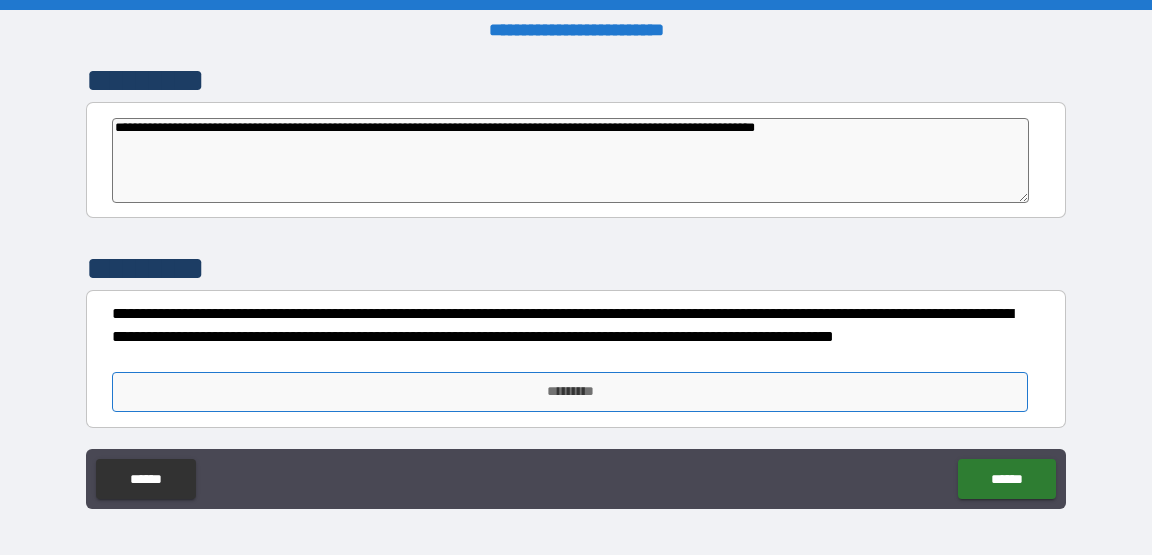 type on "**********" 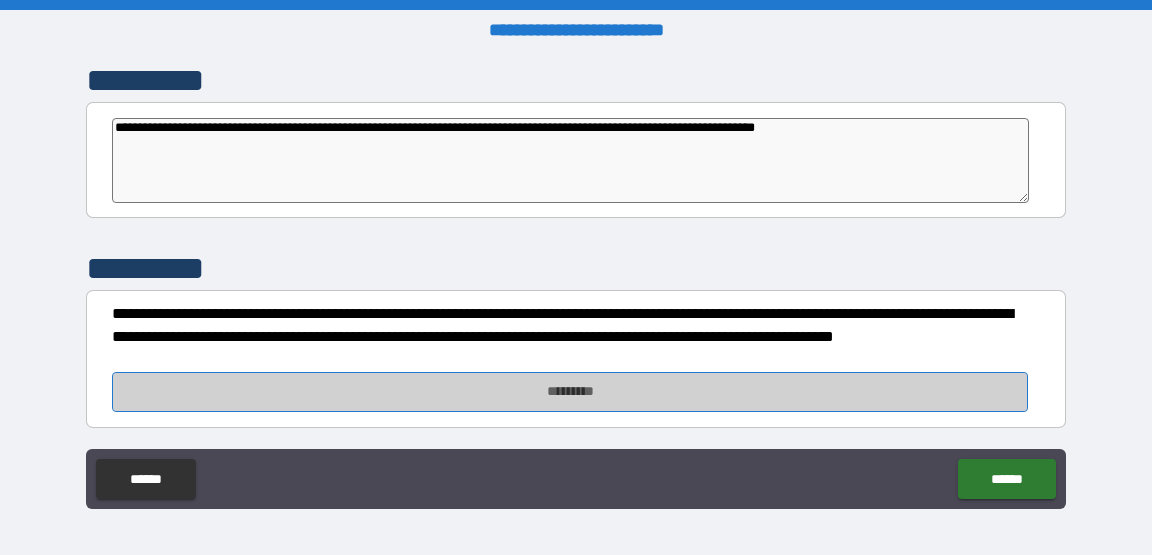 click on "*********" at bounding box center (570, 392) 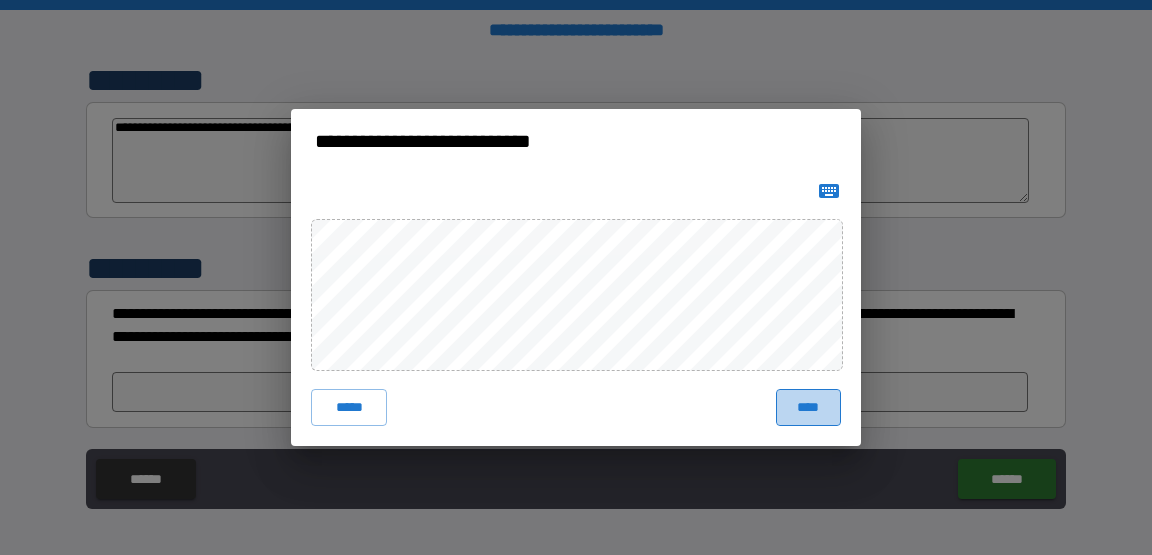 click on "****" at bounding box center (808, 407) 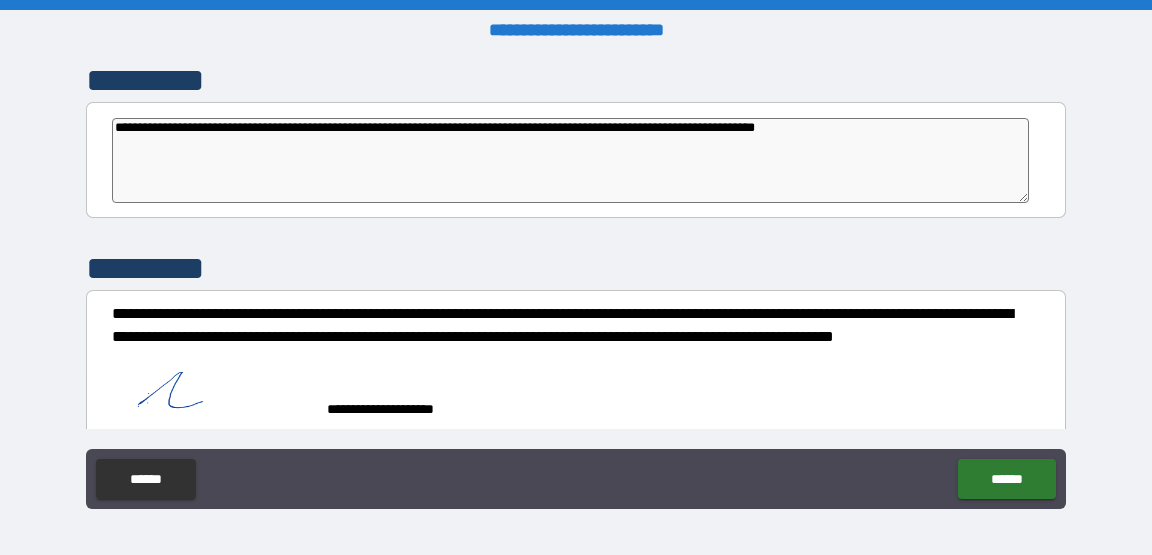 type on "*" 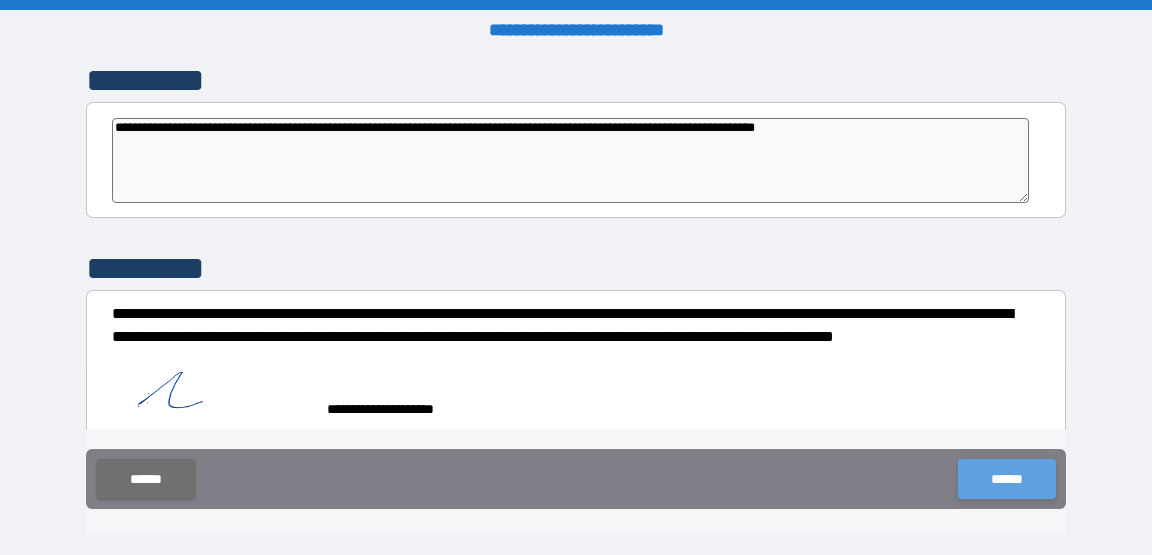 click on "******" at bounding box center (1006, 479) 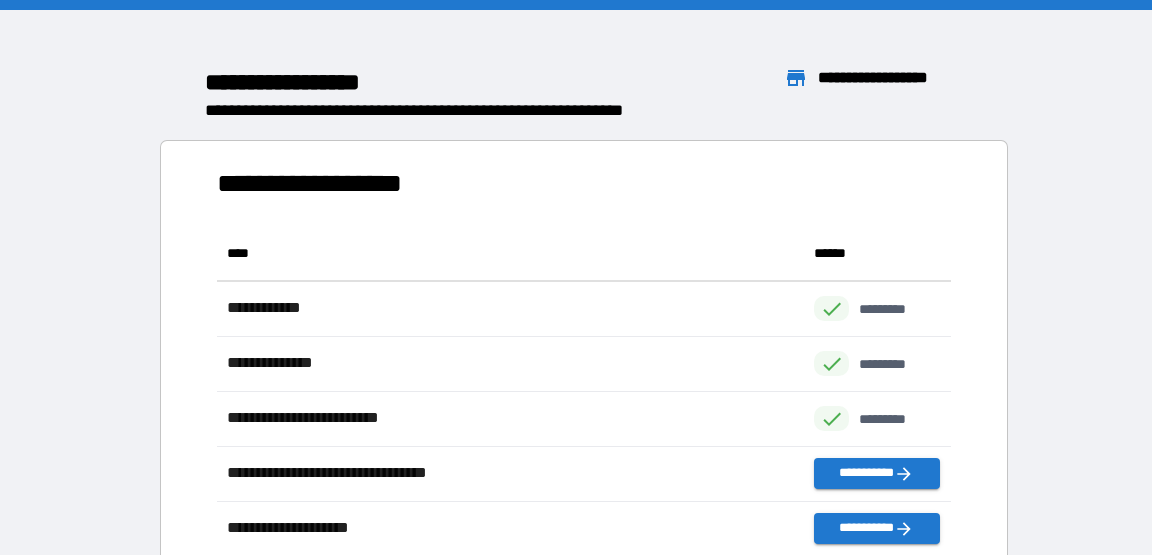 scroll, scrollTop: 0, scrollLeft: 0, axis: both 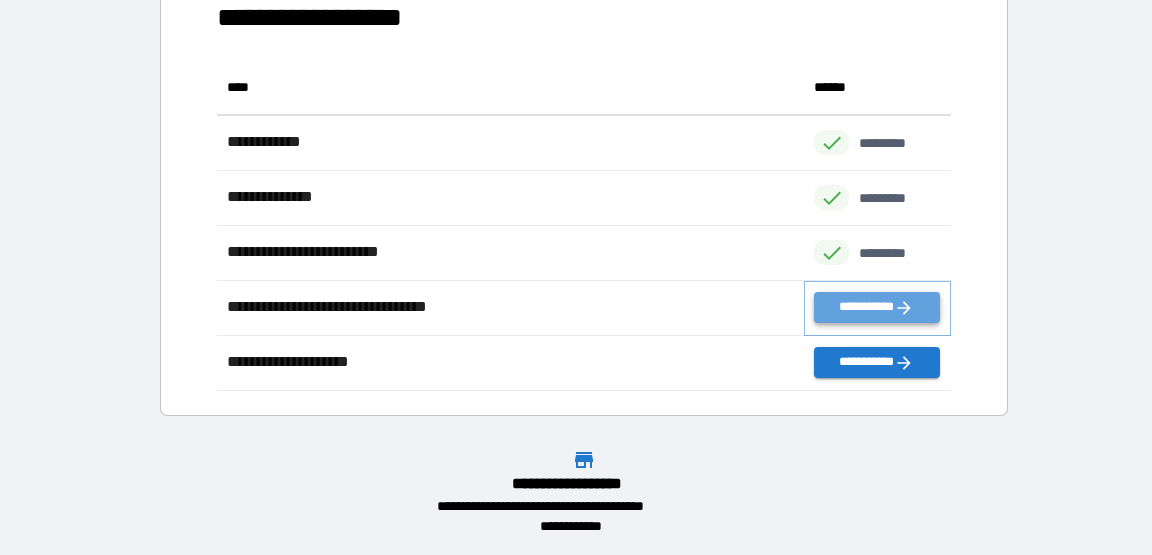 click on "**********" at bounding box center [876, 307] 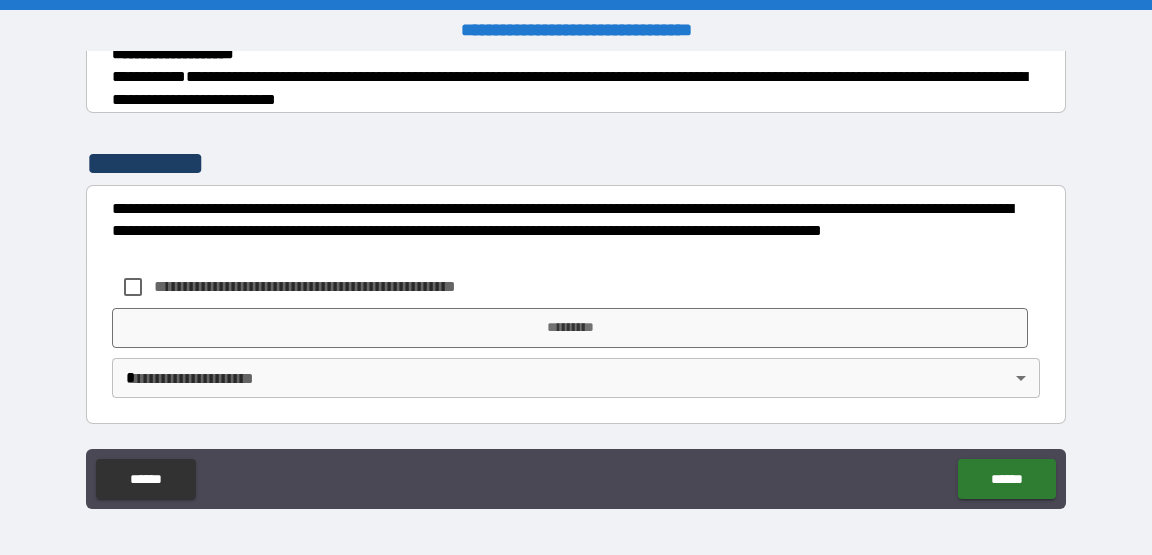 scroll, scrollTop: 3264, scrollLeft: 0, axis: vertical 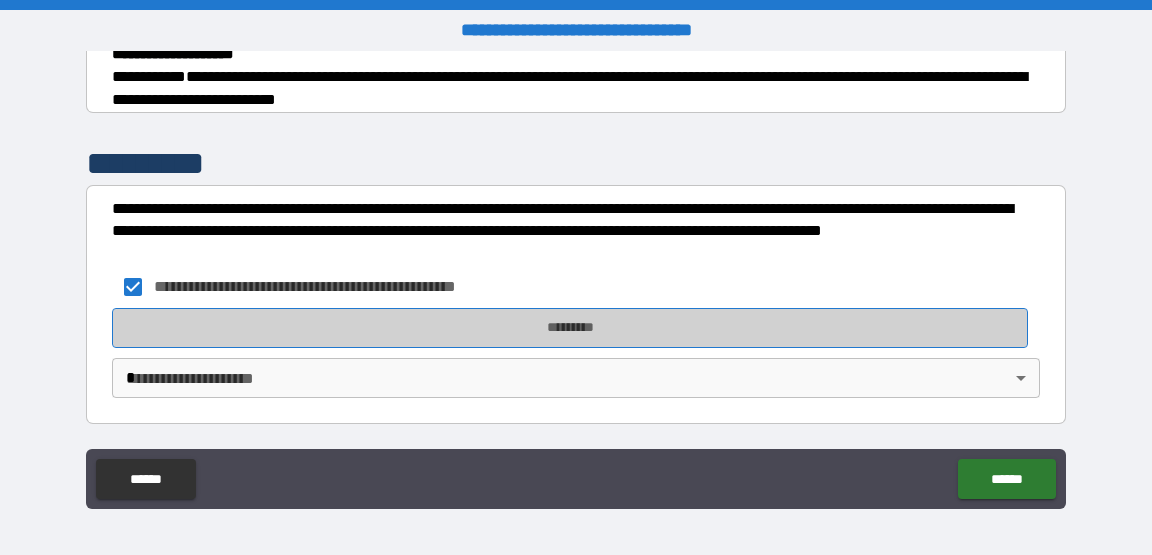 click on "*********" at bounding box center [570, 328] 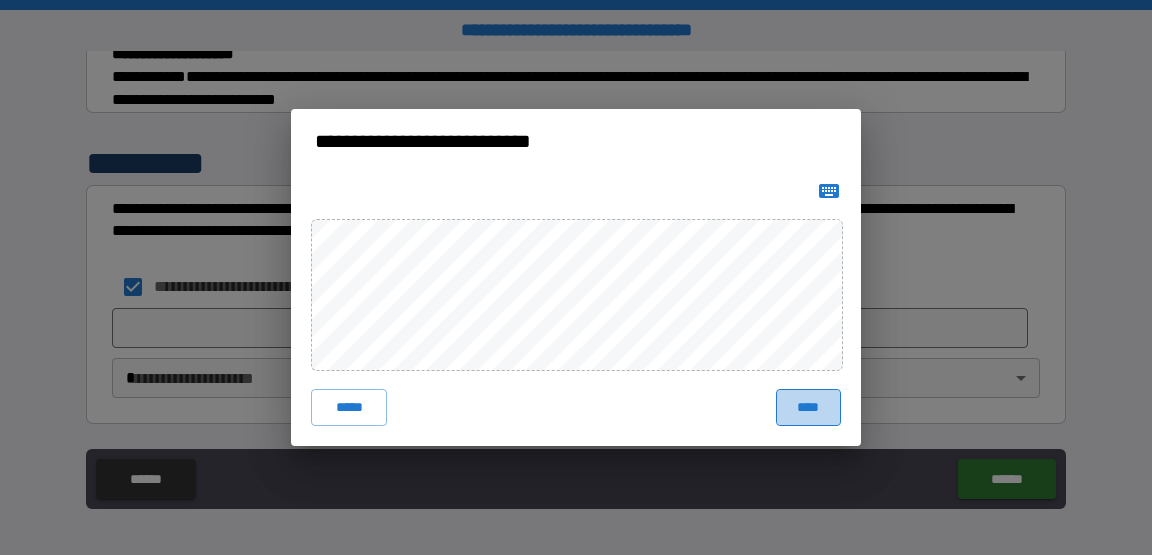 click on "****" at bounding box center (808, 407) 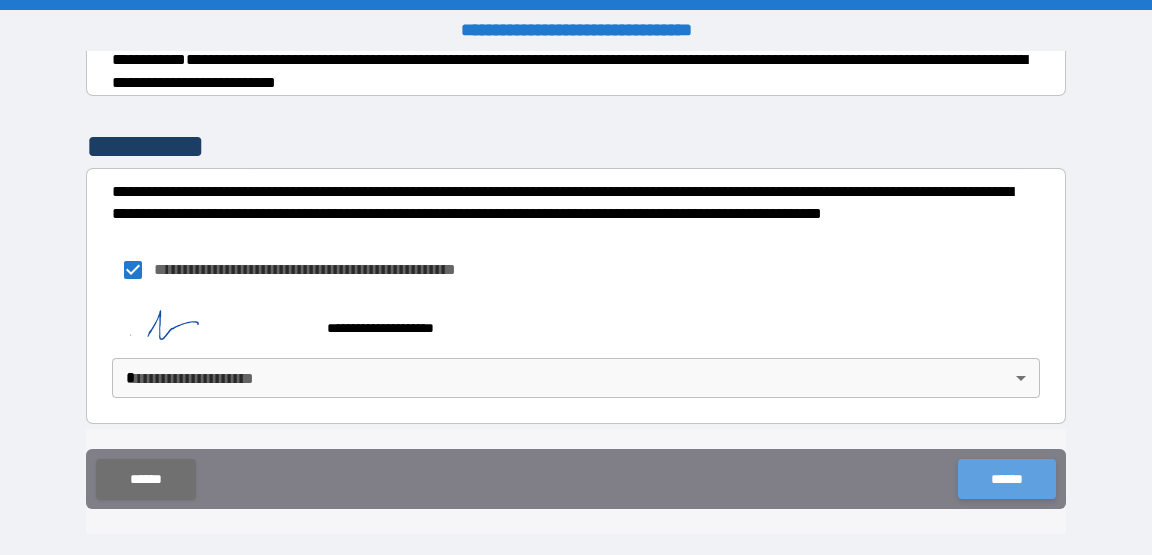 click on "******" at bounding box center [1006, 479] 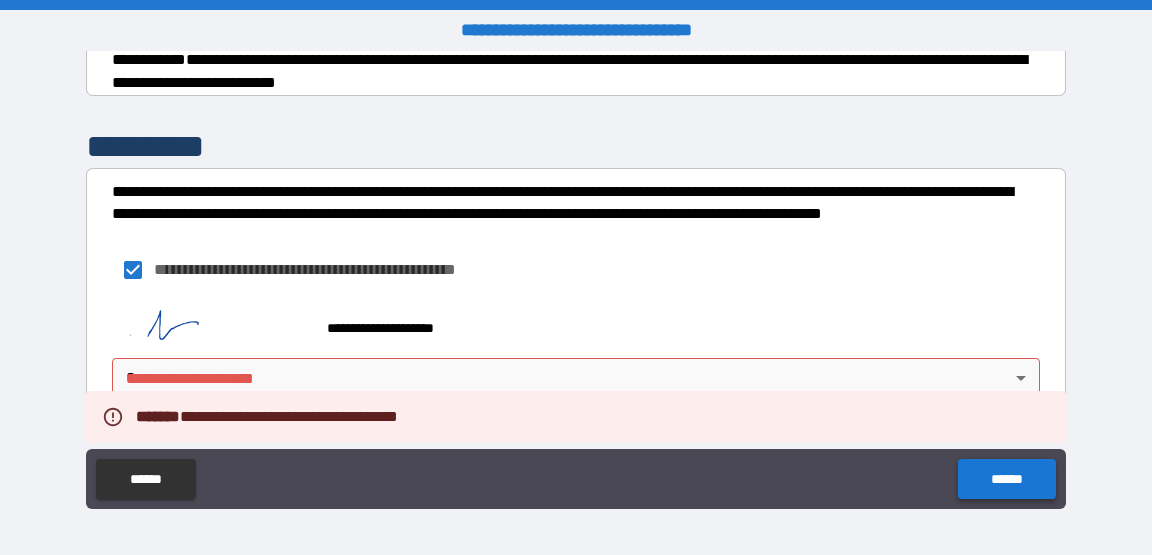 click on "******" at bounding box center (1006, 479) 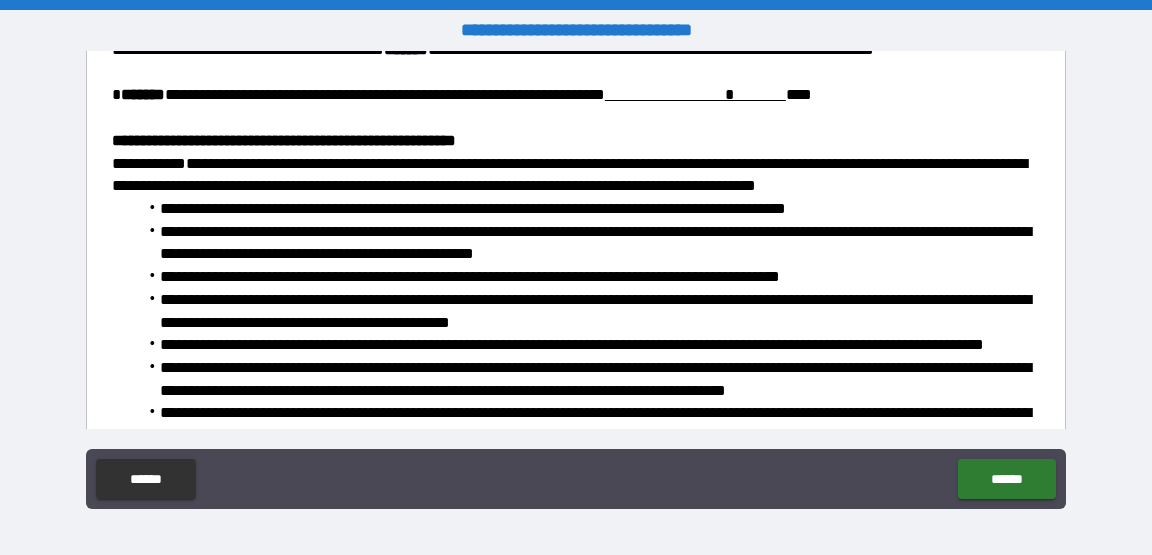 scroll, scrollTop: 922, scrollLeft: 0, axis: vertical 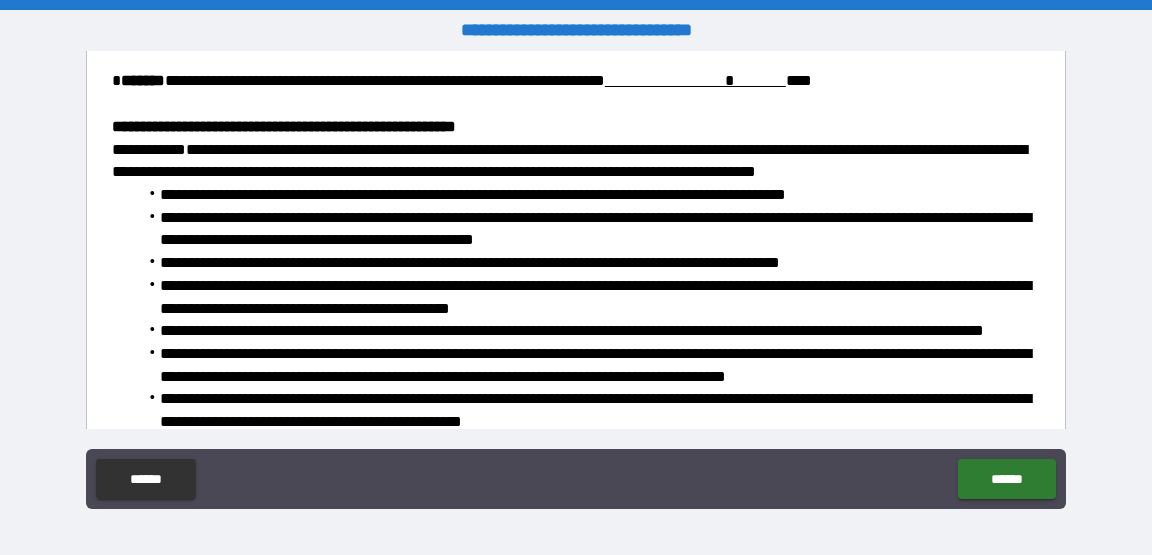 click at bounding box center [695, 80] 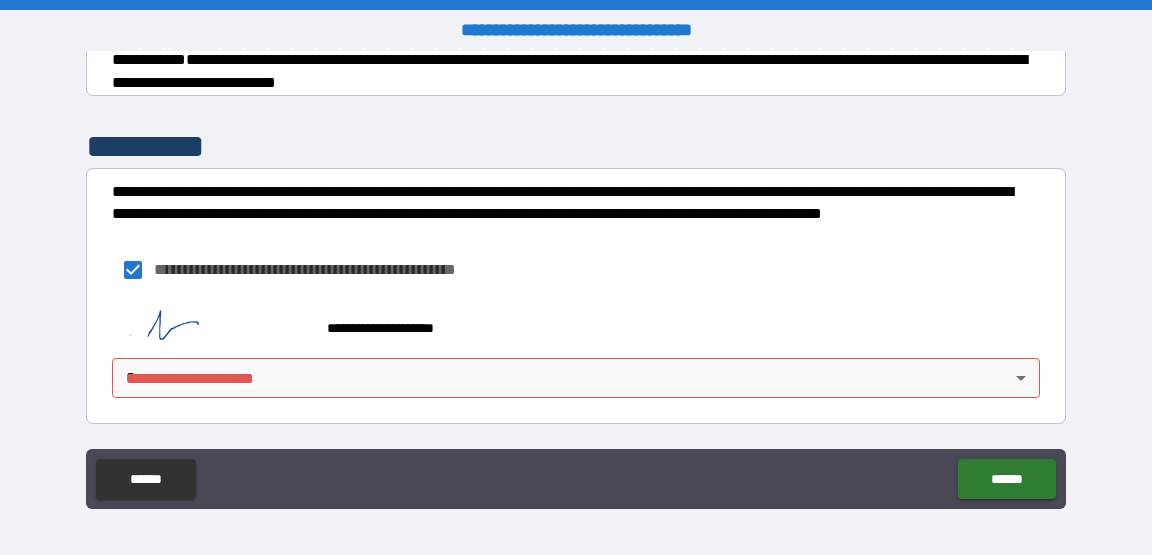 scroll, scrollTop: 3282, scrollLeft: 0, axis: vertical 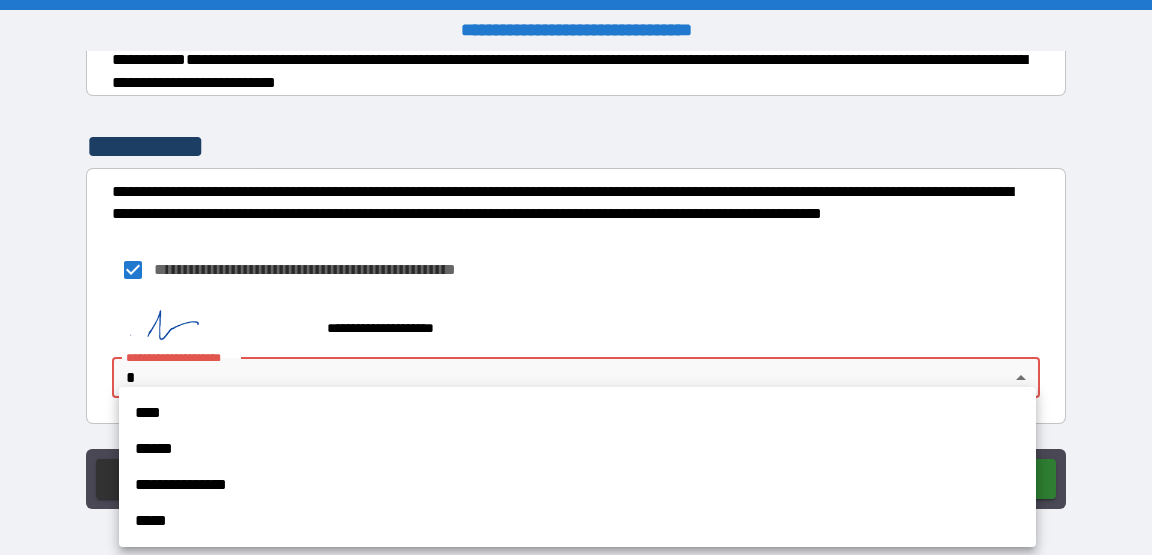 click on "**********" at bounding box center (576, 277) 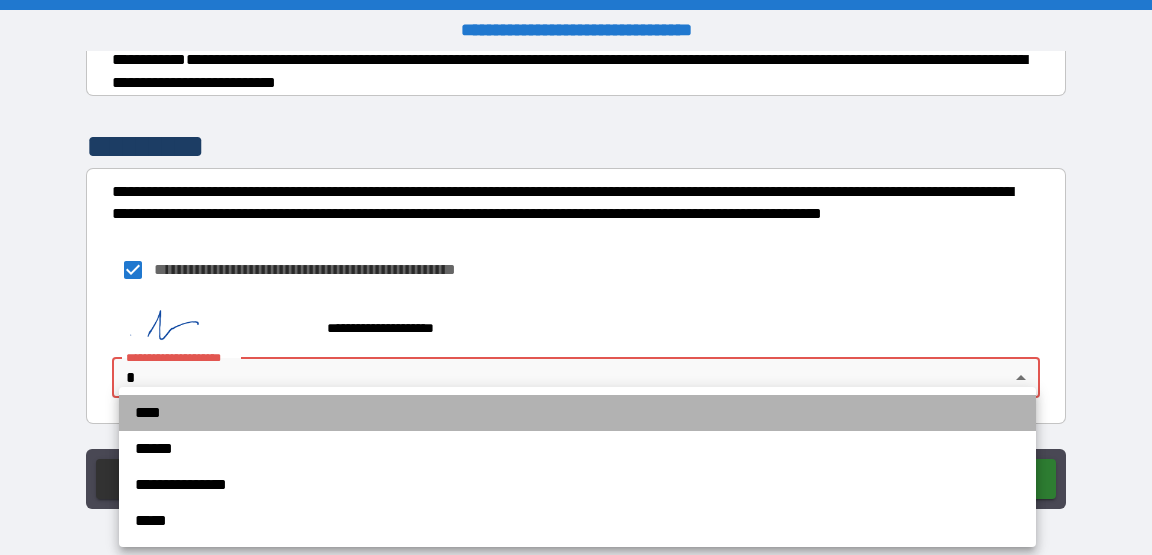 click on "****" at bounding box center [577, 413] 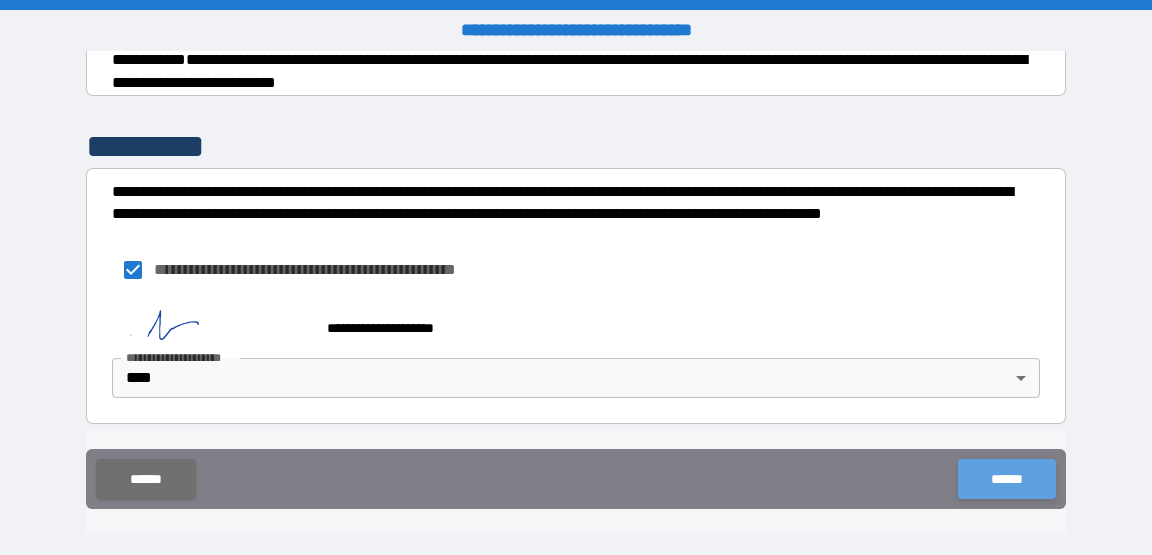 click on "******" at bounding box center [1006, 479] 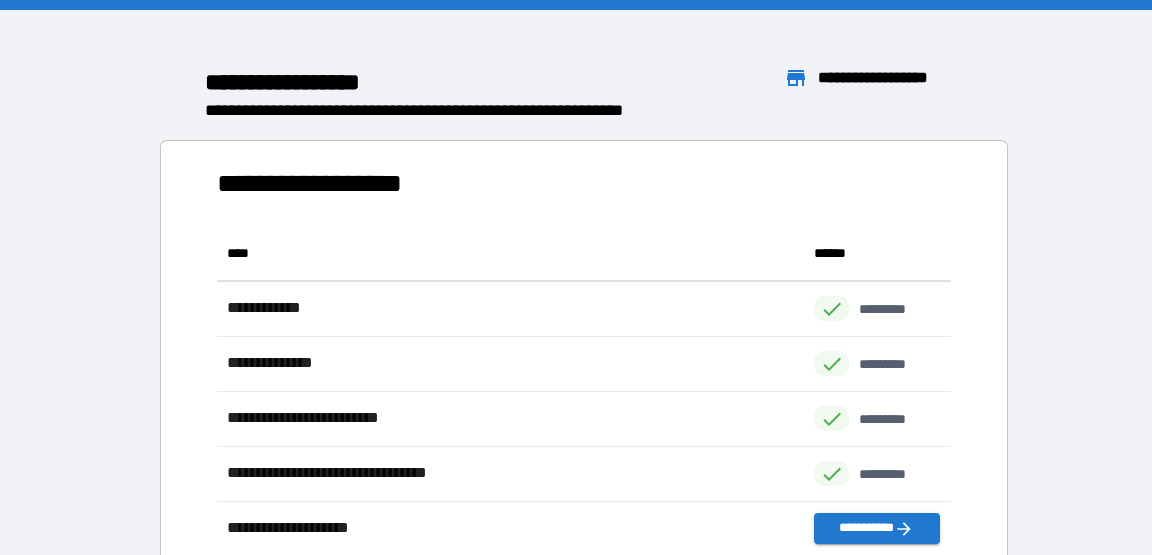 scroll, scrollTop: 0, scrollLeft: 0, axis: both 